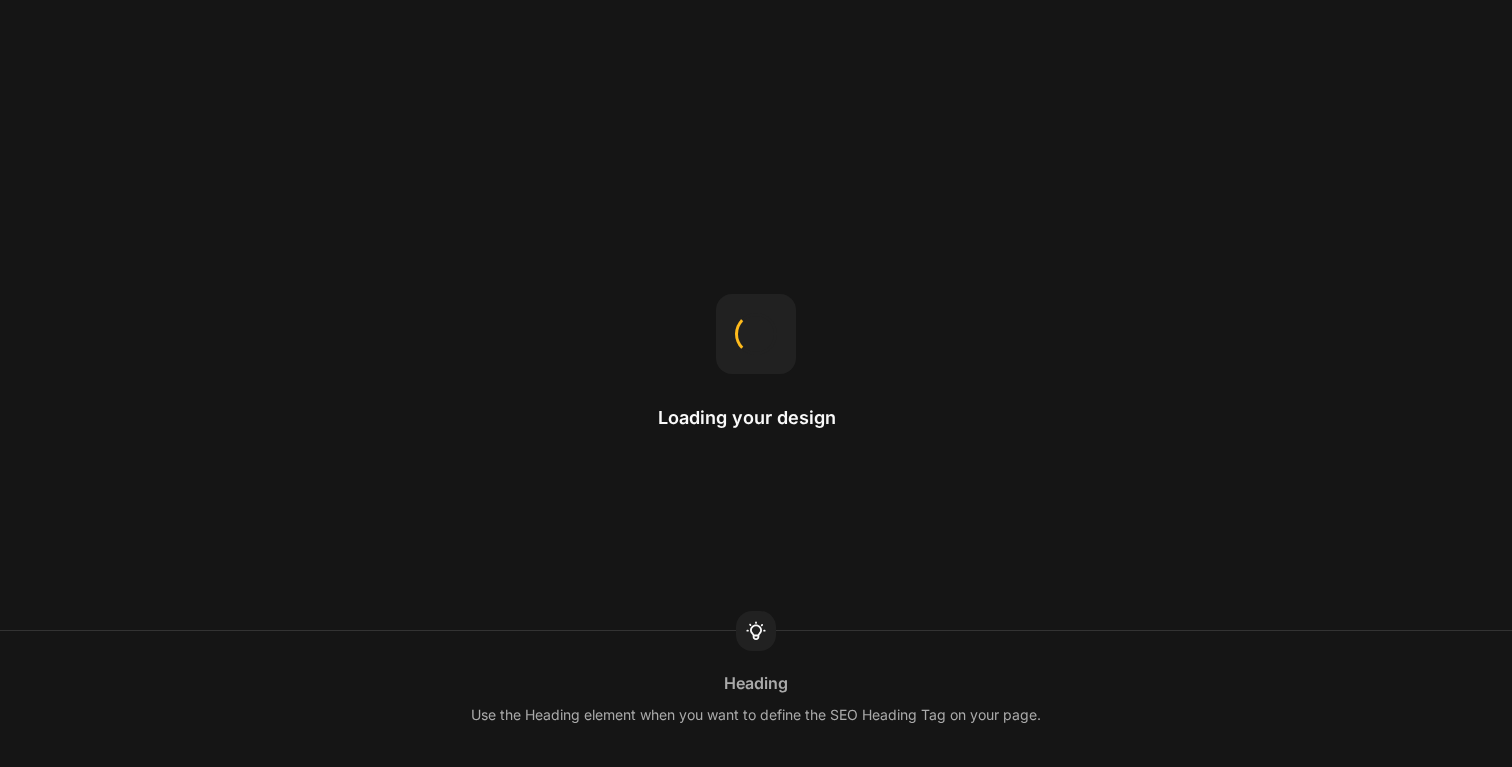 scroll, scrollTop: 0, scrollLeft: 0, axis: both 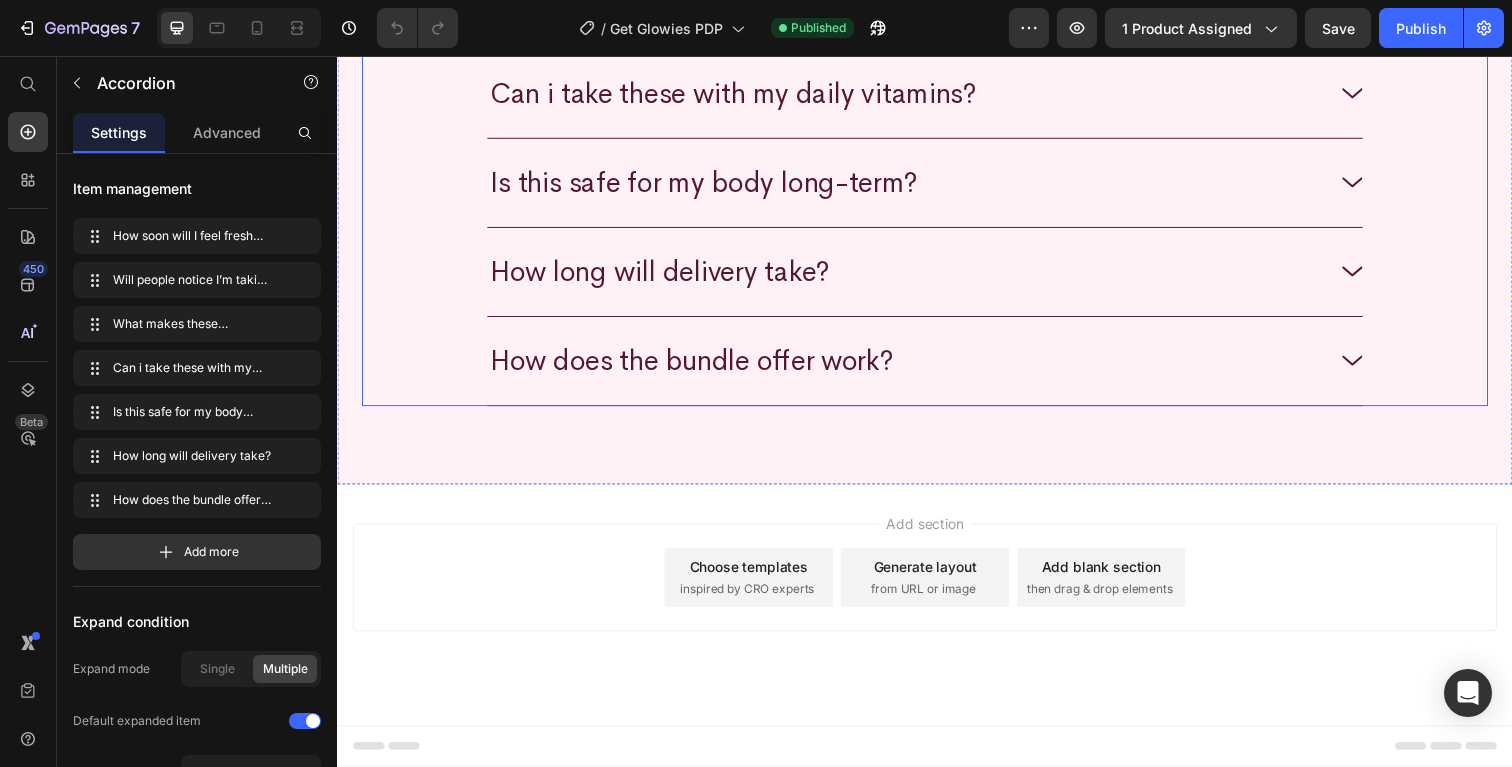 click on "How does the bundle offer work?" at bounding box center [918, 368] 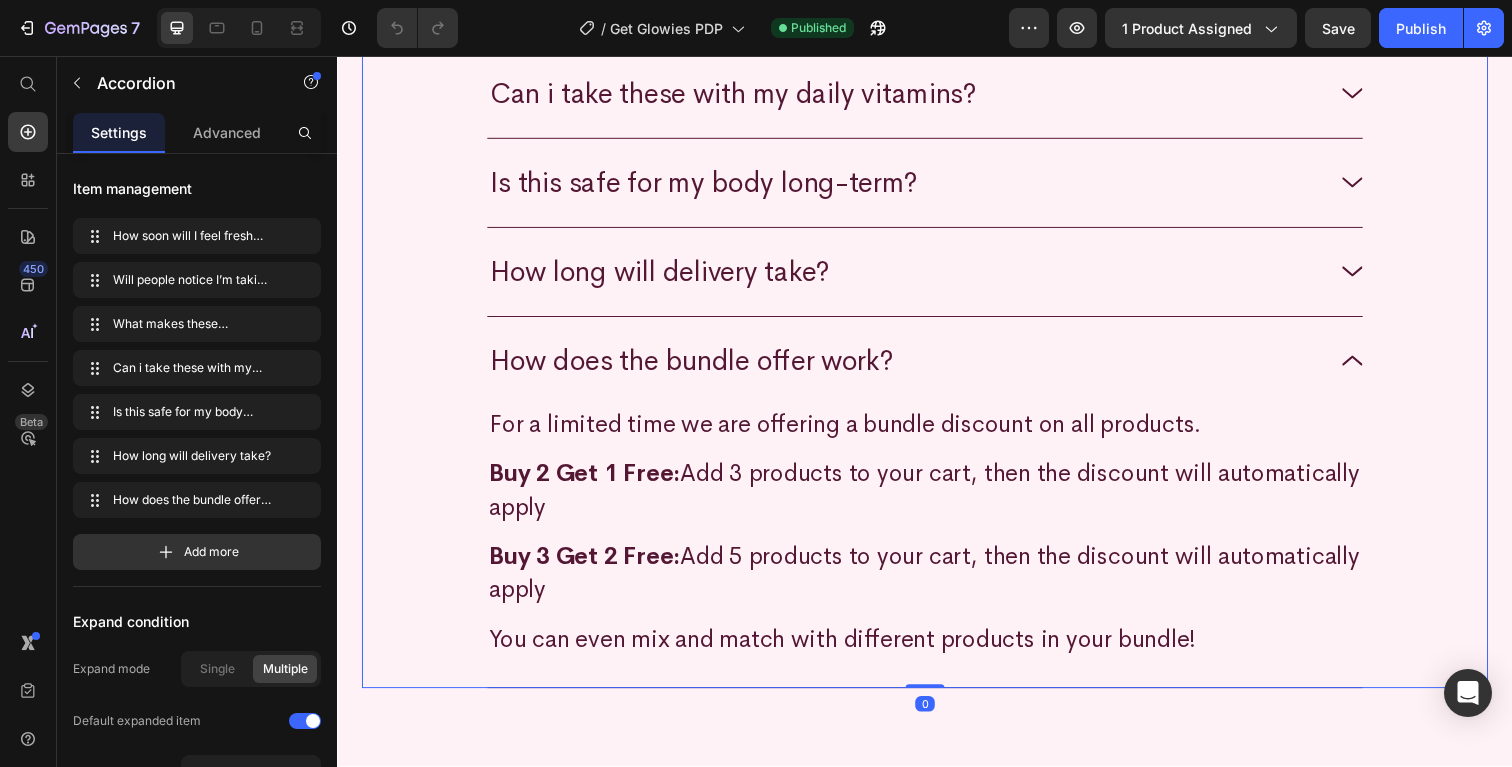 click on "How does the bundle offer work?" at bounding box center (937, 368) 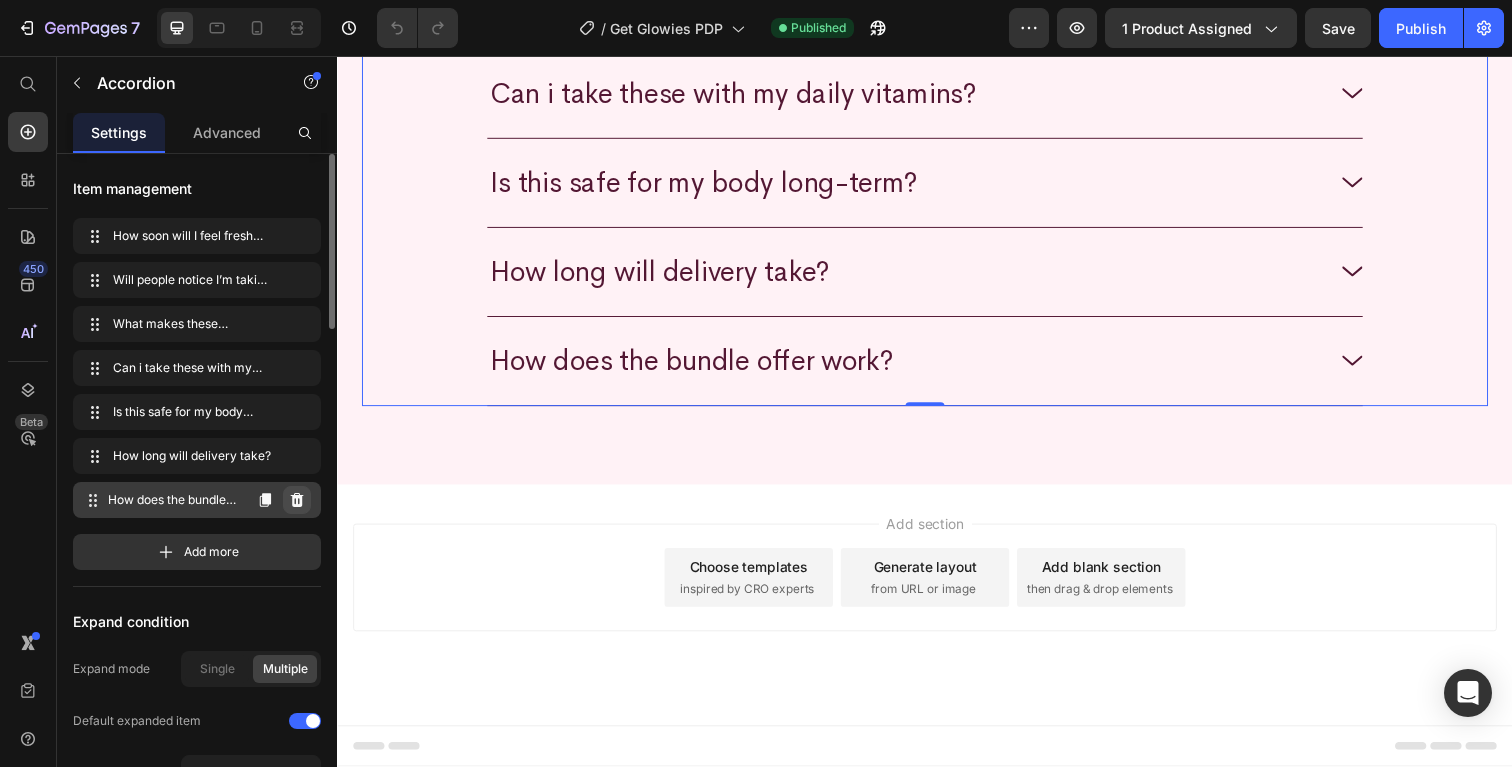 click 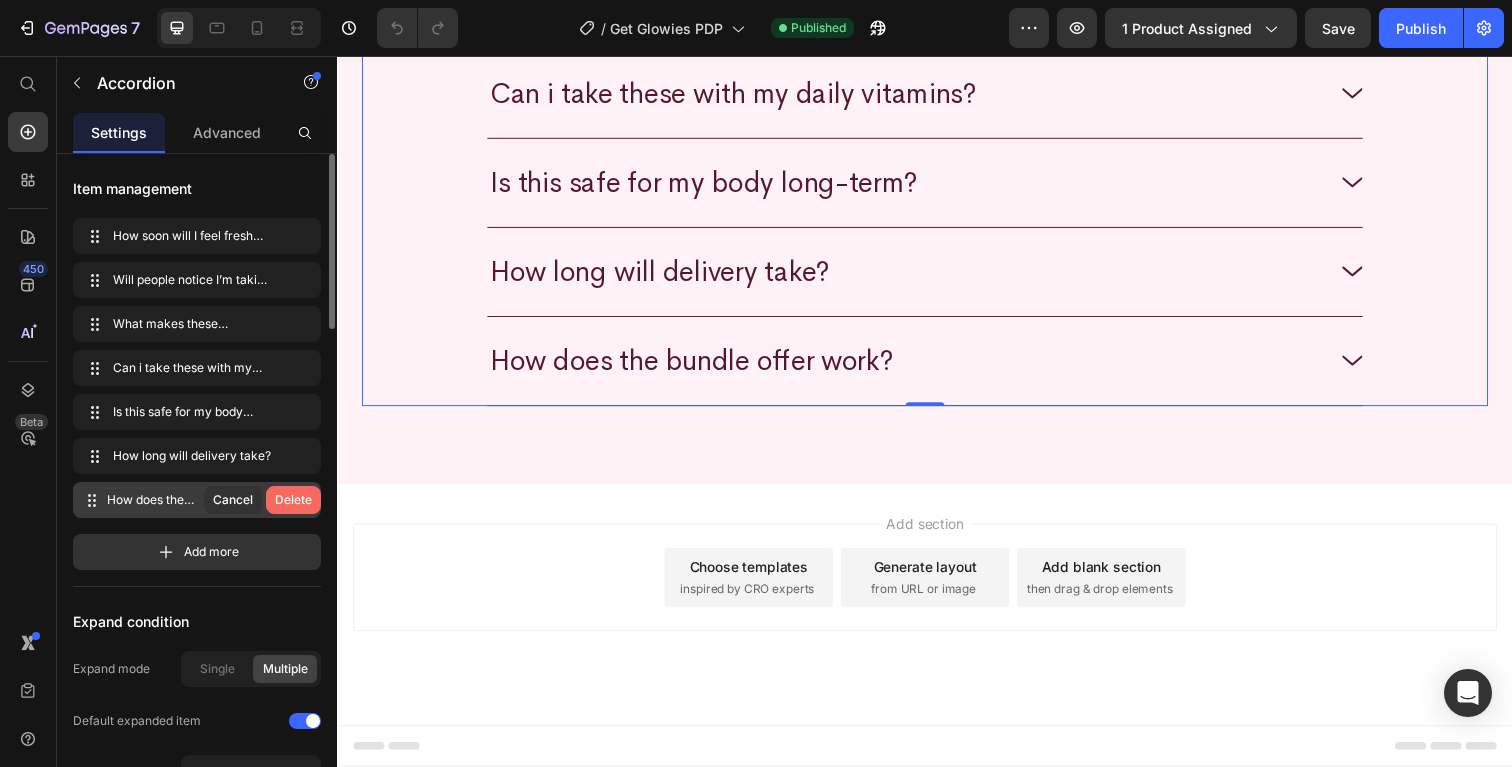 click on "Delete" at bounding box center (293, 500) 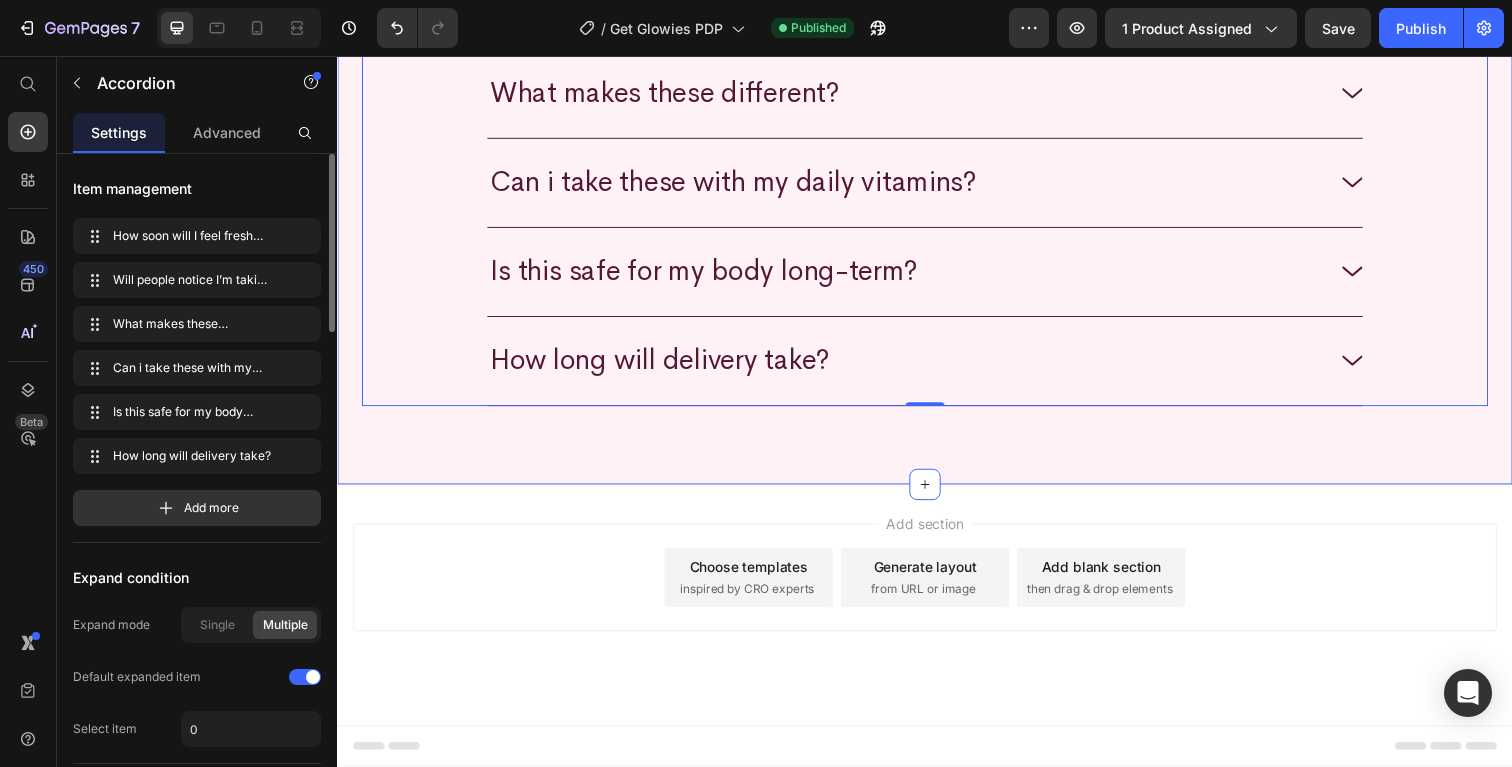scroll, scrollTop: 11195, scrollLeft: 0, axis: vertical 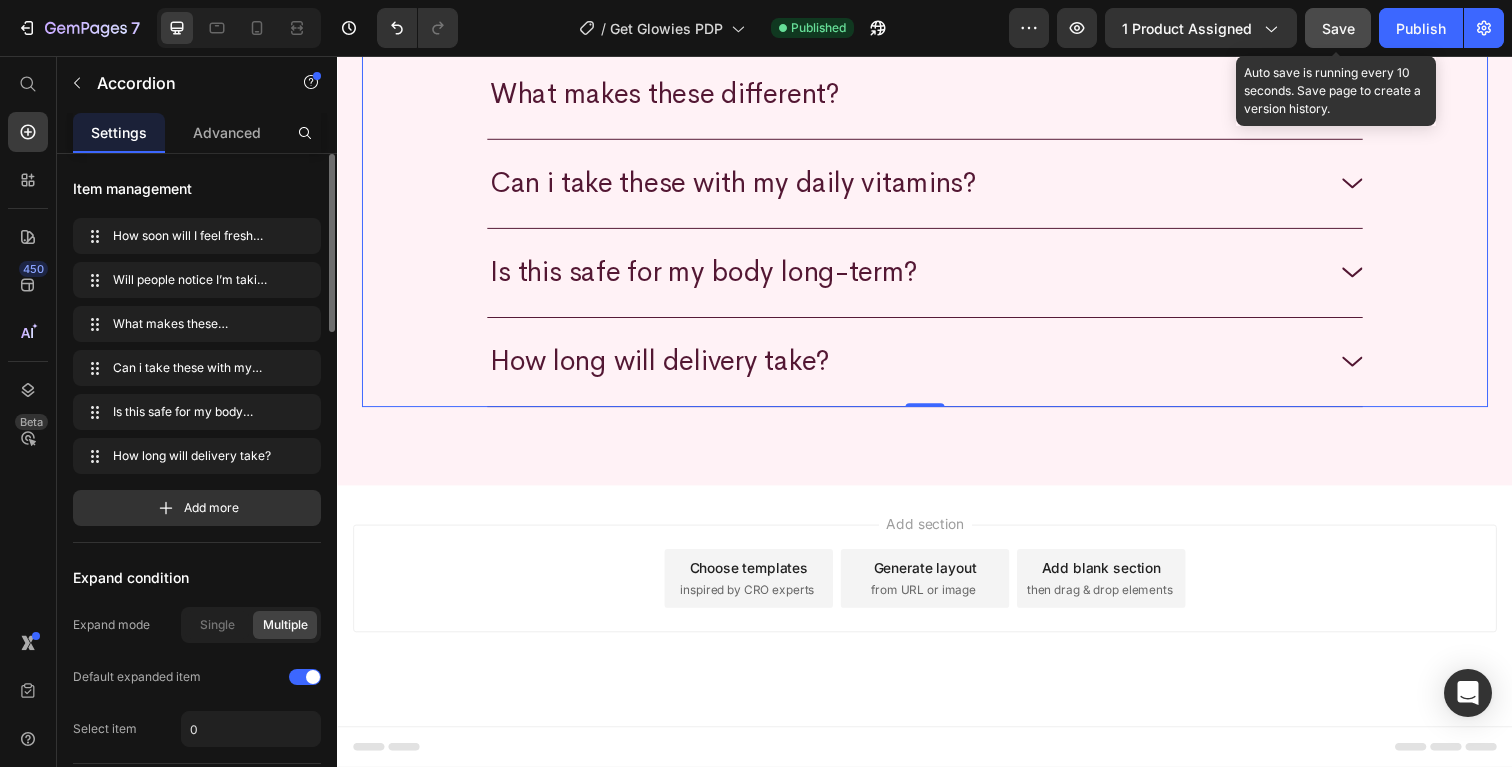click on "Save" at bounding box center [1338, 28] 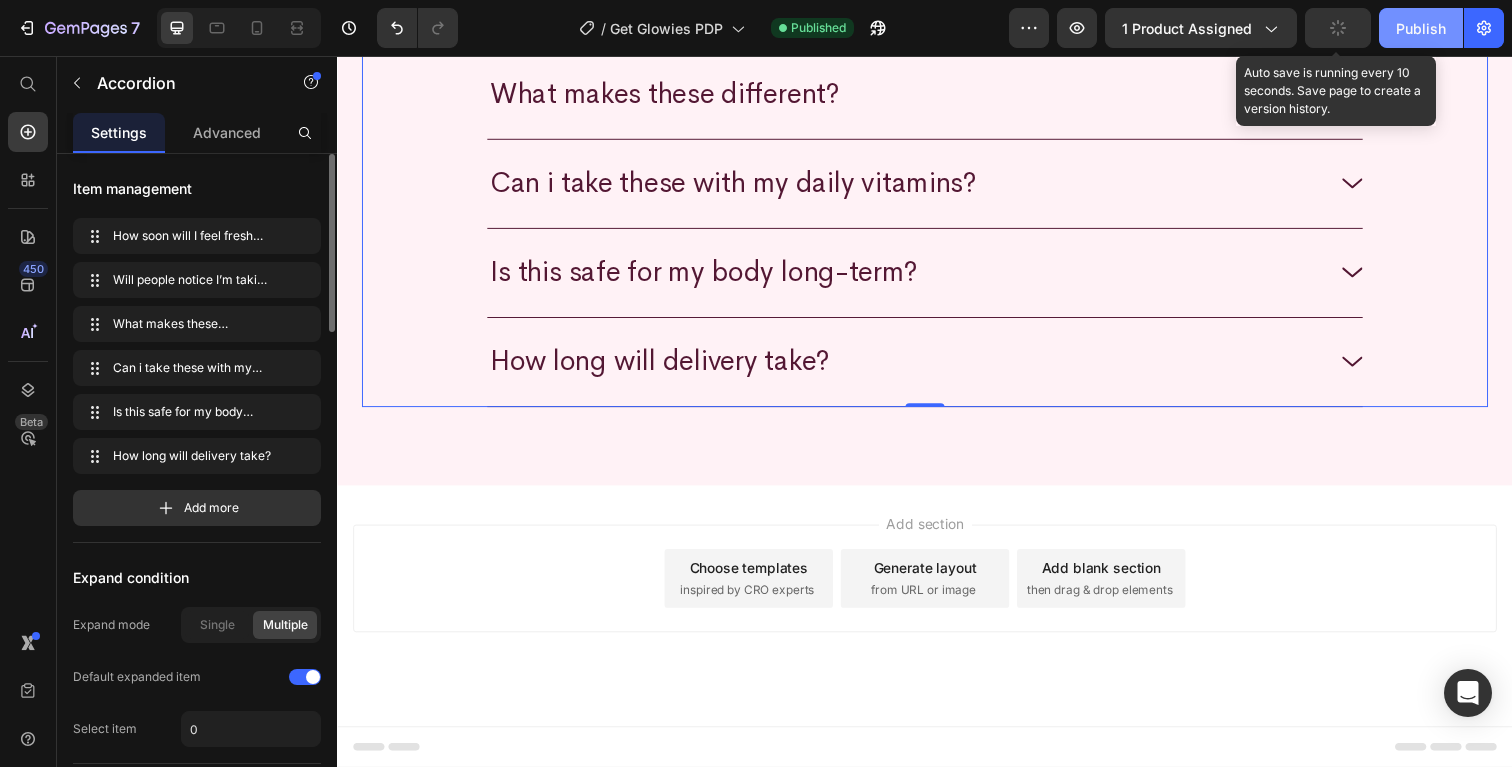 click on "Publish" at bounding box center [1421, 28] 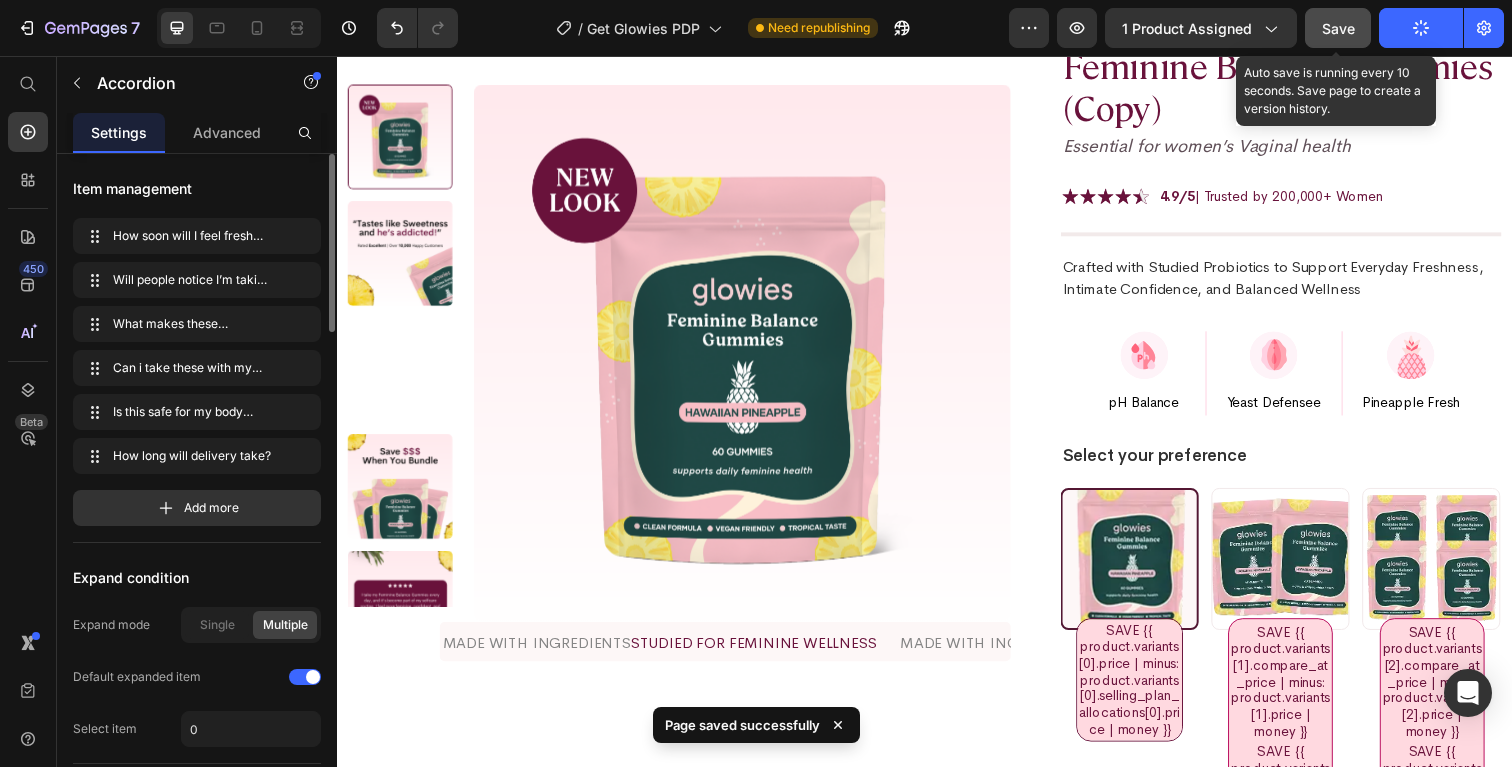 scroll, scrollTop: 0, scrollLeft: 0, axis: both 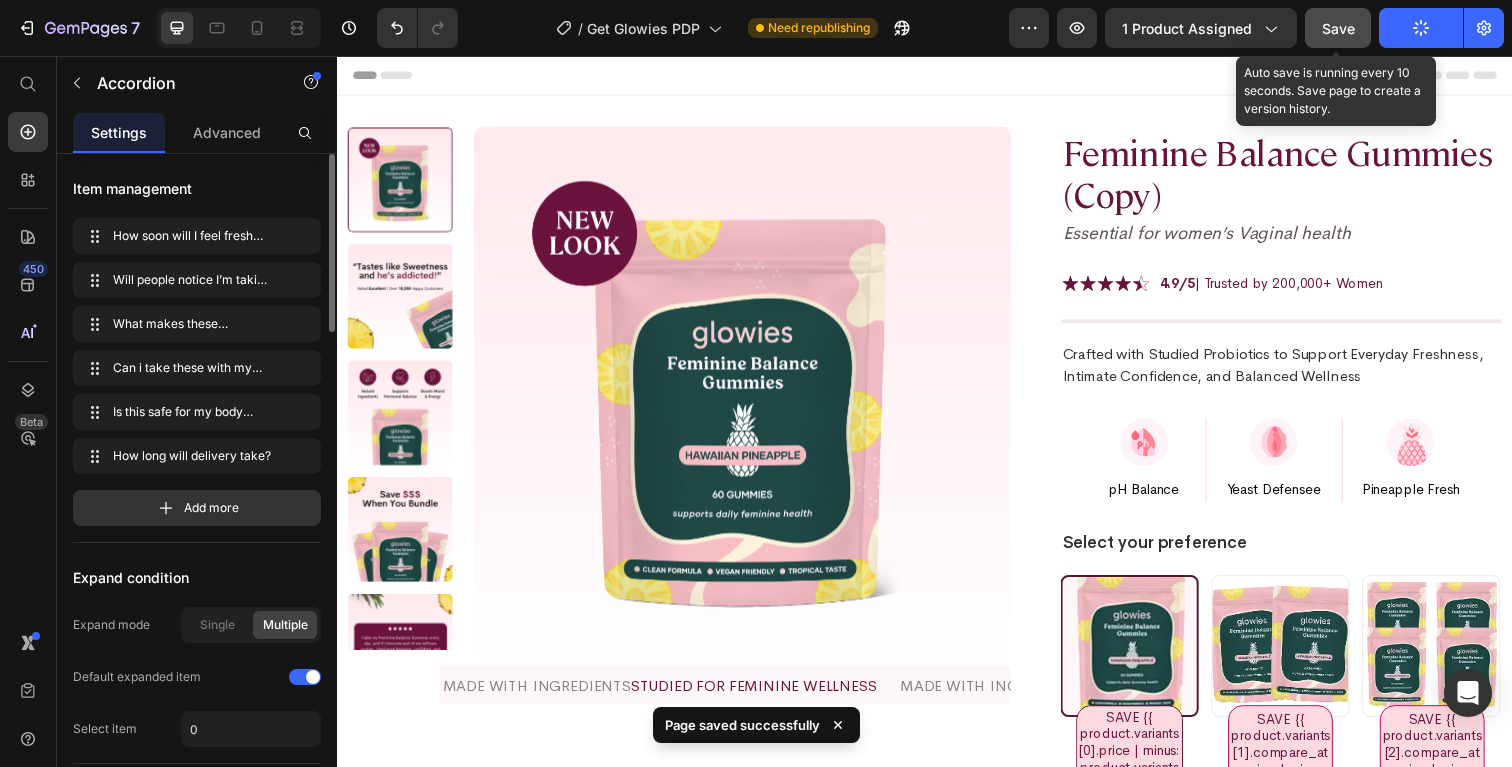 type 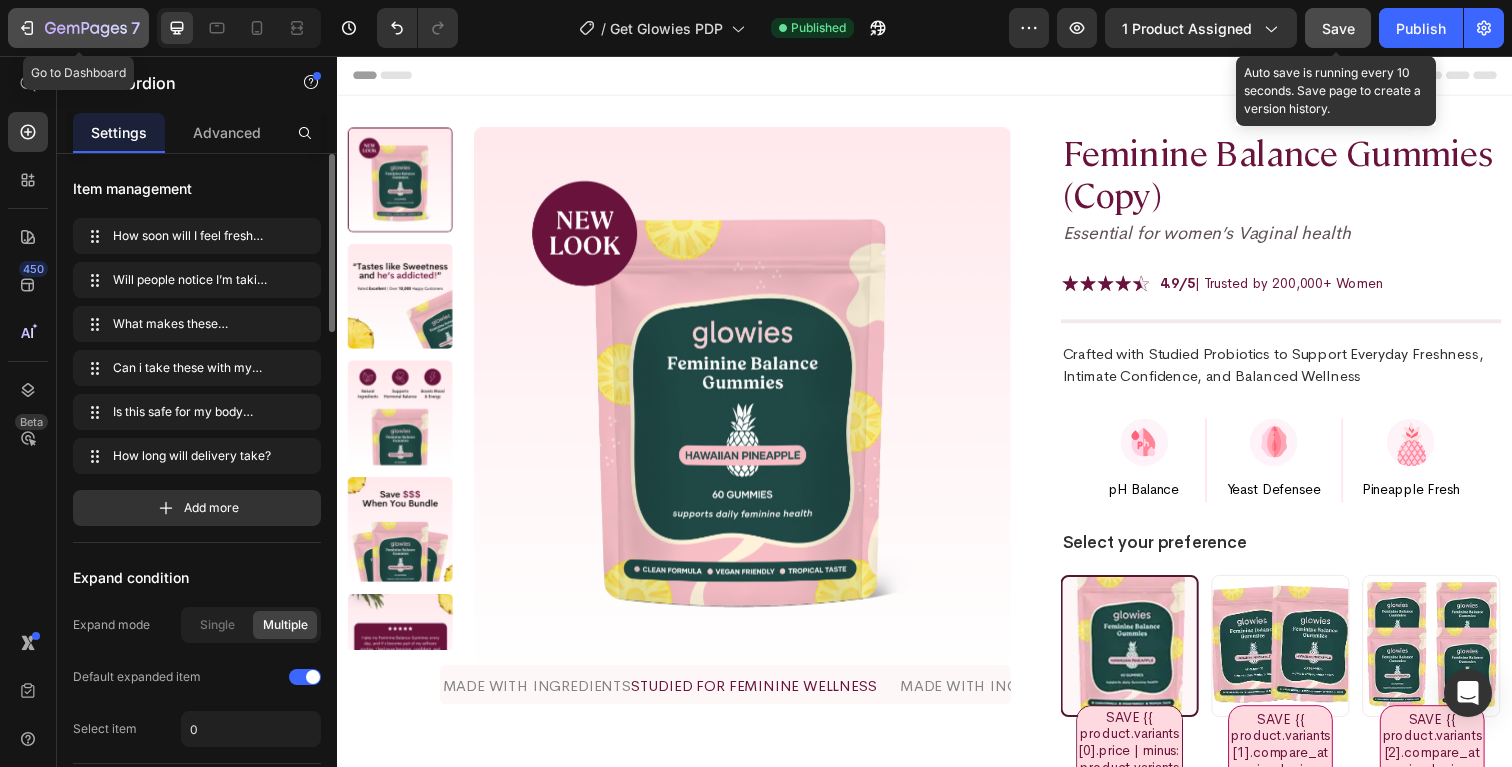 click 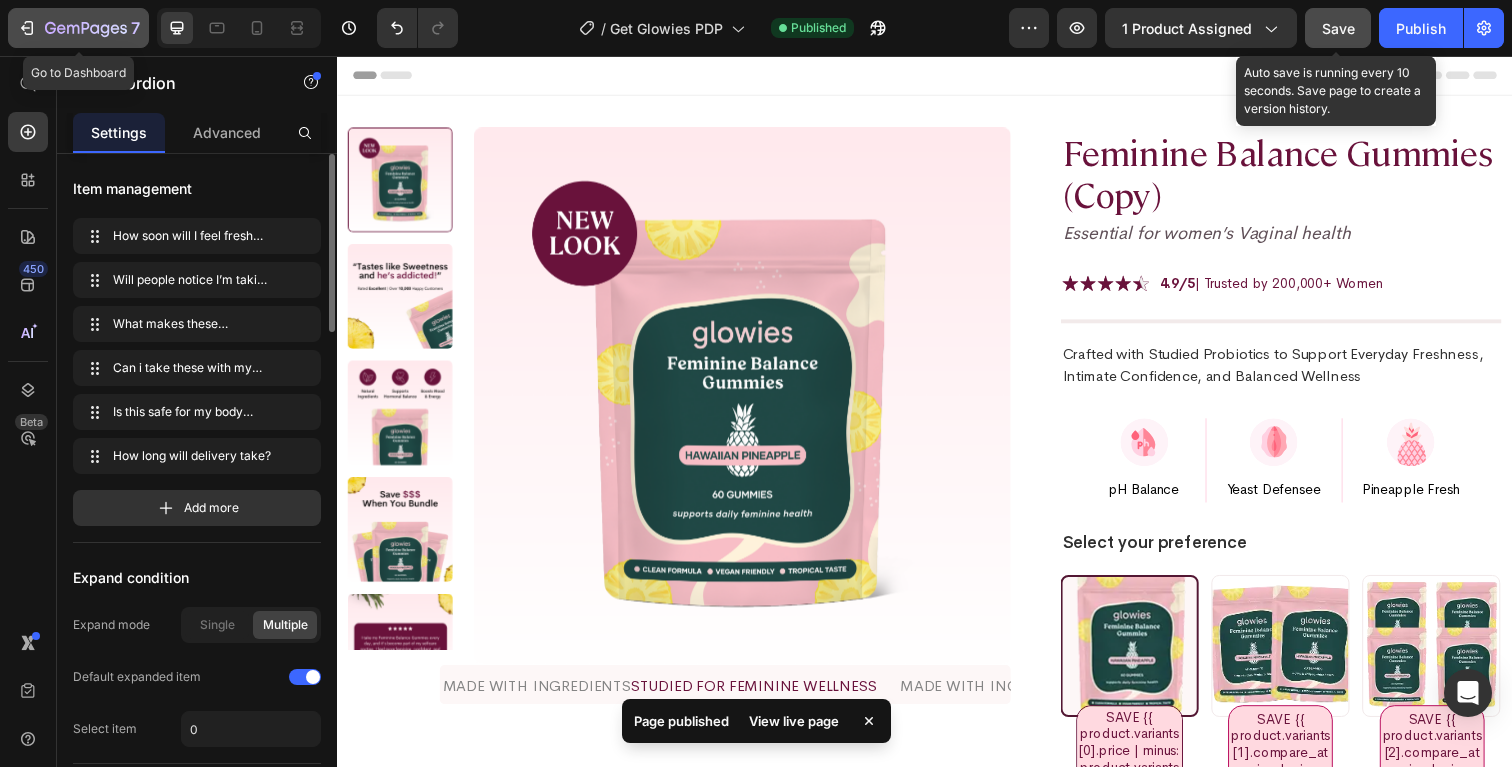 type 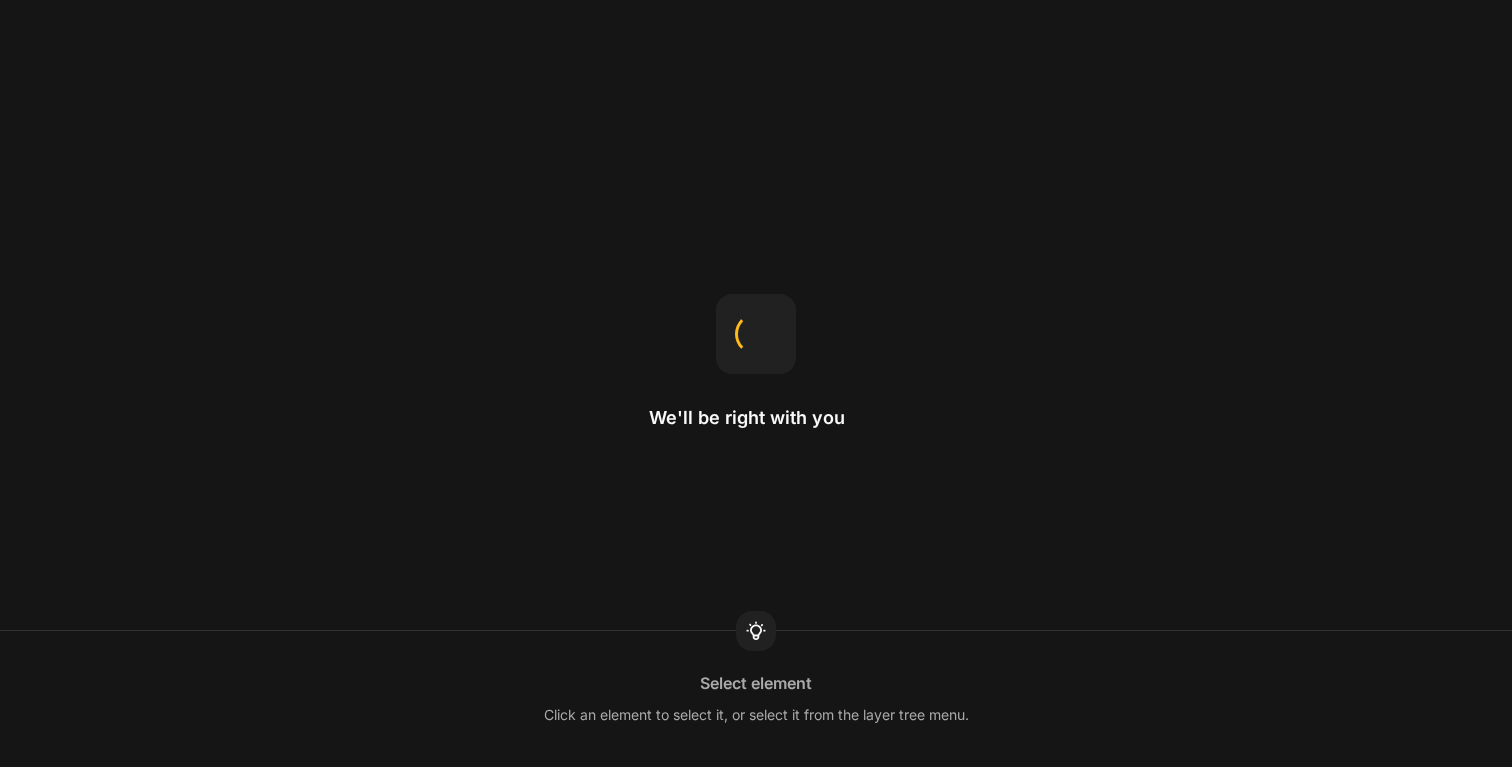 scroll, scrollTop: 0, scrollLeft: 0, axis: both 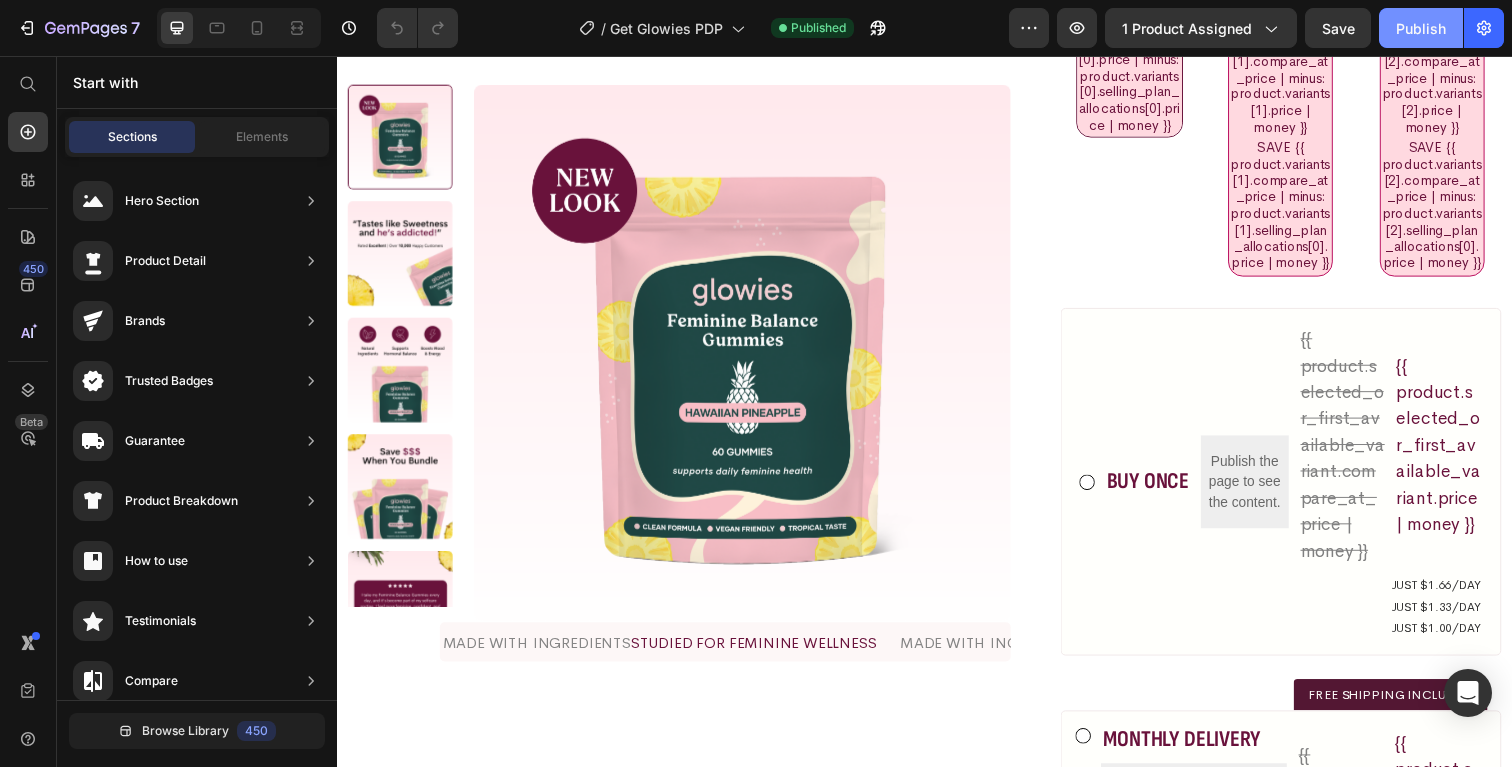 click on "Publish" at bounding box center (1421, 28) 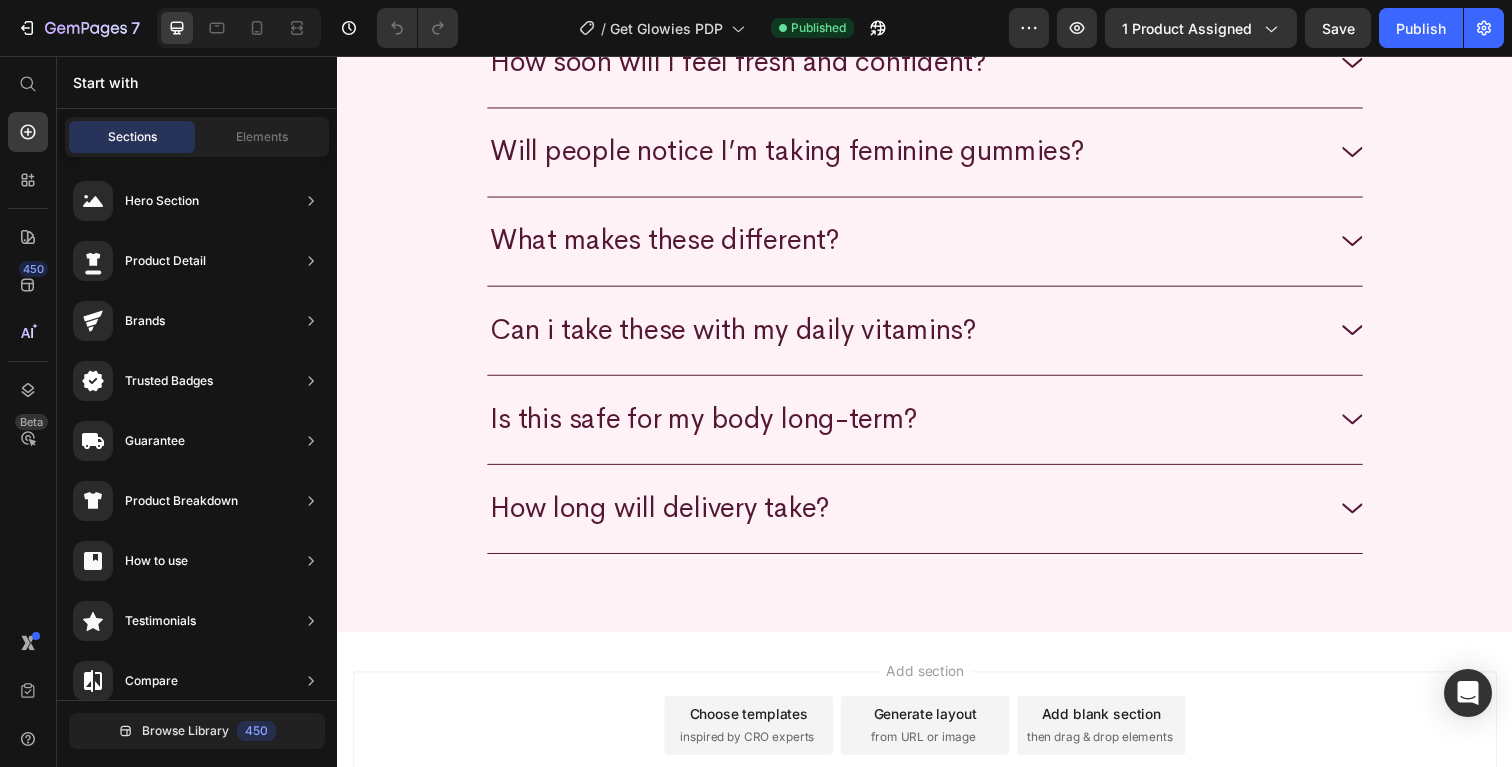 scroll, scrollTop: 10997, scrollLeft: 0, axis: vertical 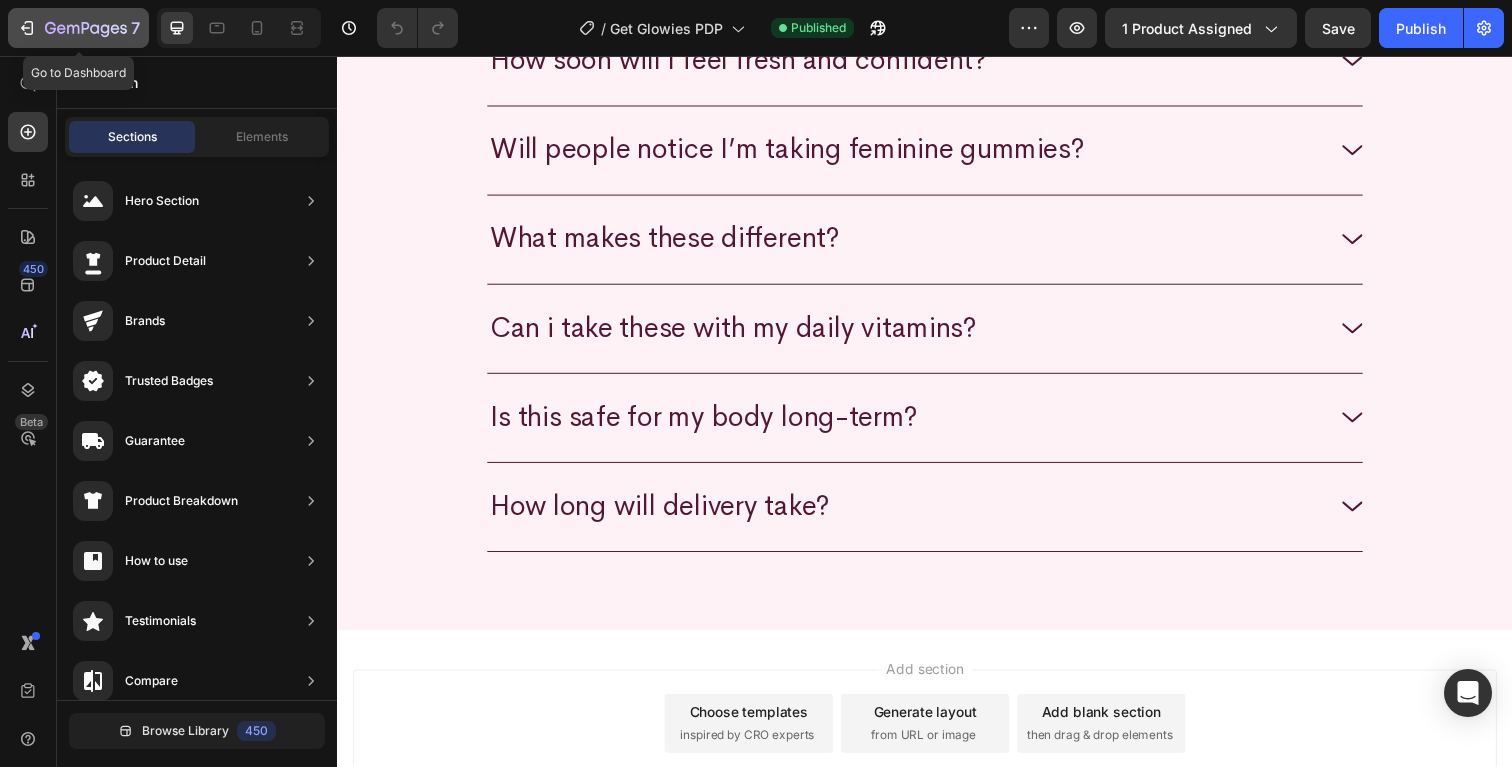 click 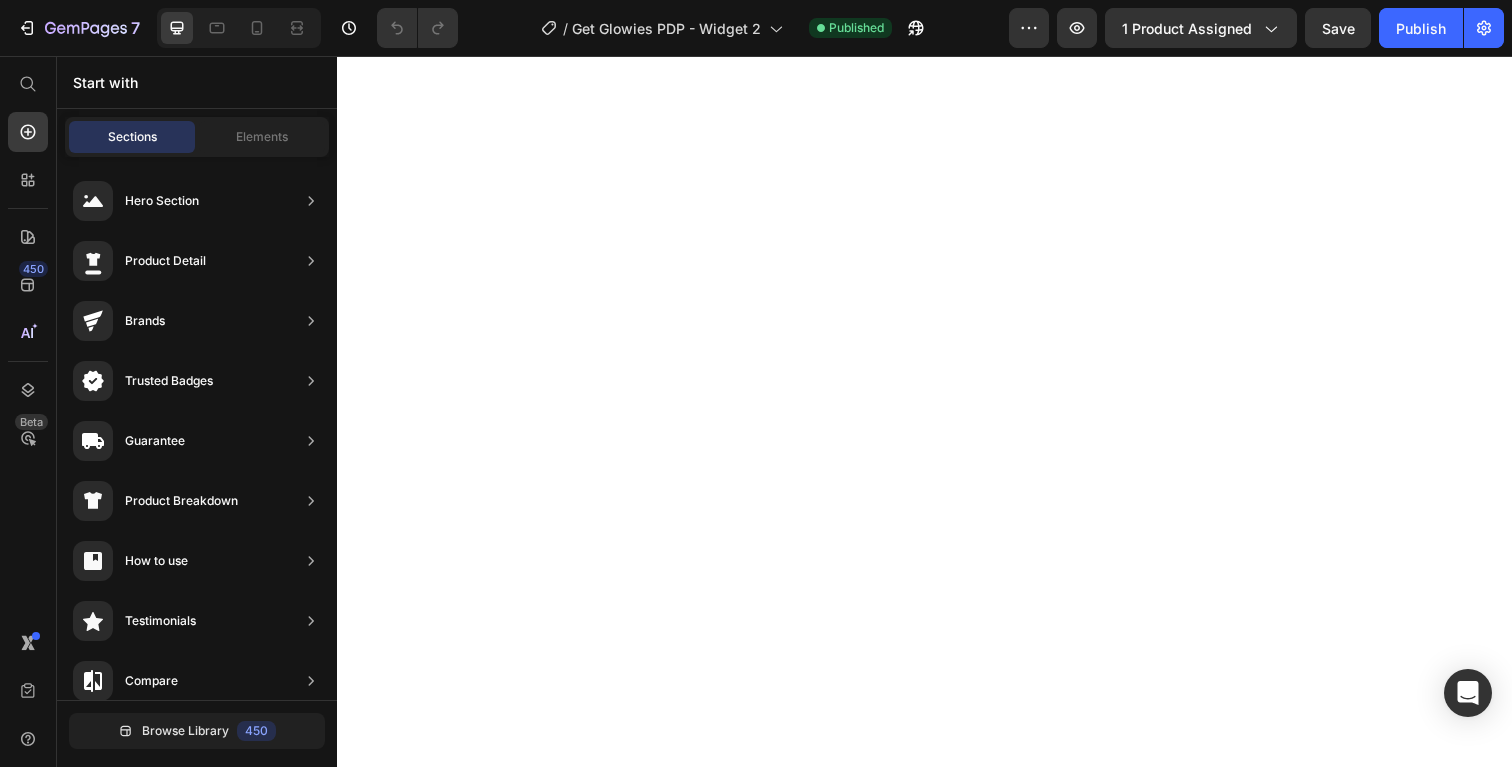 scroll, scrollTop: 0, scrollLeft: 0, axis: both 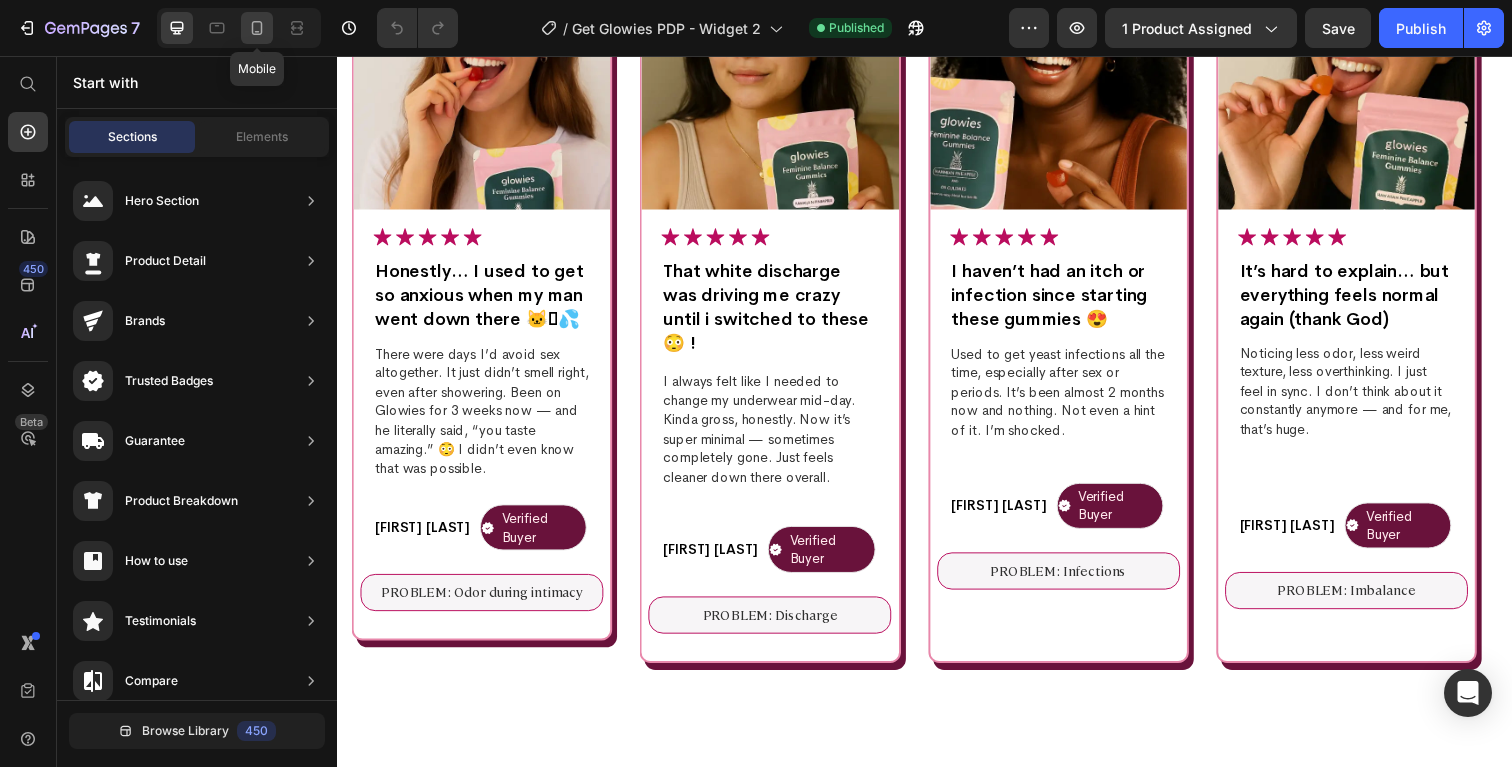 click 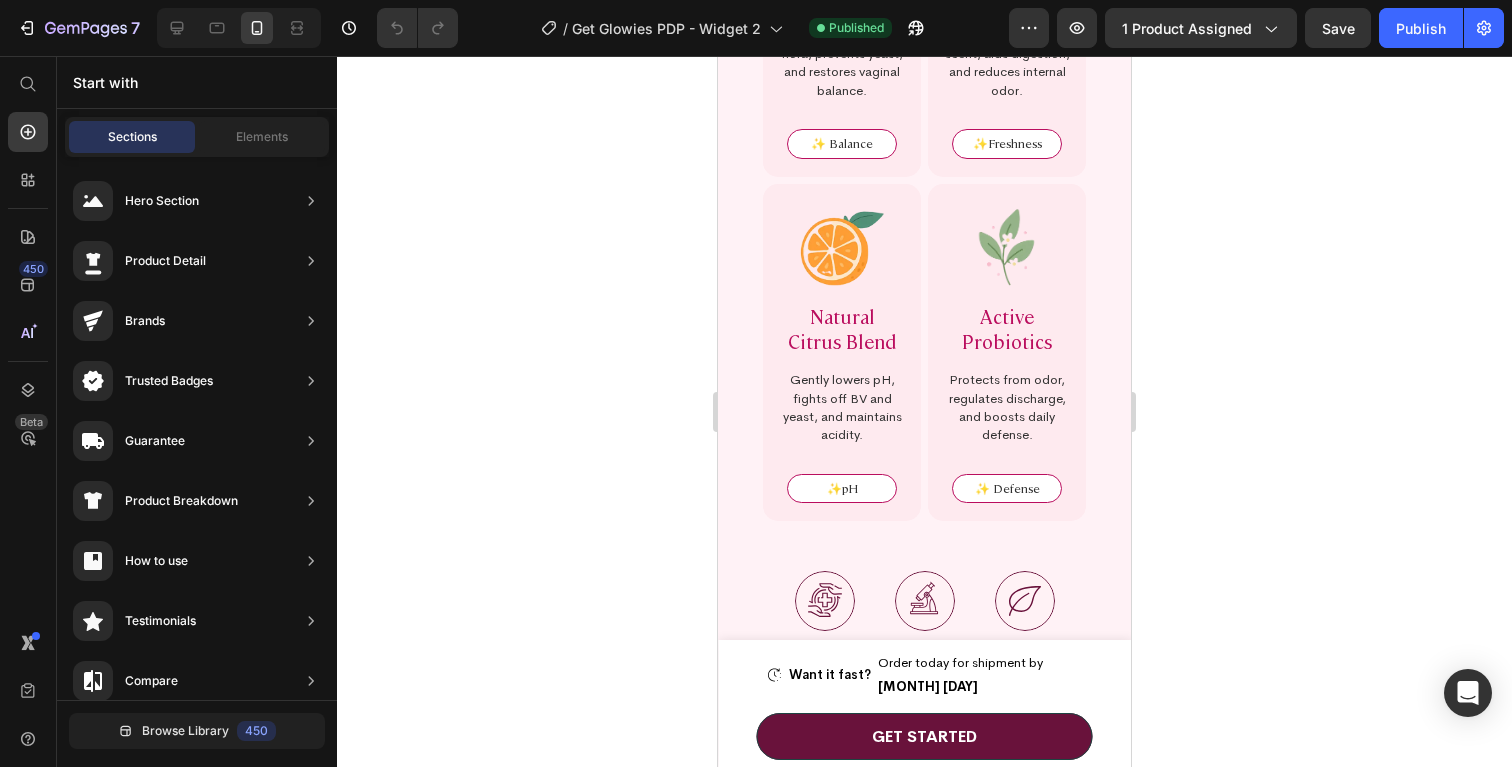 scroll, scrollTop: 7912, scrollLeft: 0, axis: vertical 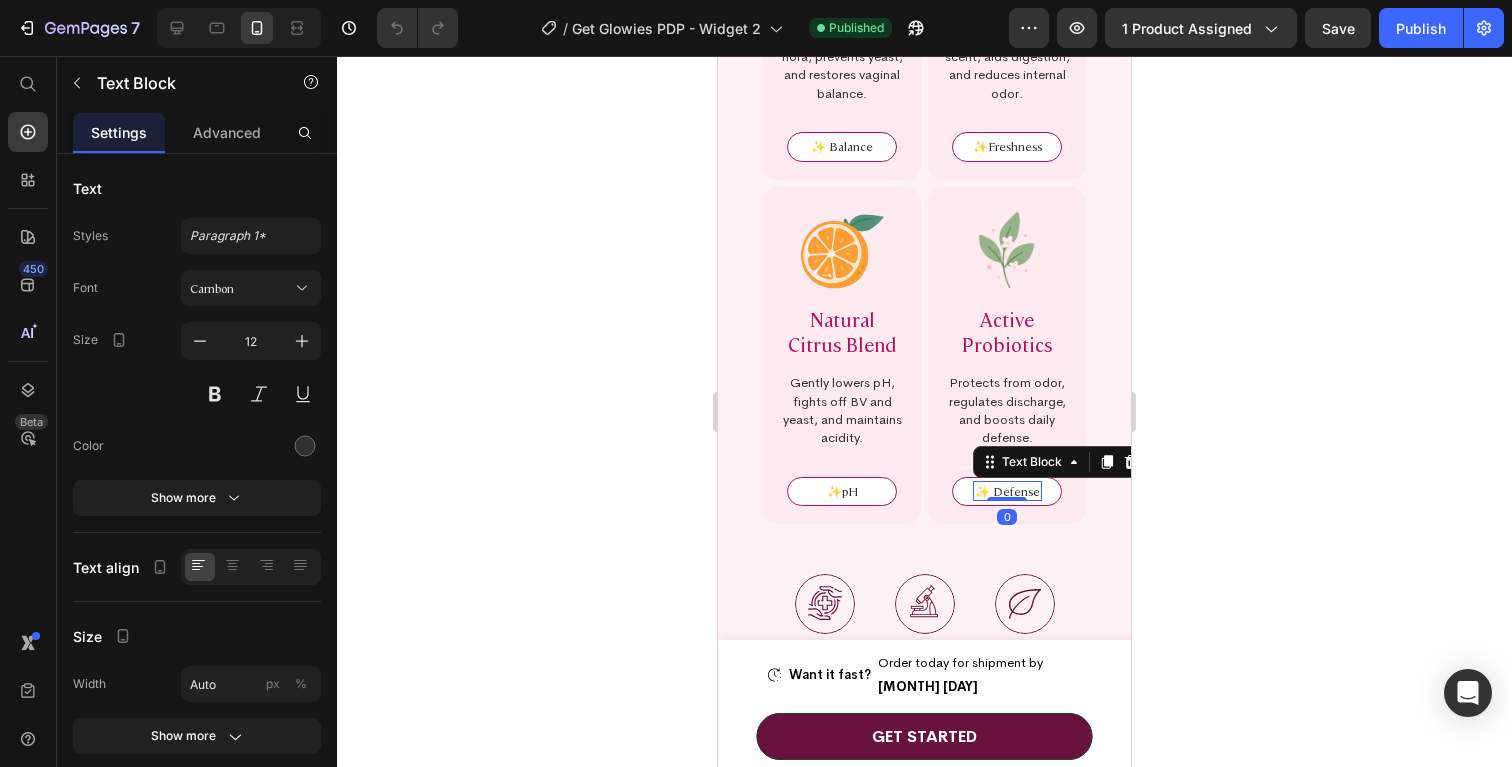 click on "✨ Defense" at bounding box center (1007, 491) 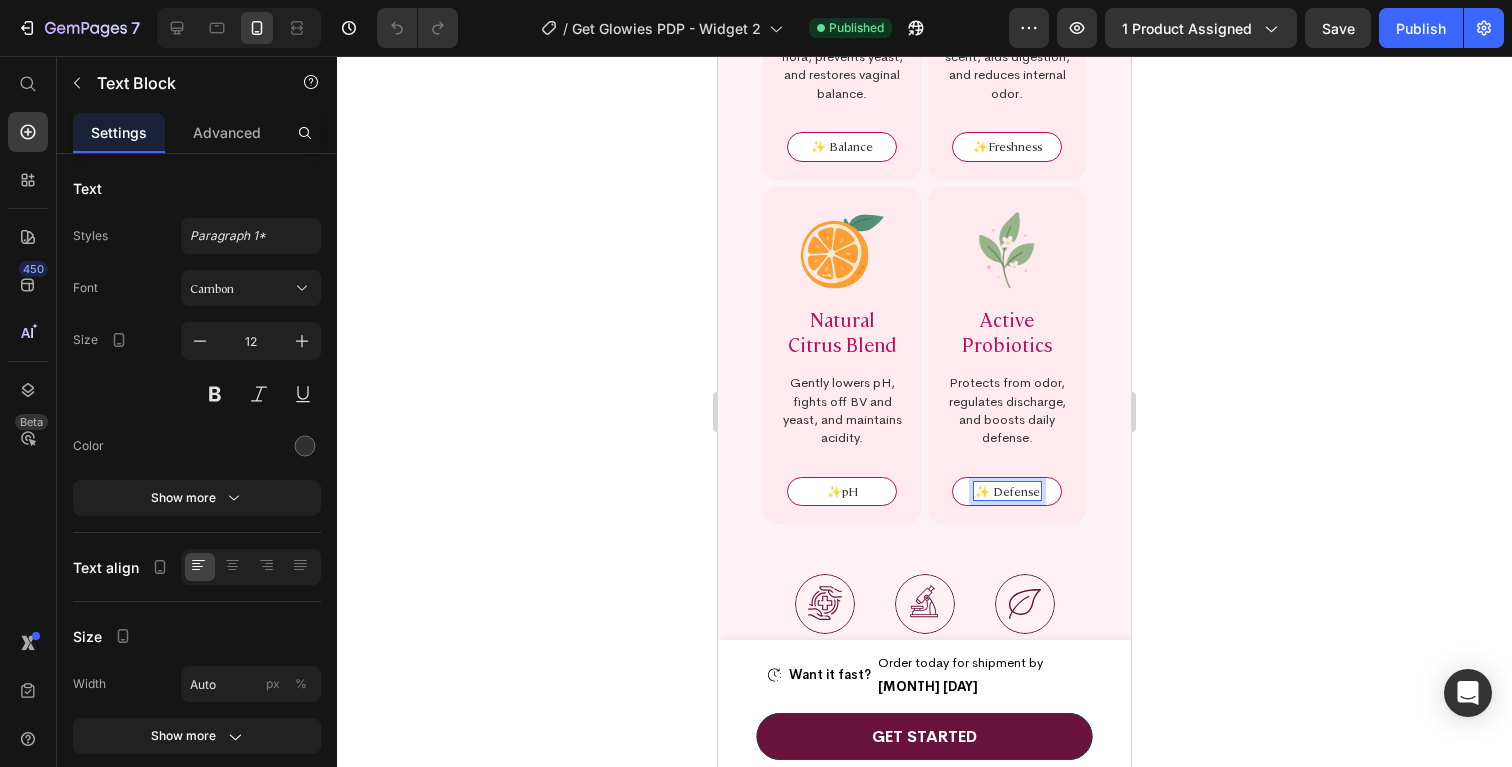 click on "✨ Defense" at bounding box center [1007, 491] 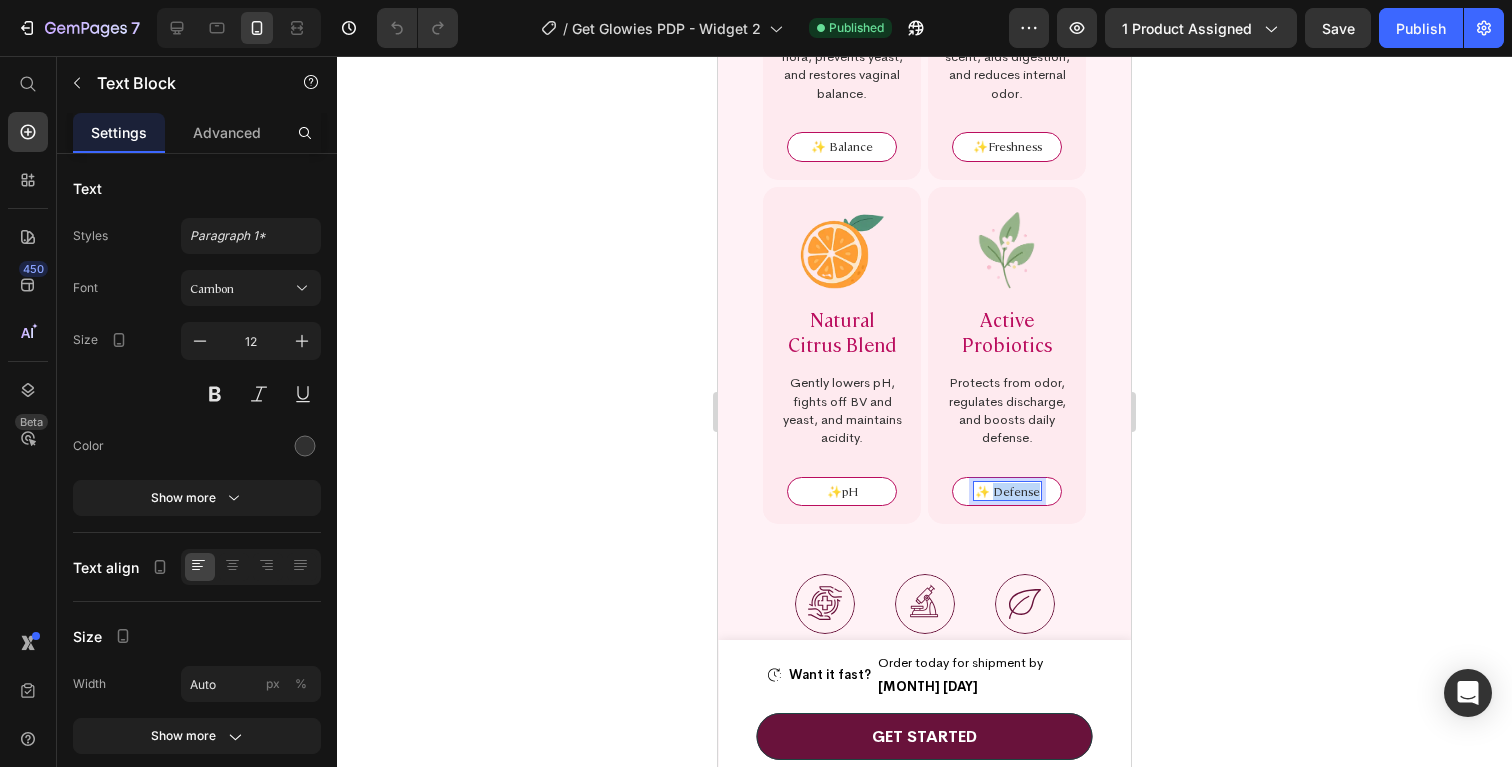click on "✨ Defense" at bounding box center [1007, 491] 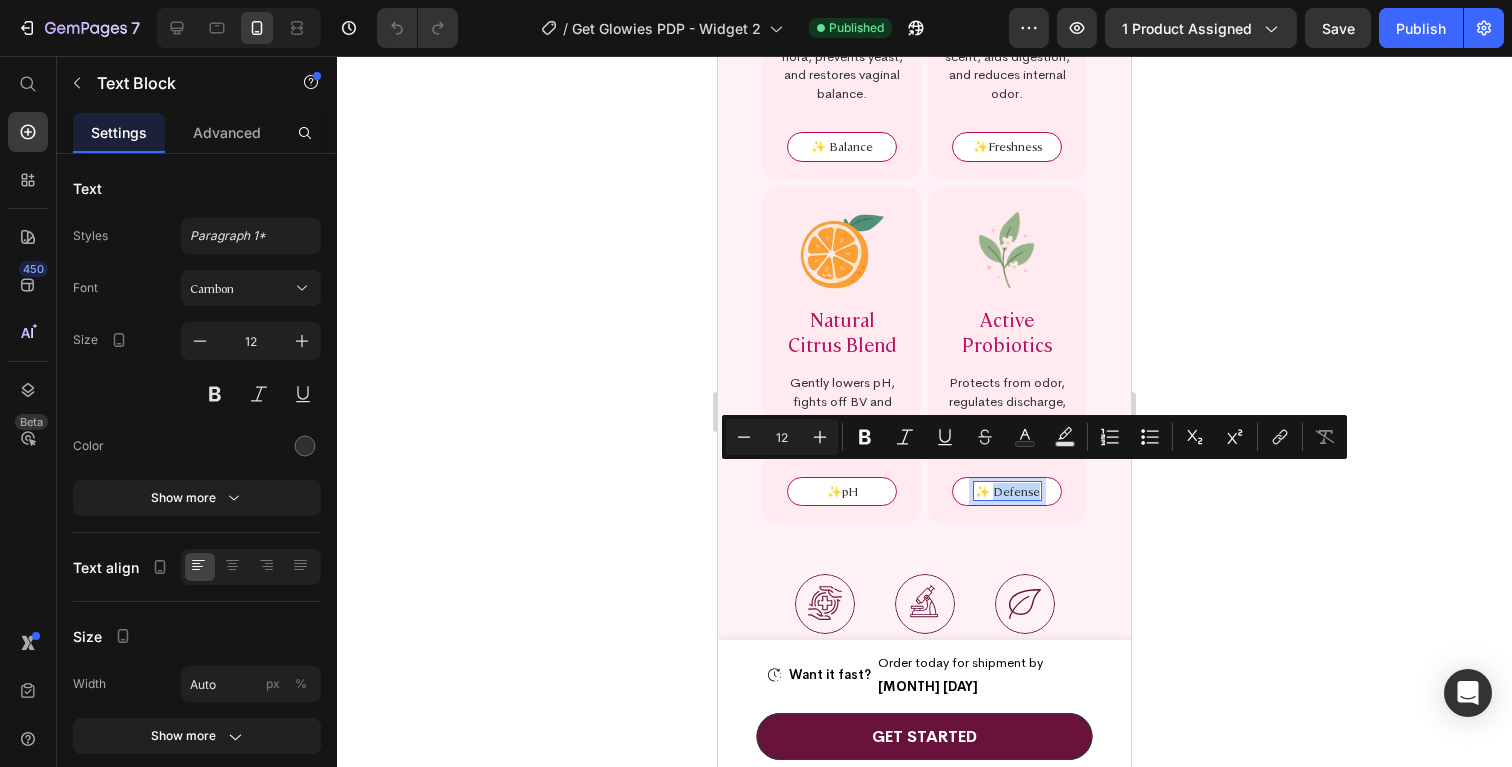 click on "✨ Defense" at bounding box center [1007, 491] 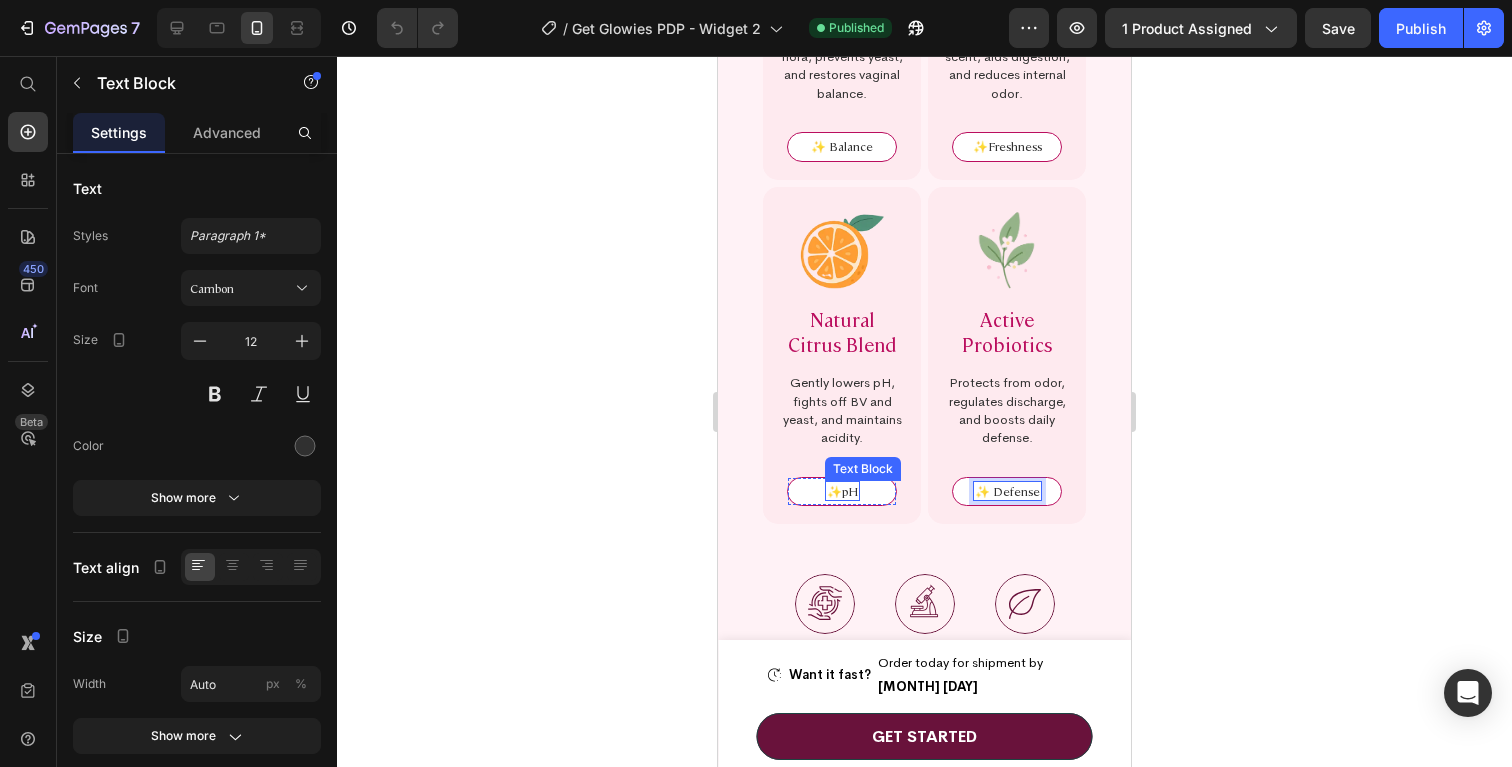 click on "✨pH" at bounding box center [842, 491] 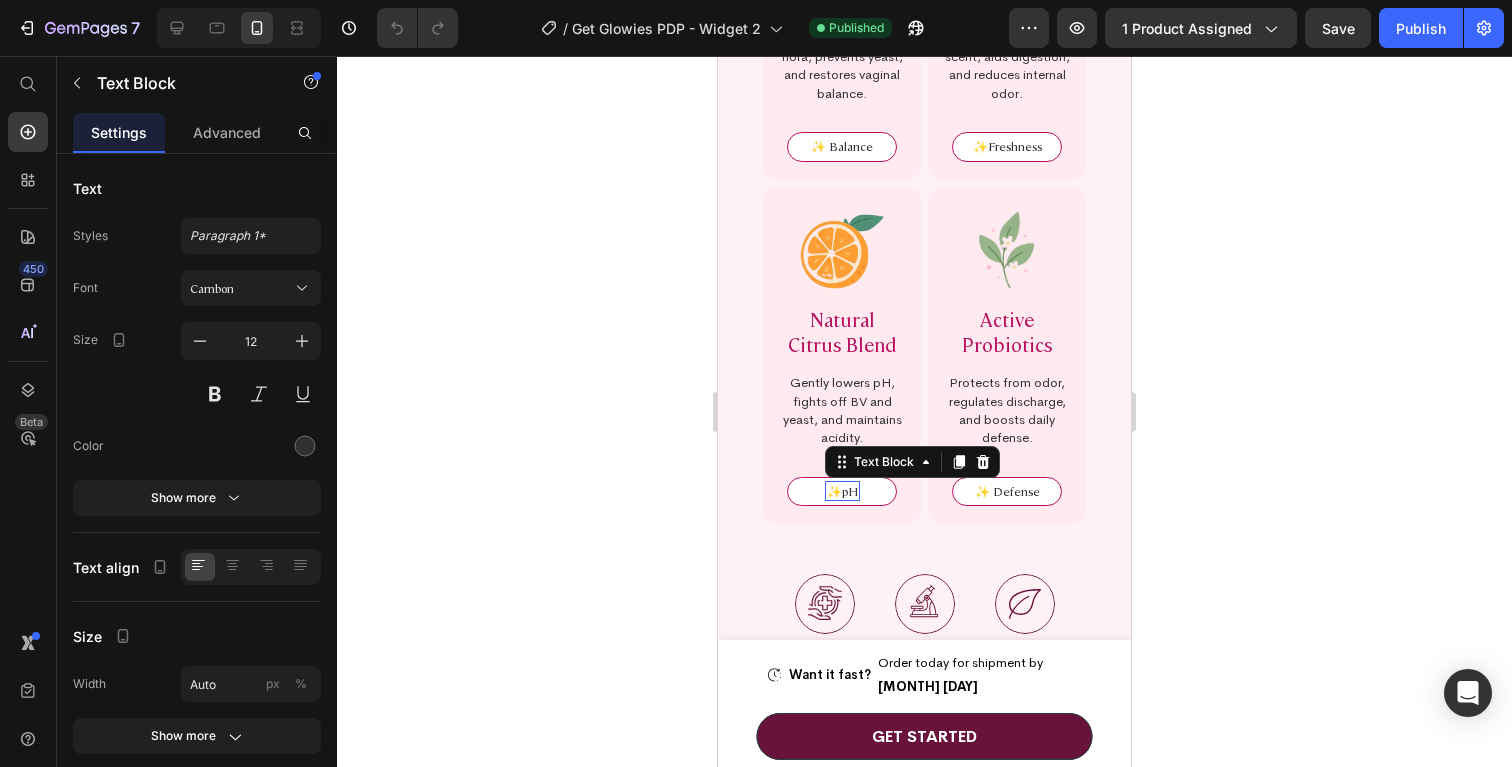 click on "✨pH" at bounding box center (842, 491) 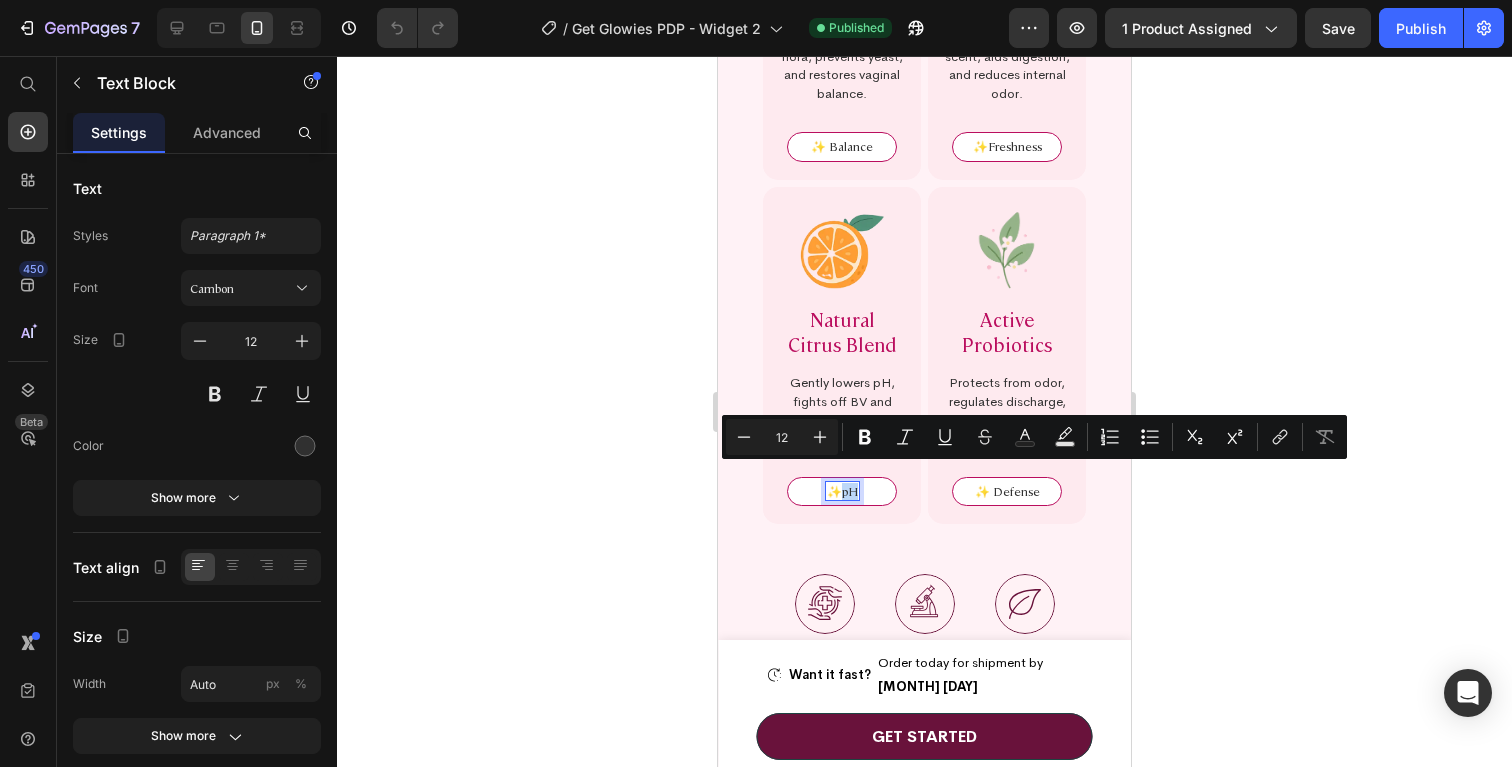 click on "✨pH" at bounding box center [842, 491] 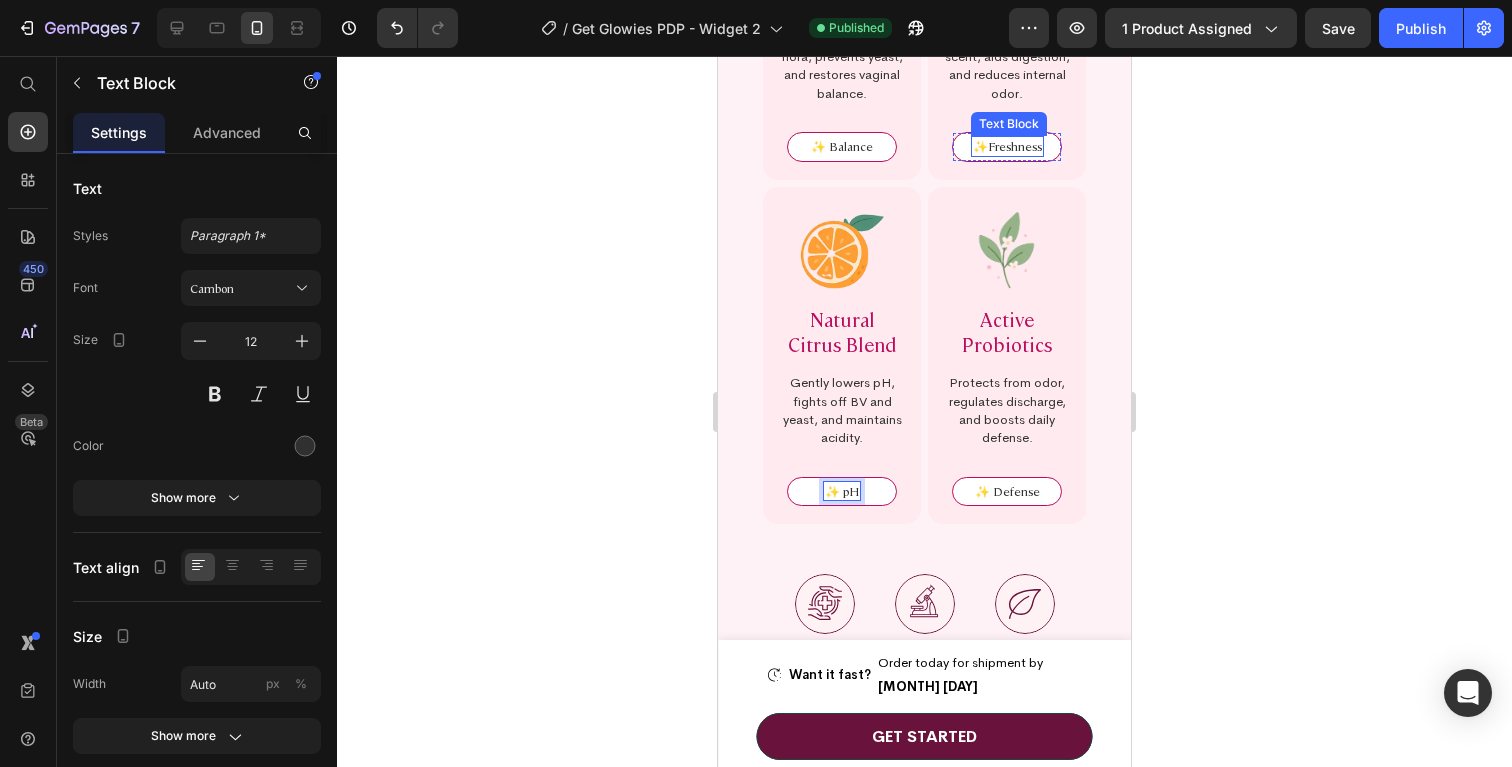 click on "✨Freshness Text Block" at bounding box center [1007, 146] 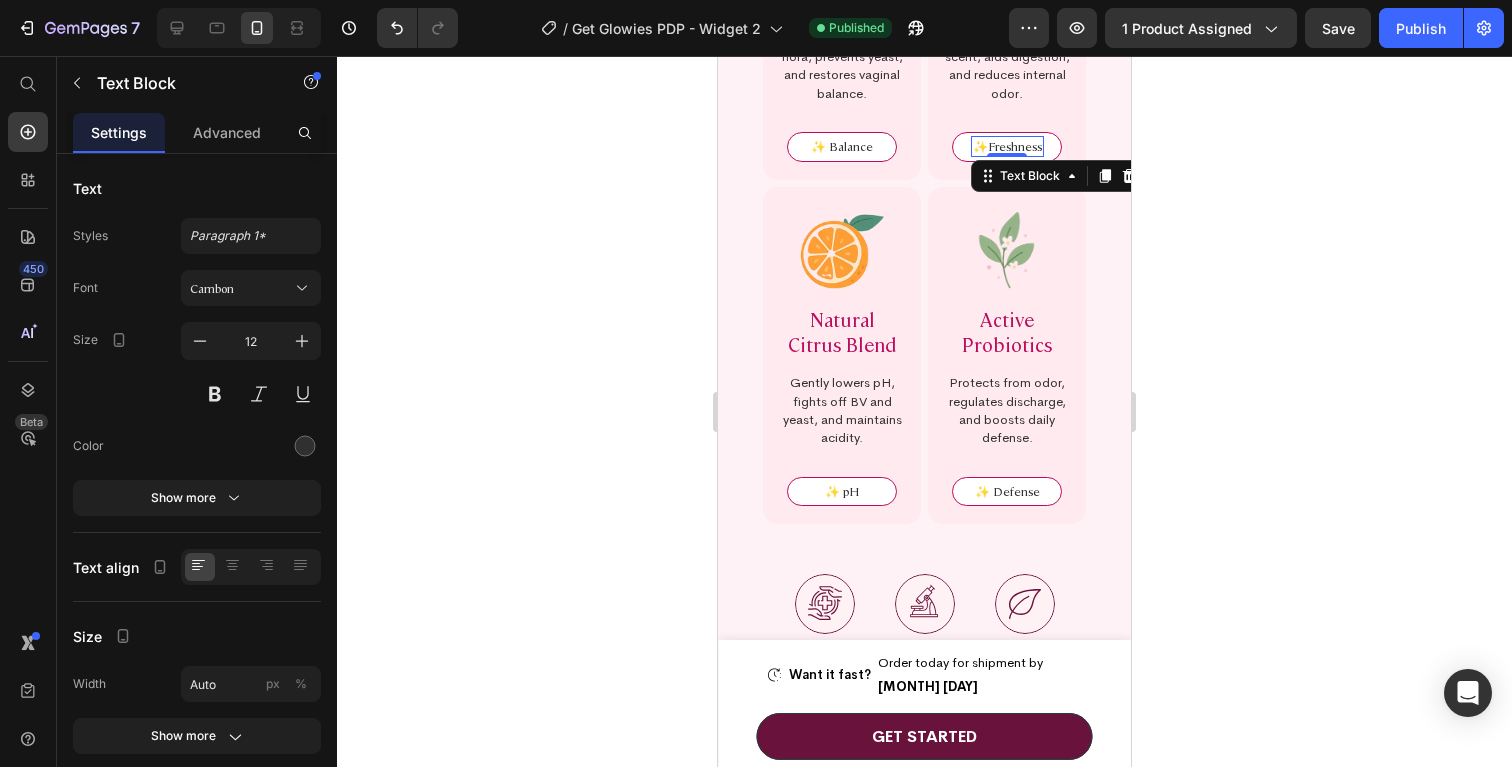 click at bounding box center (1007, 155) 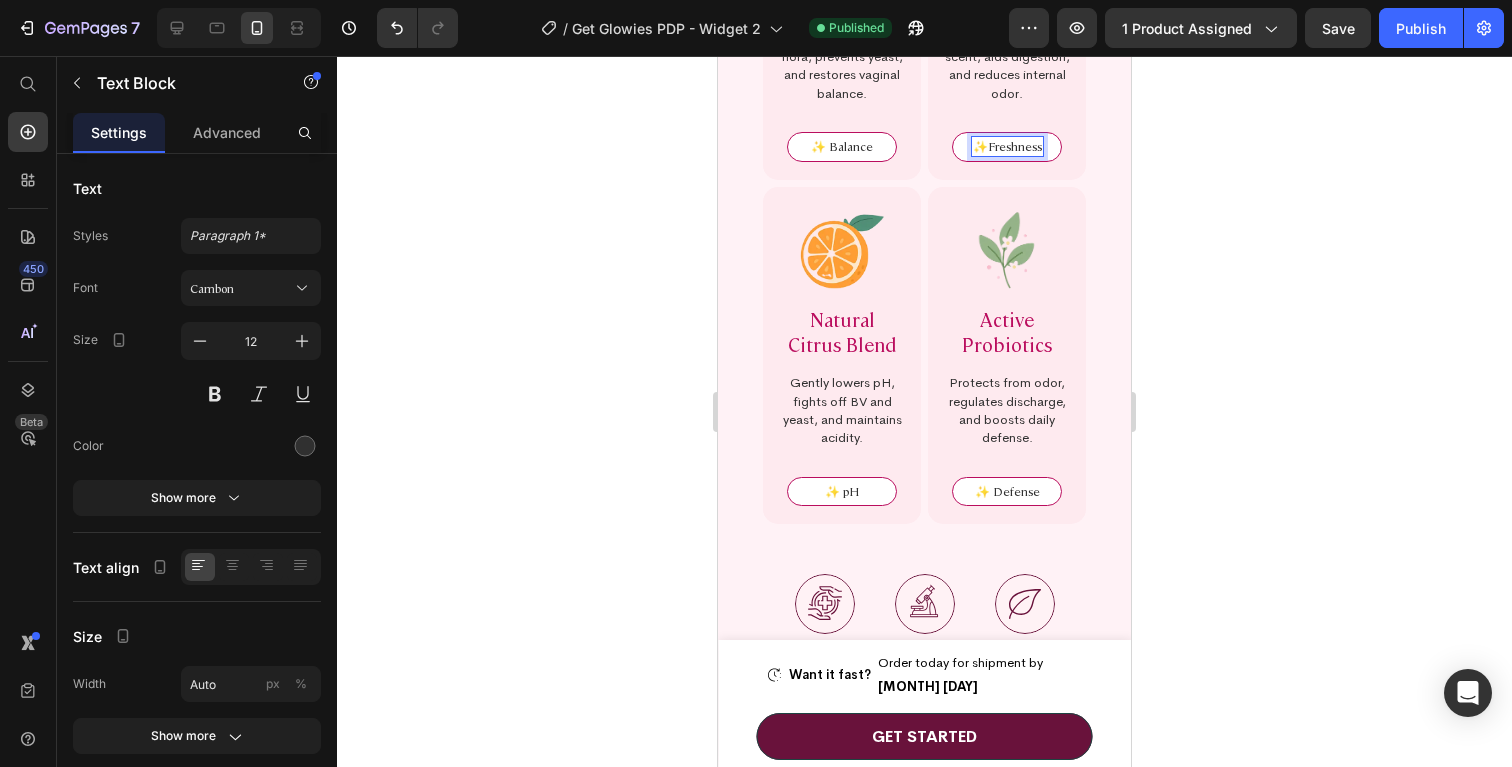 click on "✨Freshness" at bounding box center (1007, 146) 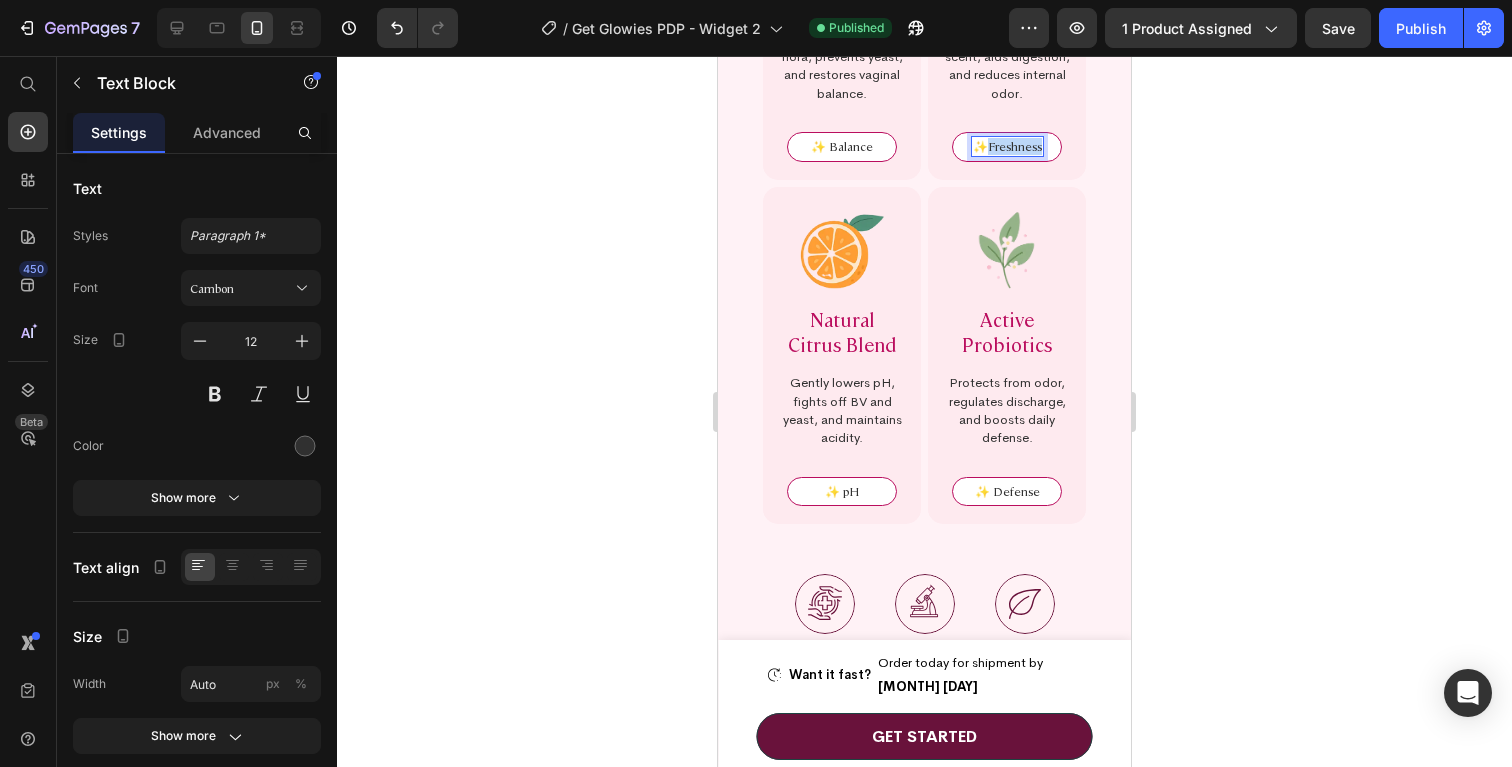 click on "✨Freshness" at bounding box center [1007, 146] 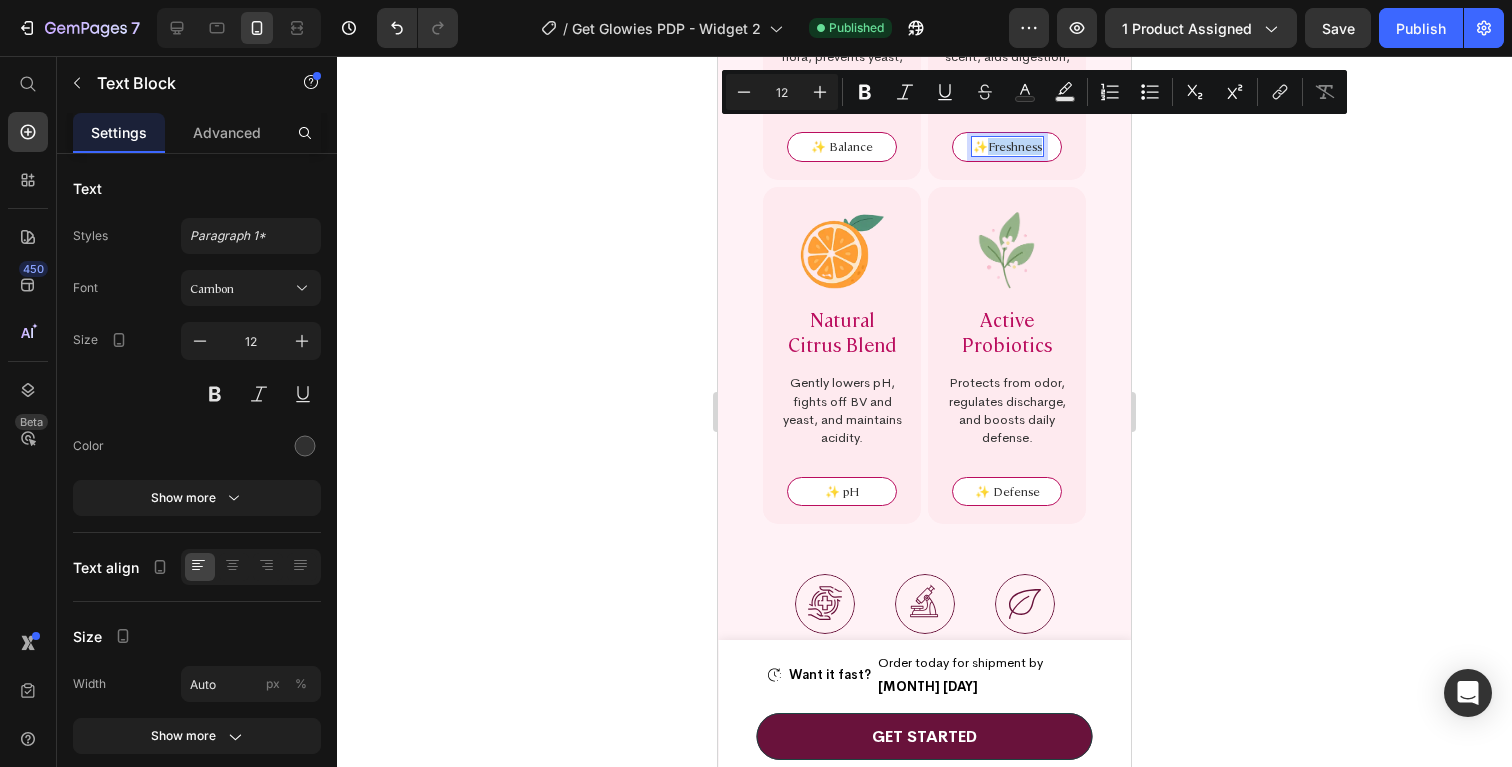 click on "✨Freshness" at bounding box center [1007, 146] 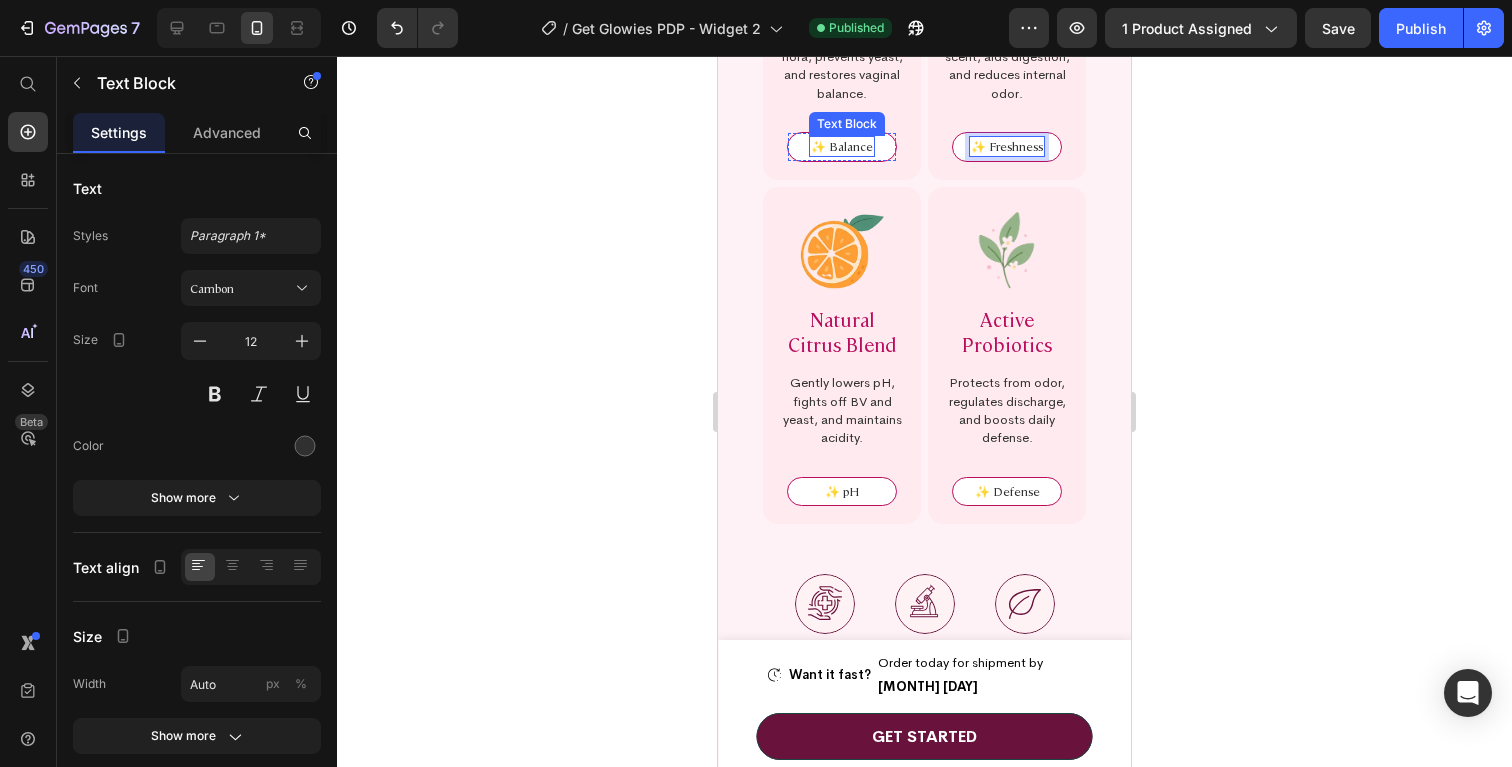 click on "✨ Balance" at bounding box center (842, 146) 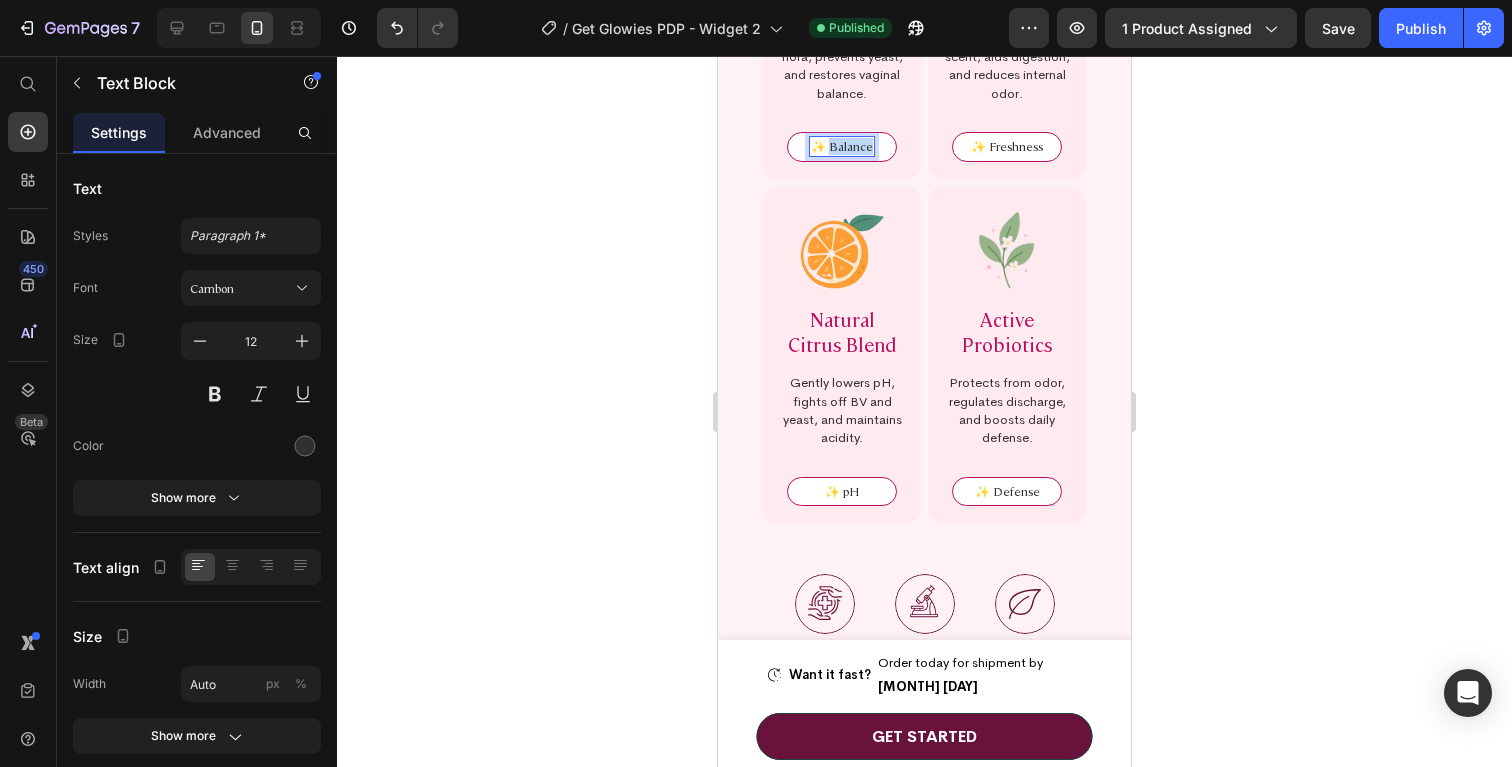 click on "✨ Balance" at bounding box center [842, 146] 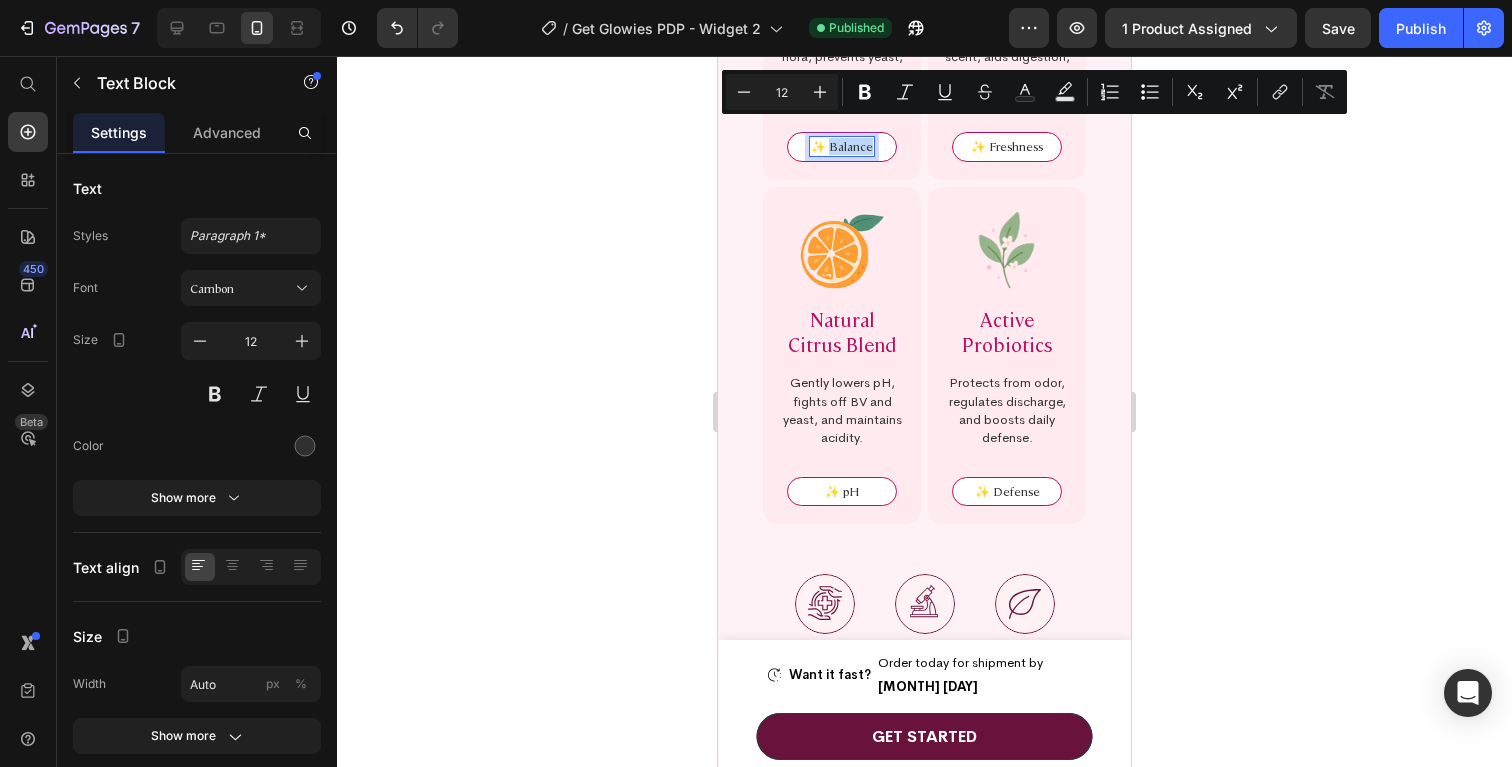 click on "✨ Balance" at bounding box center (842, 146) 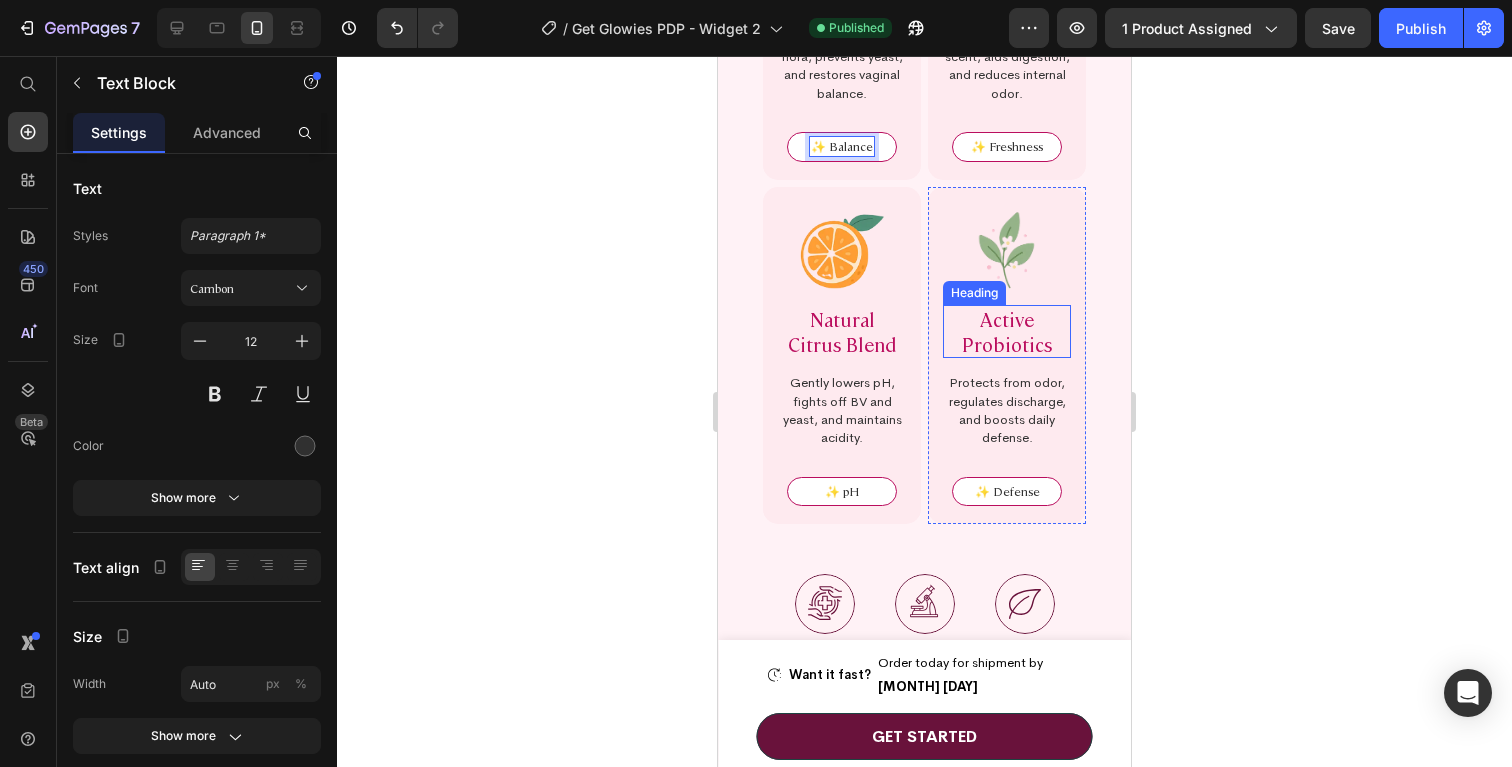 click on "Active Probiotics" at bounding box center [1007, 331] 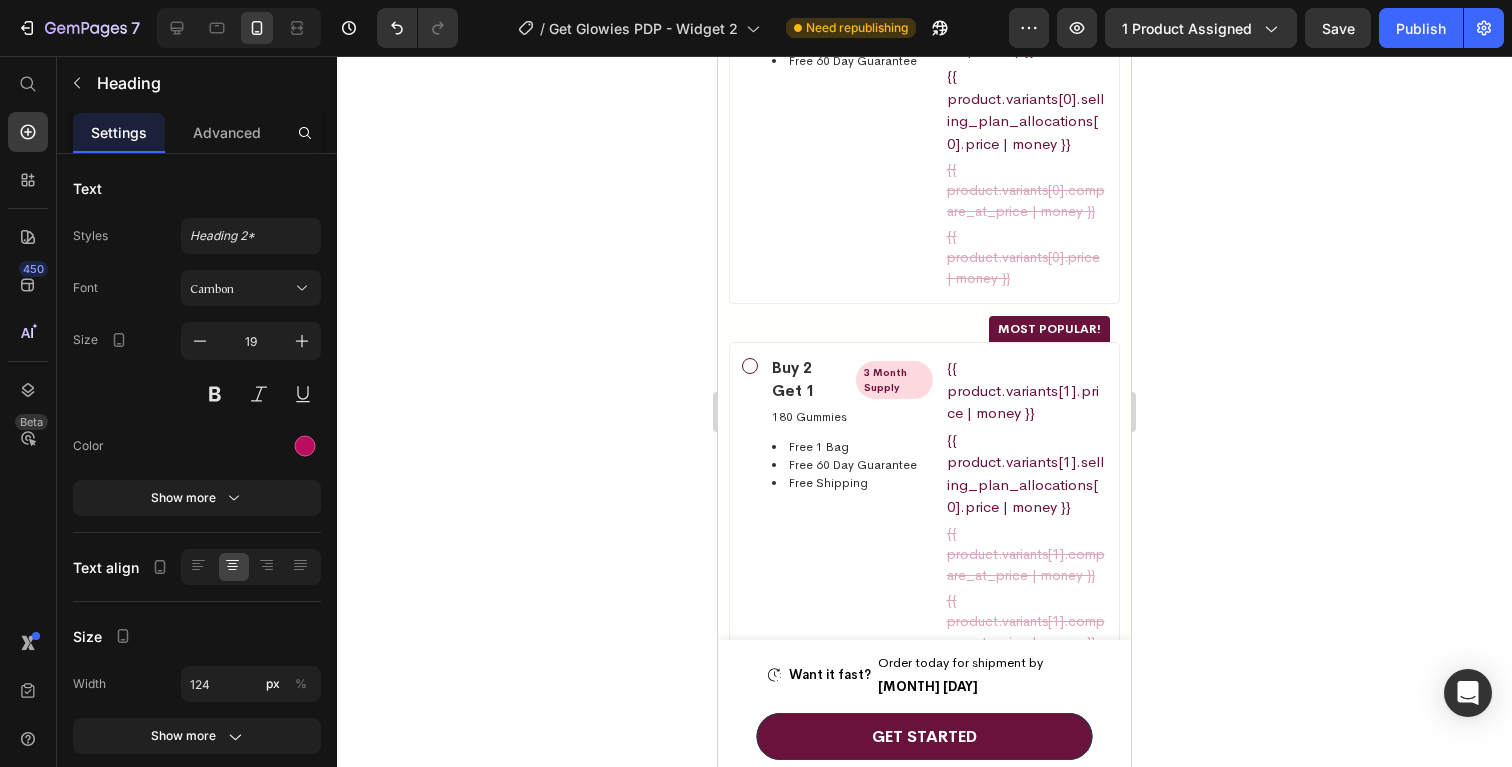 scroll, scrollTop: 1042, scrollLeft: 0, axis: vertical 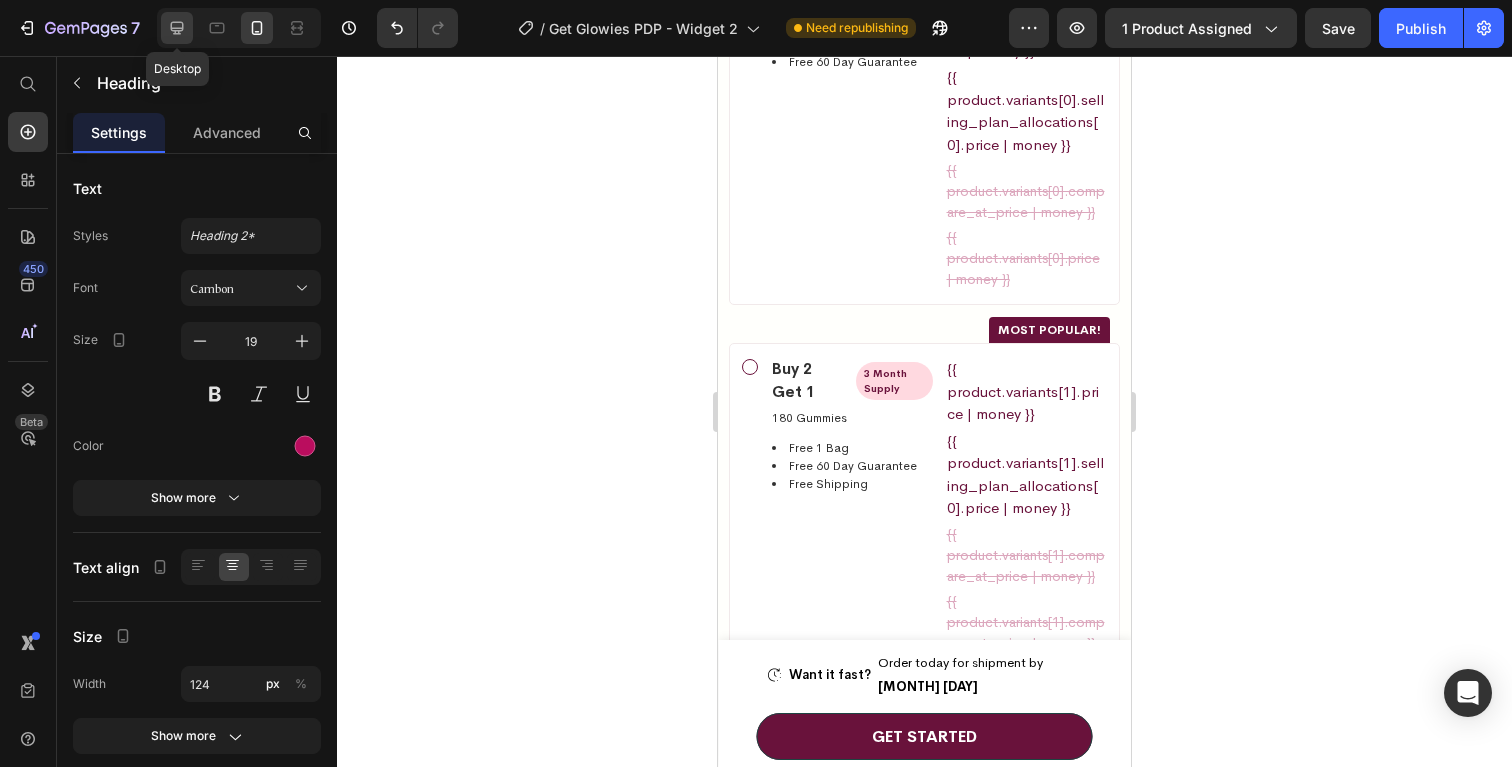 click 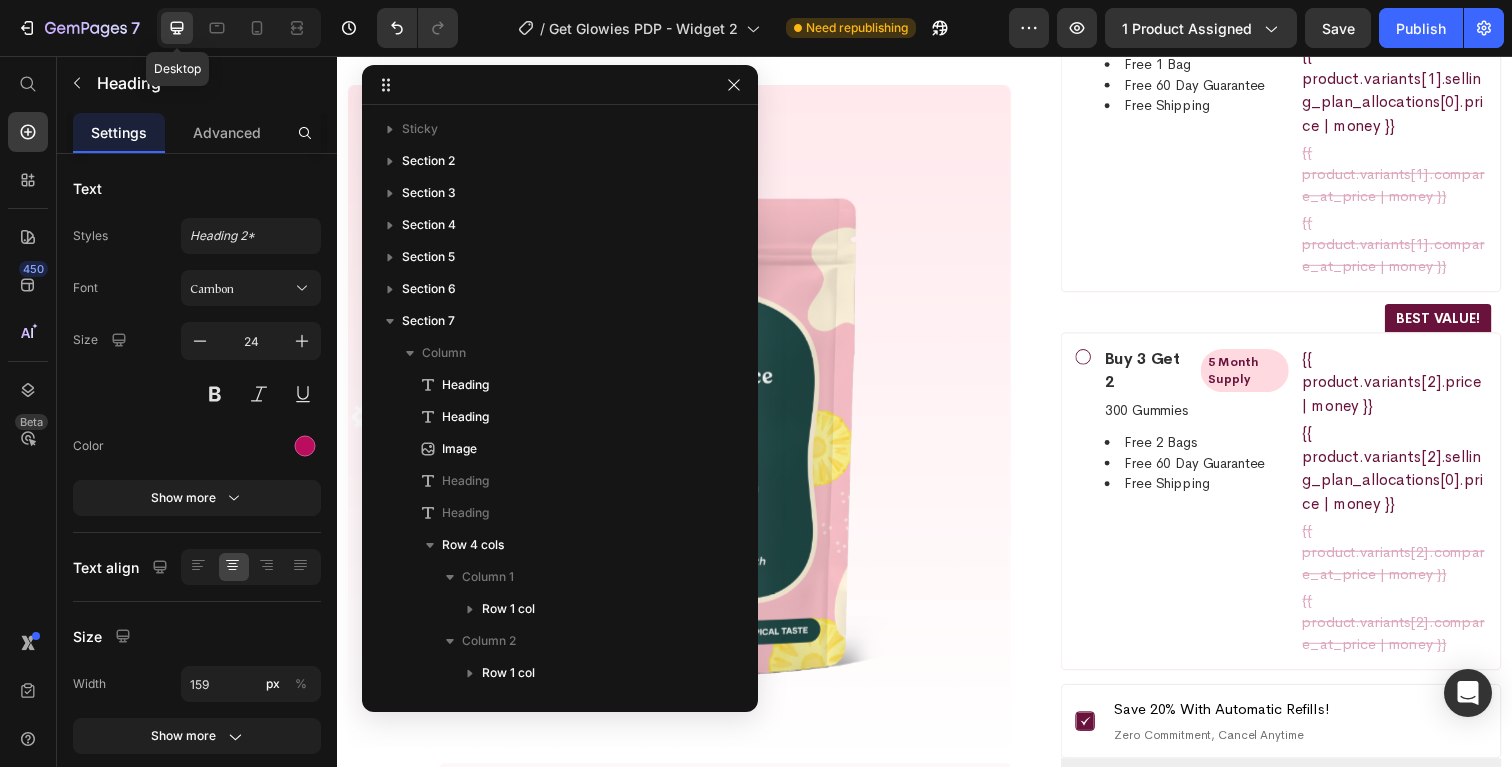 scroll, scrollTop: 1188, scrollLeft: 0, axis: vertical 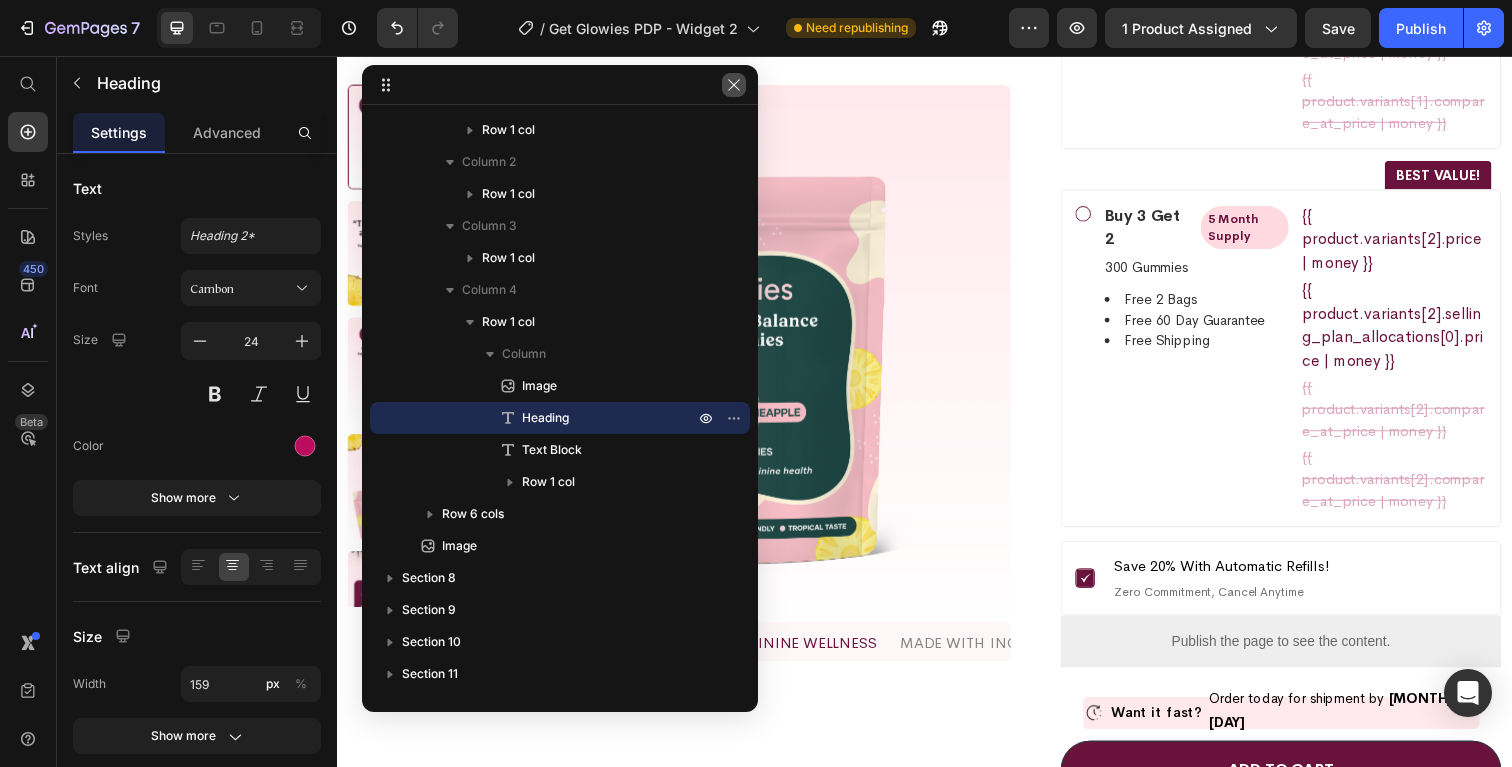 click 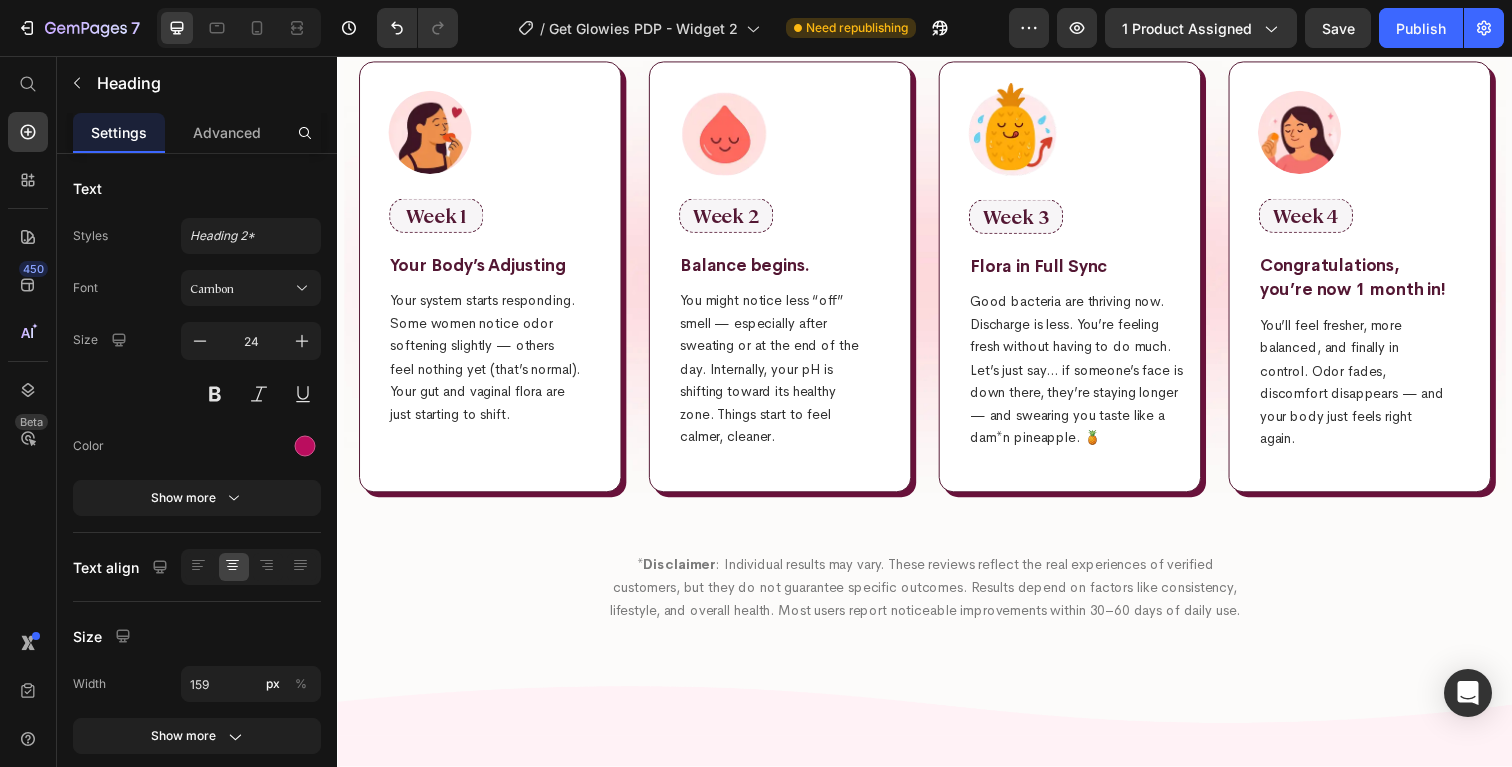 scroll, scrollTop: 5551, scrollLeft: 0, axis: vertical 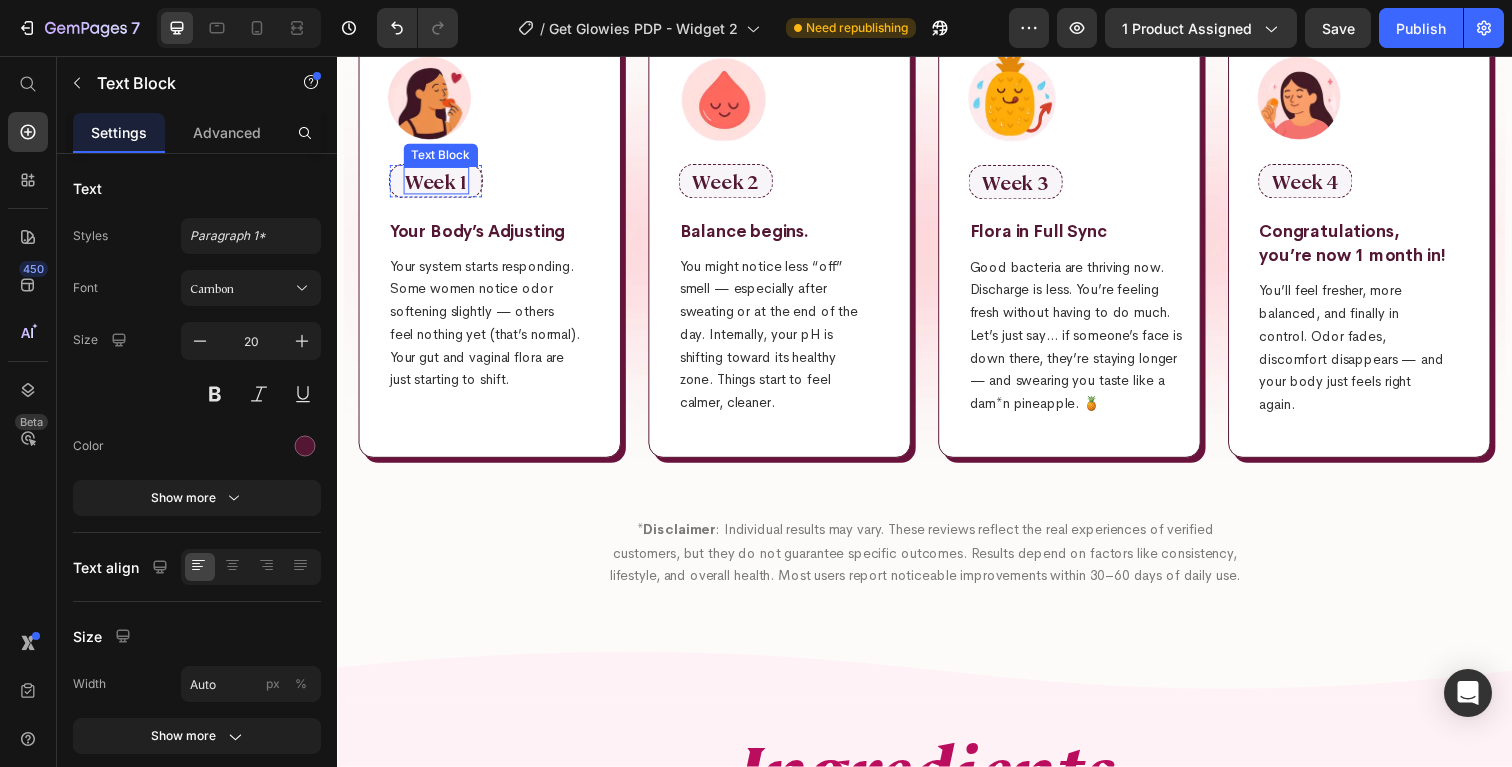 click on "Week 1" at bounding box center (438, 184) 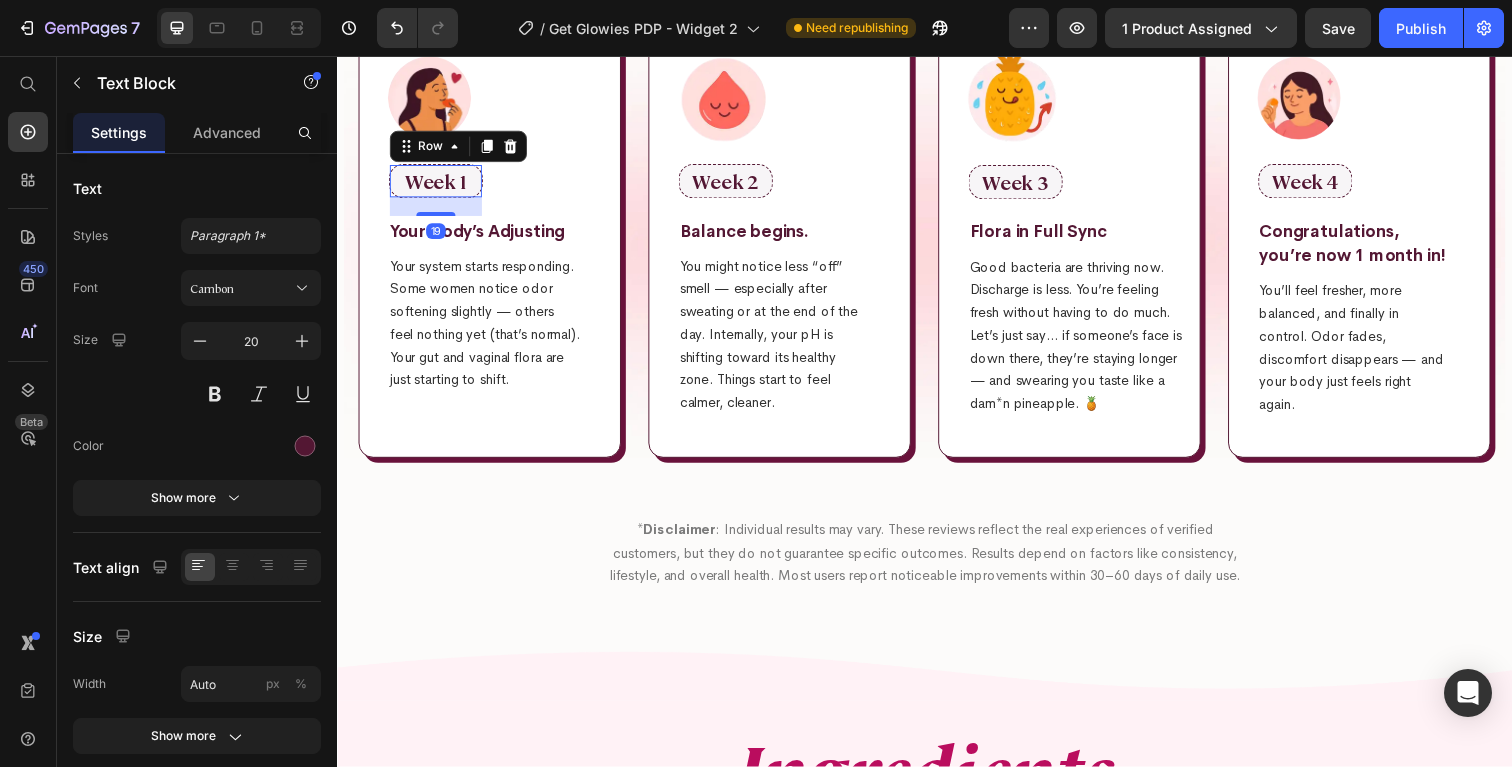 click on "Week 1 Text Block Row   19" at bounding box center [438, 184] 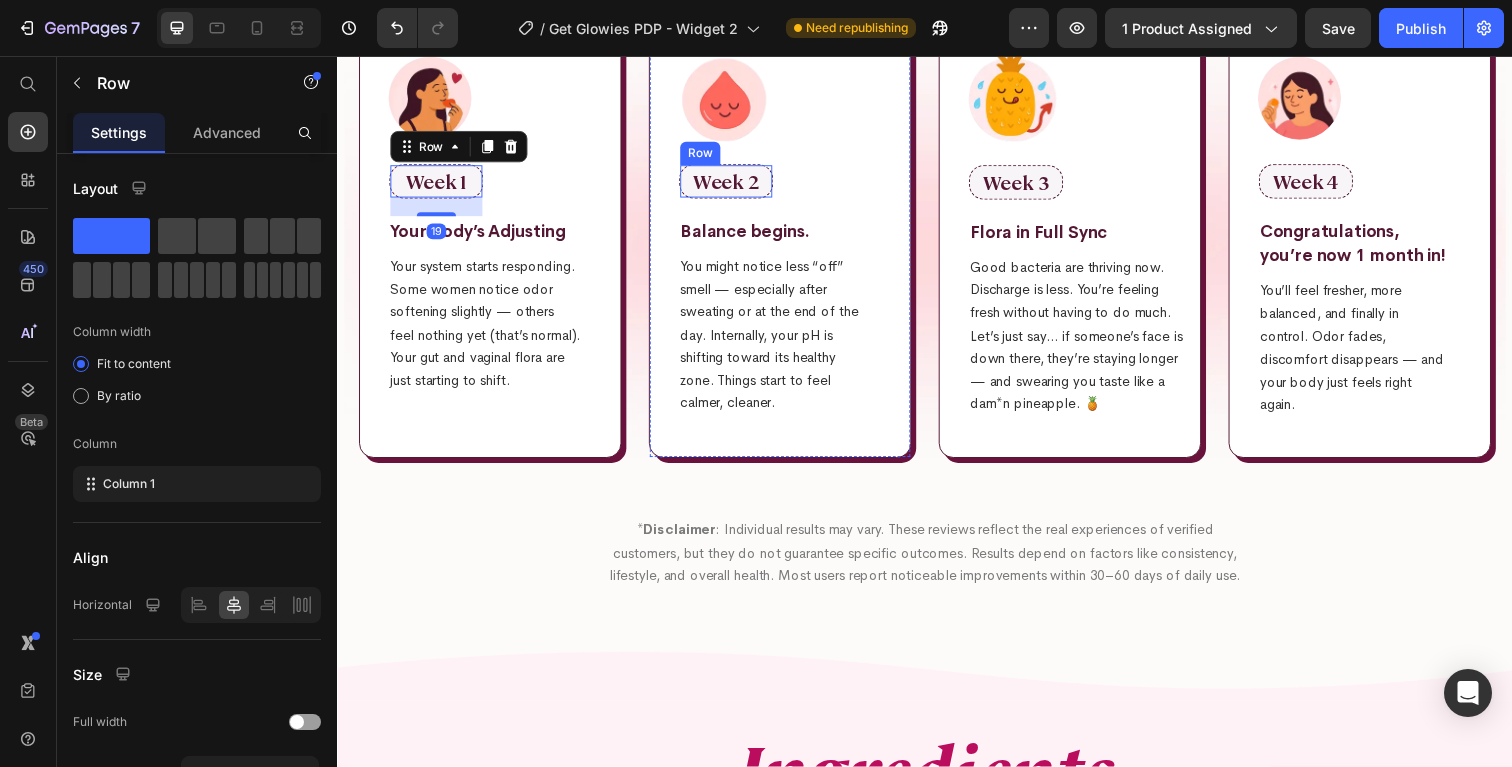 click on "Week 2 Text Block Row" at bounding box center (734, 184) 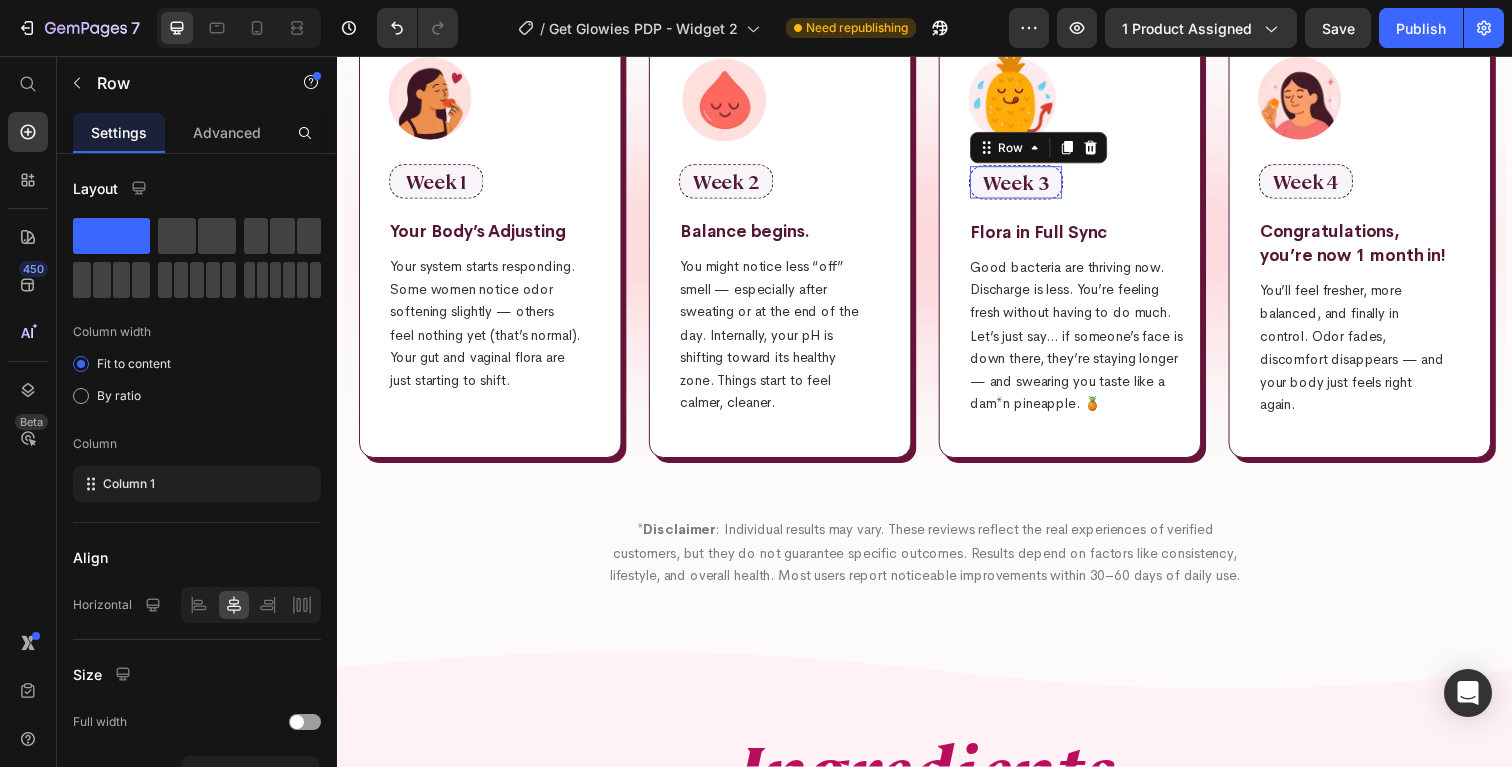 click on "Week 3 Text Block Row   0" at bounding box center (1030, 185) 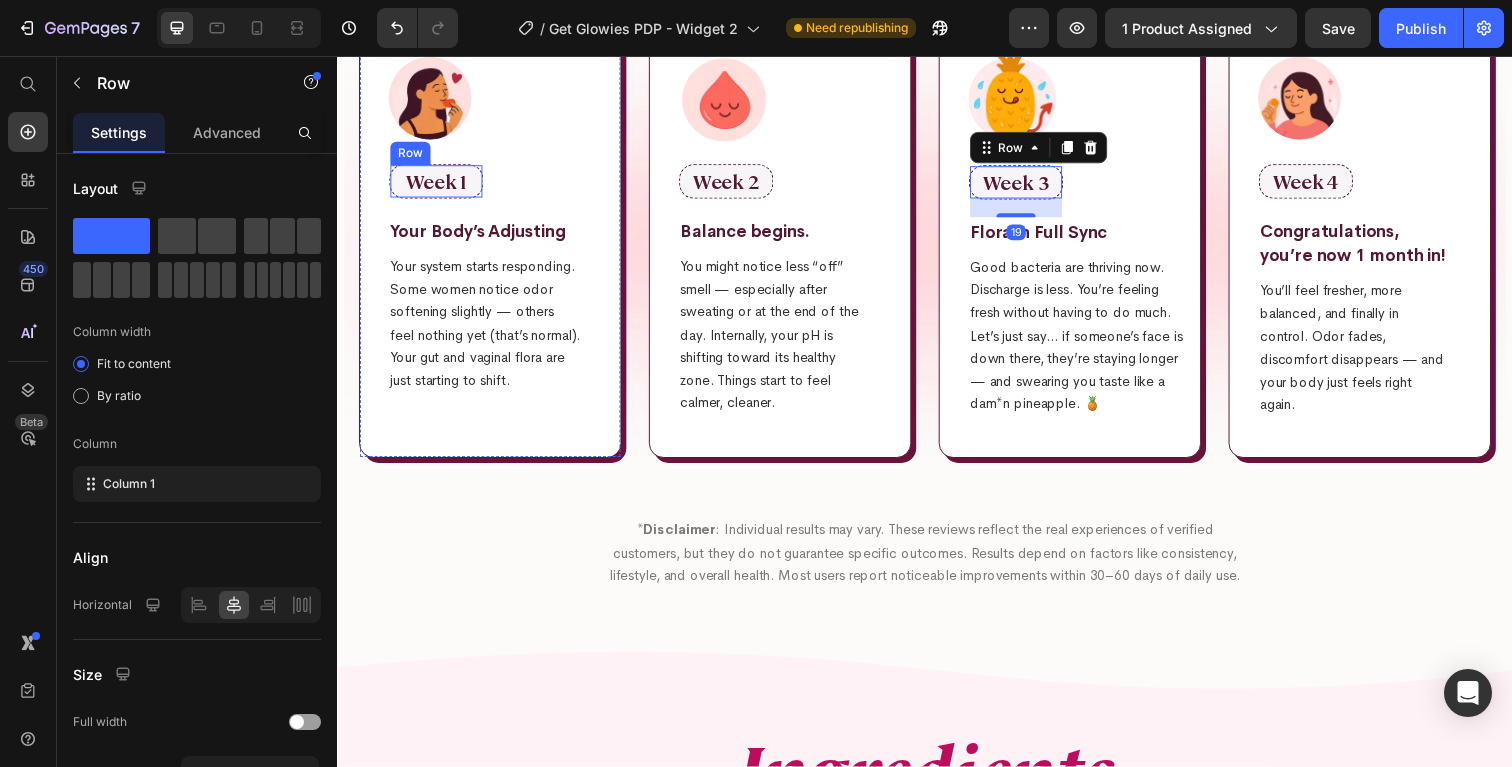 click on "Week 1 Text Block Row" at bounding box center [438, 184] 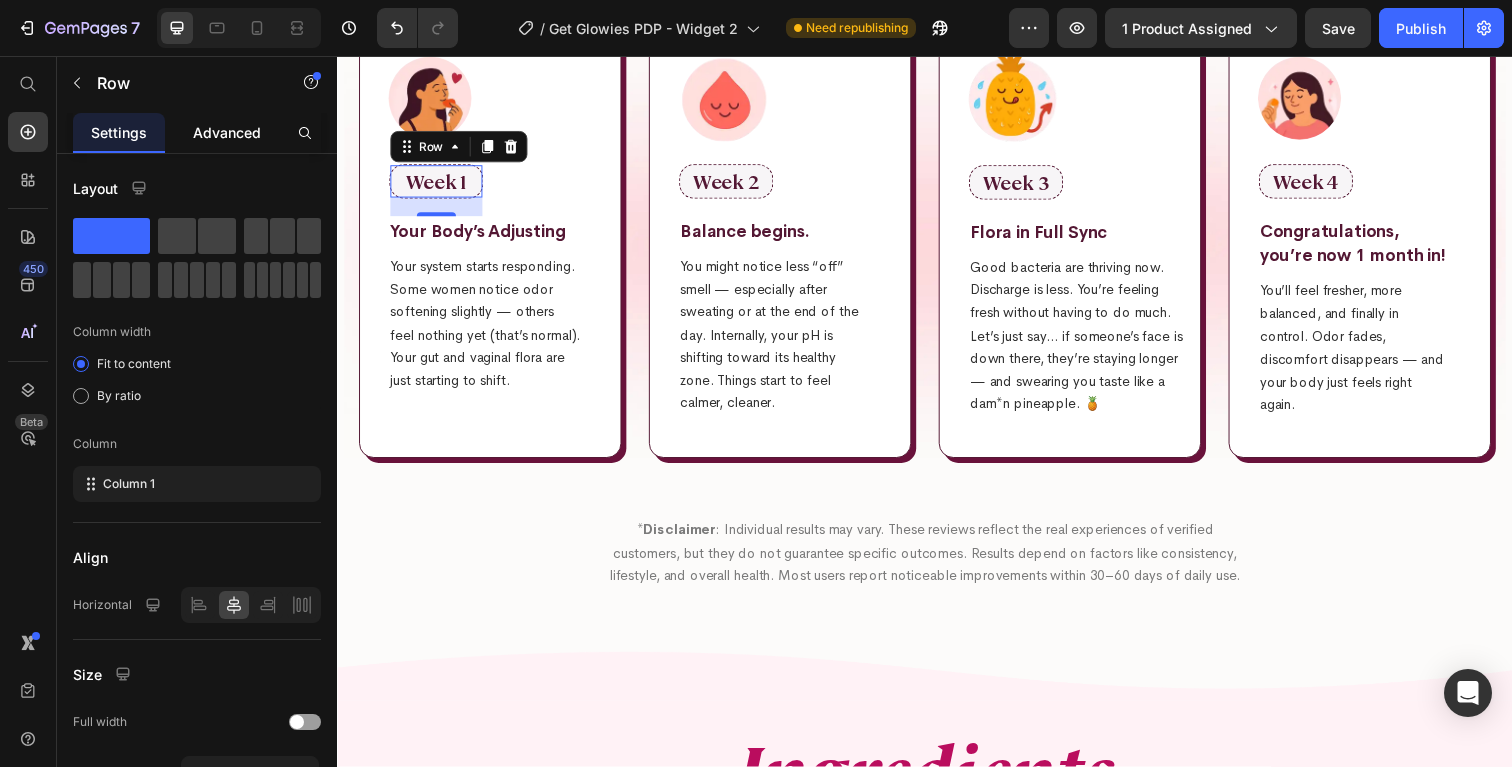 click on "Advanced" at bounding box center [227, 132] 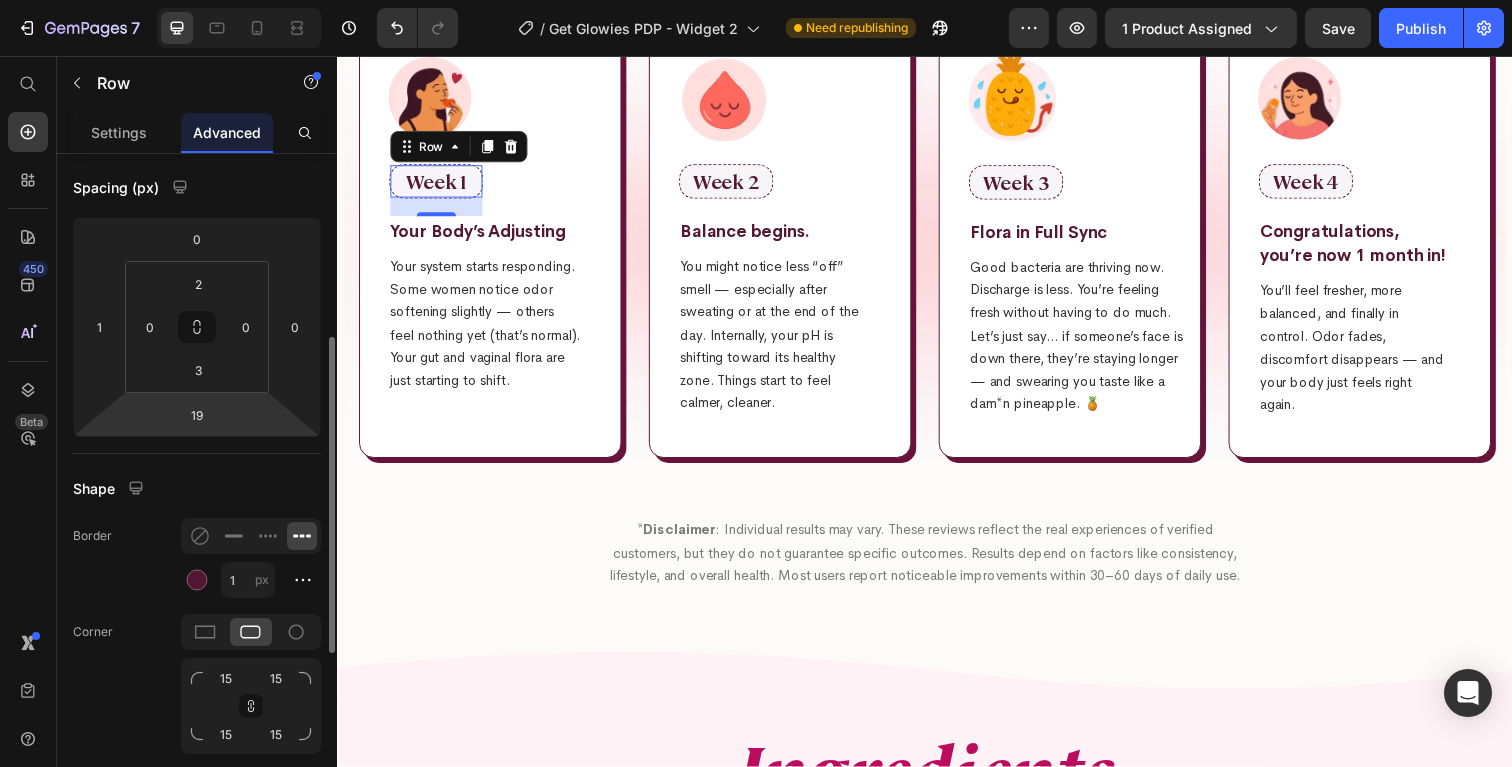 scroll, scrollTop: 273, scrollLeft: 0, axis: vertical 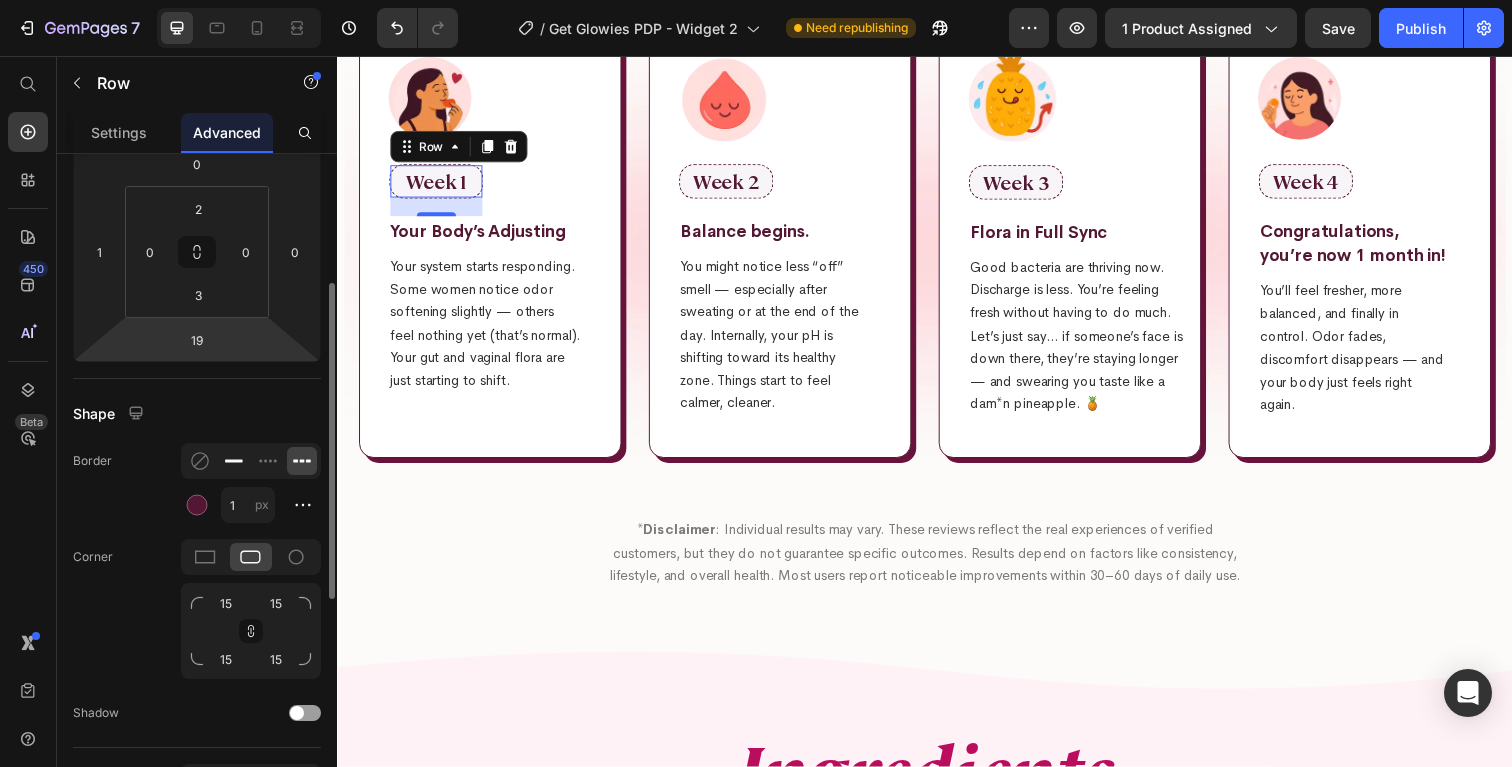 click 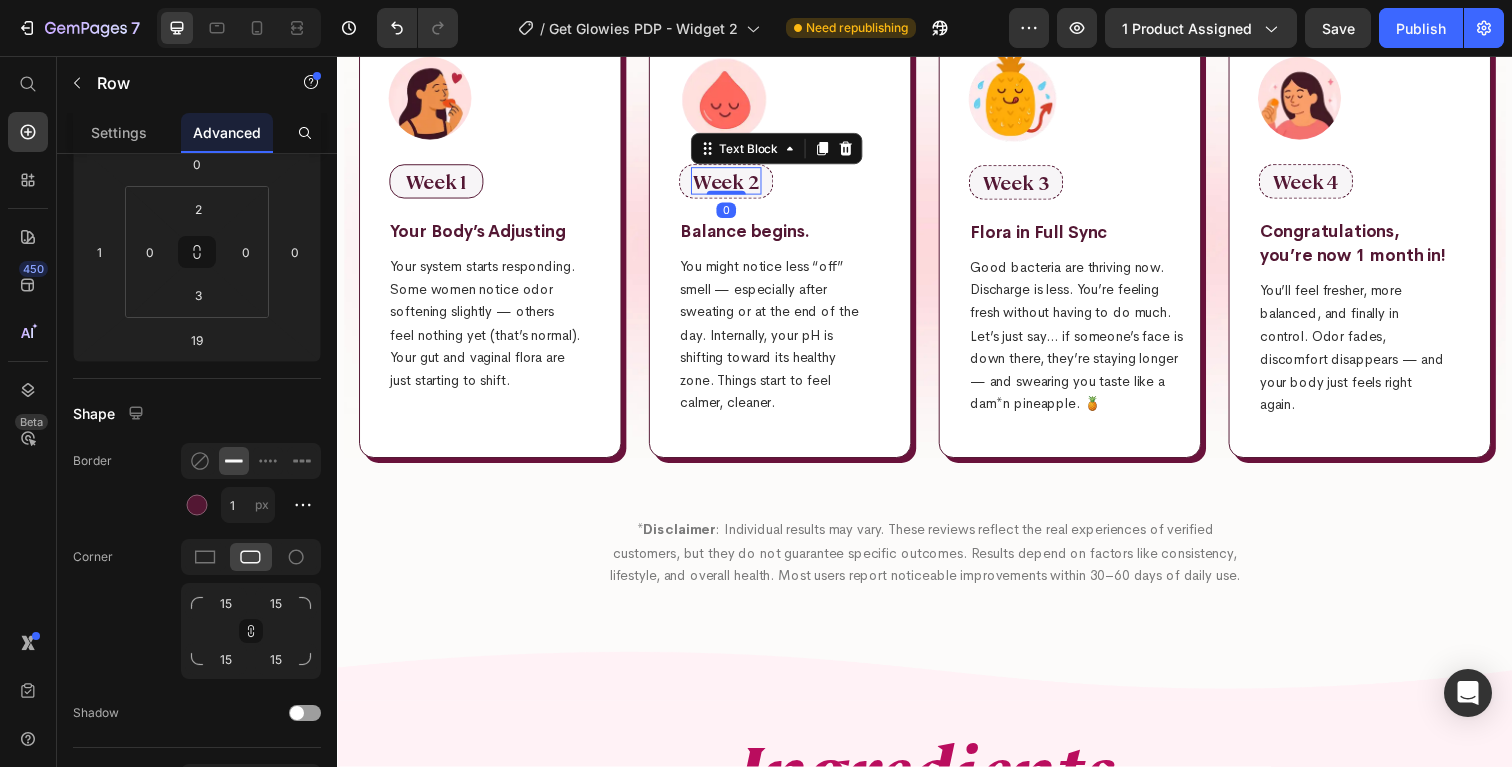 click on "Week 2" at bounding box center (734, 184) 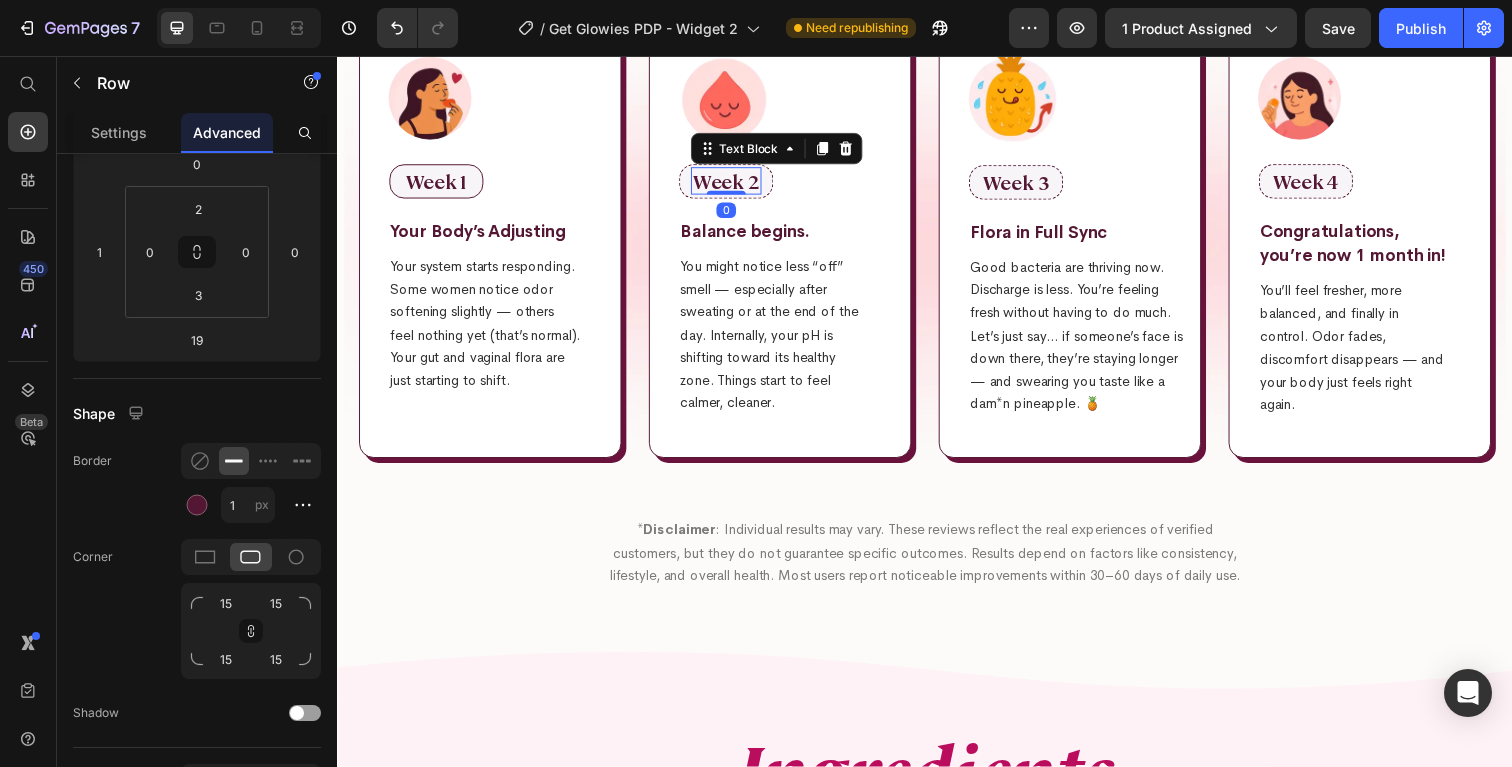 scroll, scrollTop: 0, scrollLeft: 0, axis: both 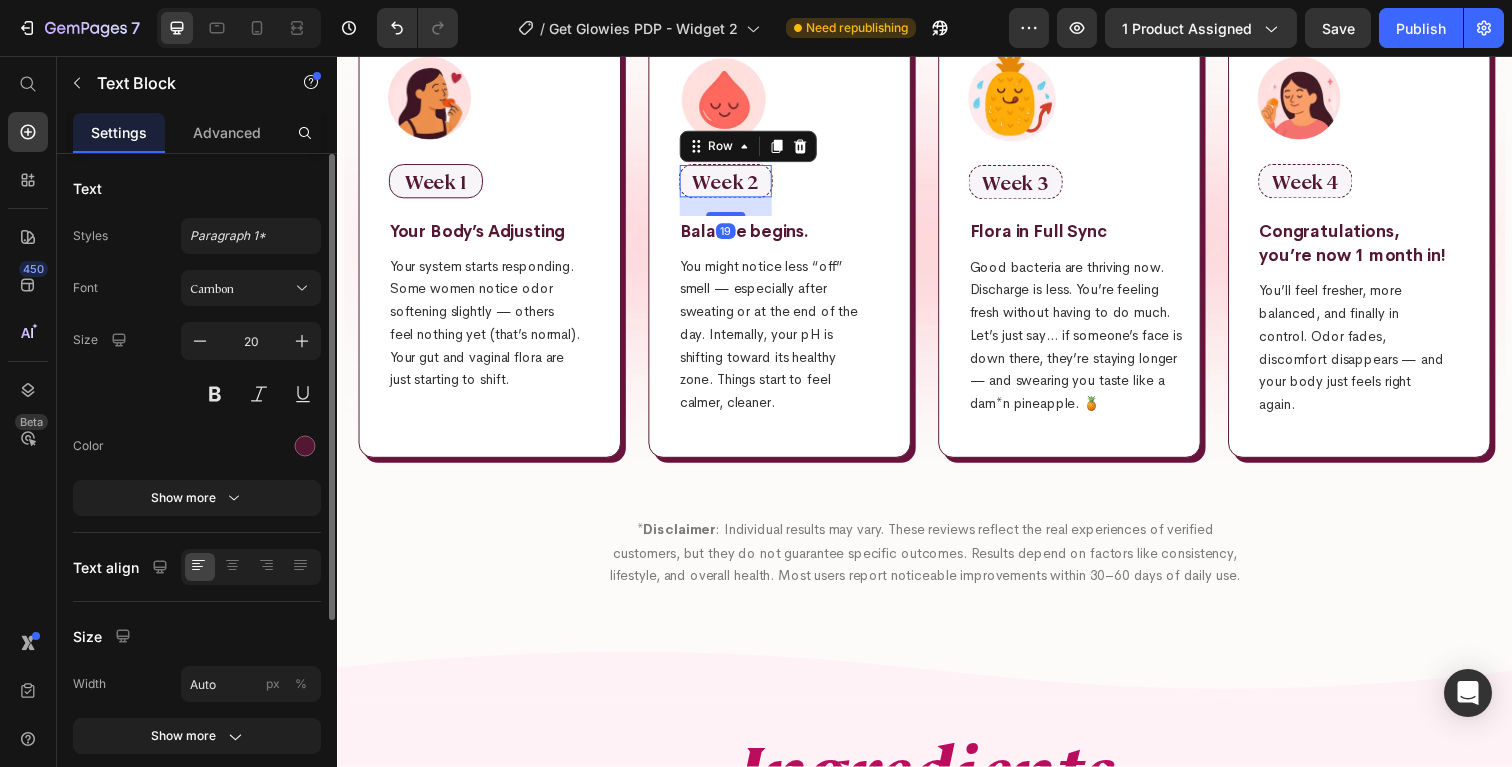 click on "Week 2 Text Block Row   19" at bounding box center (734, 184) 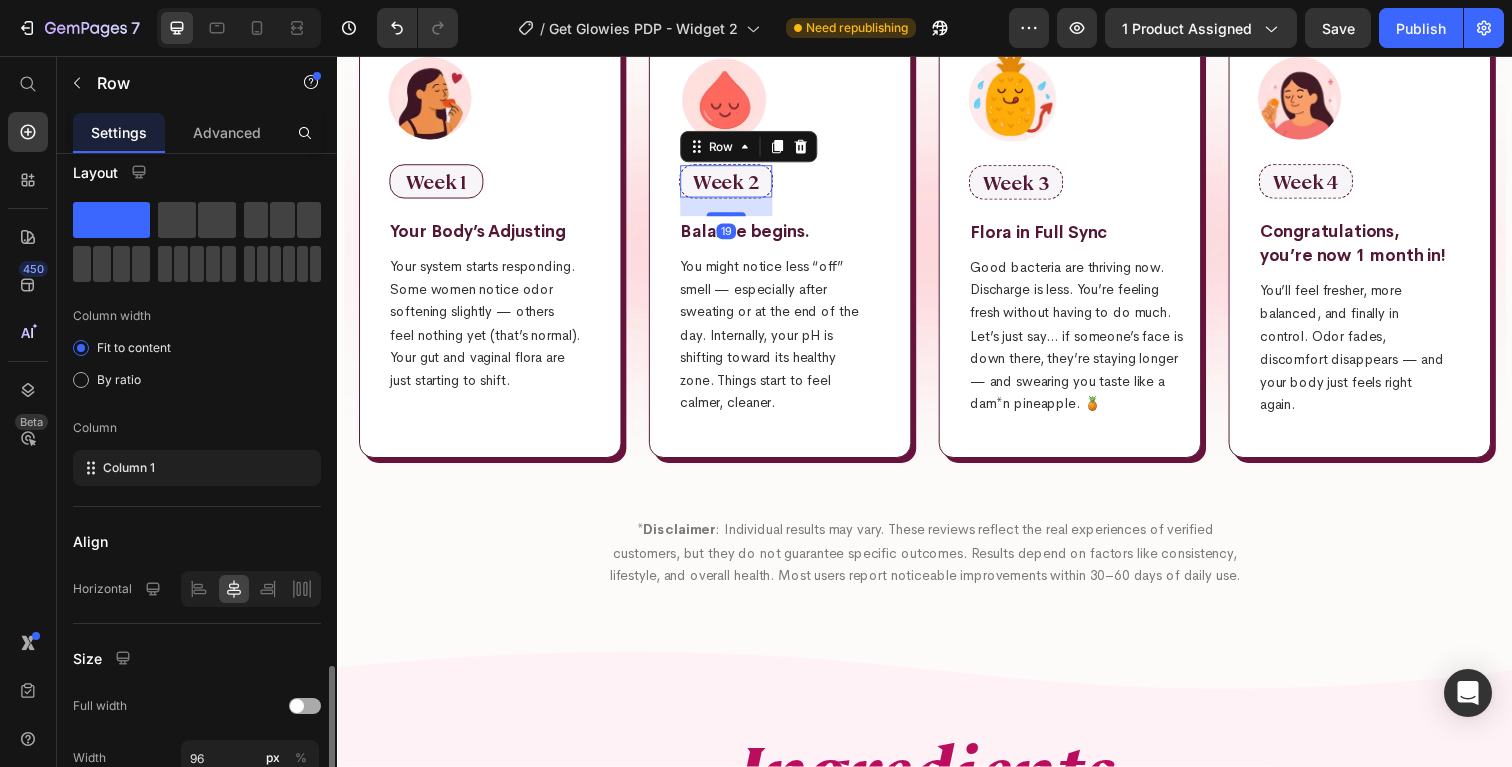 scroll, scrollTop: 0, scrollLeft: 0, axis: both 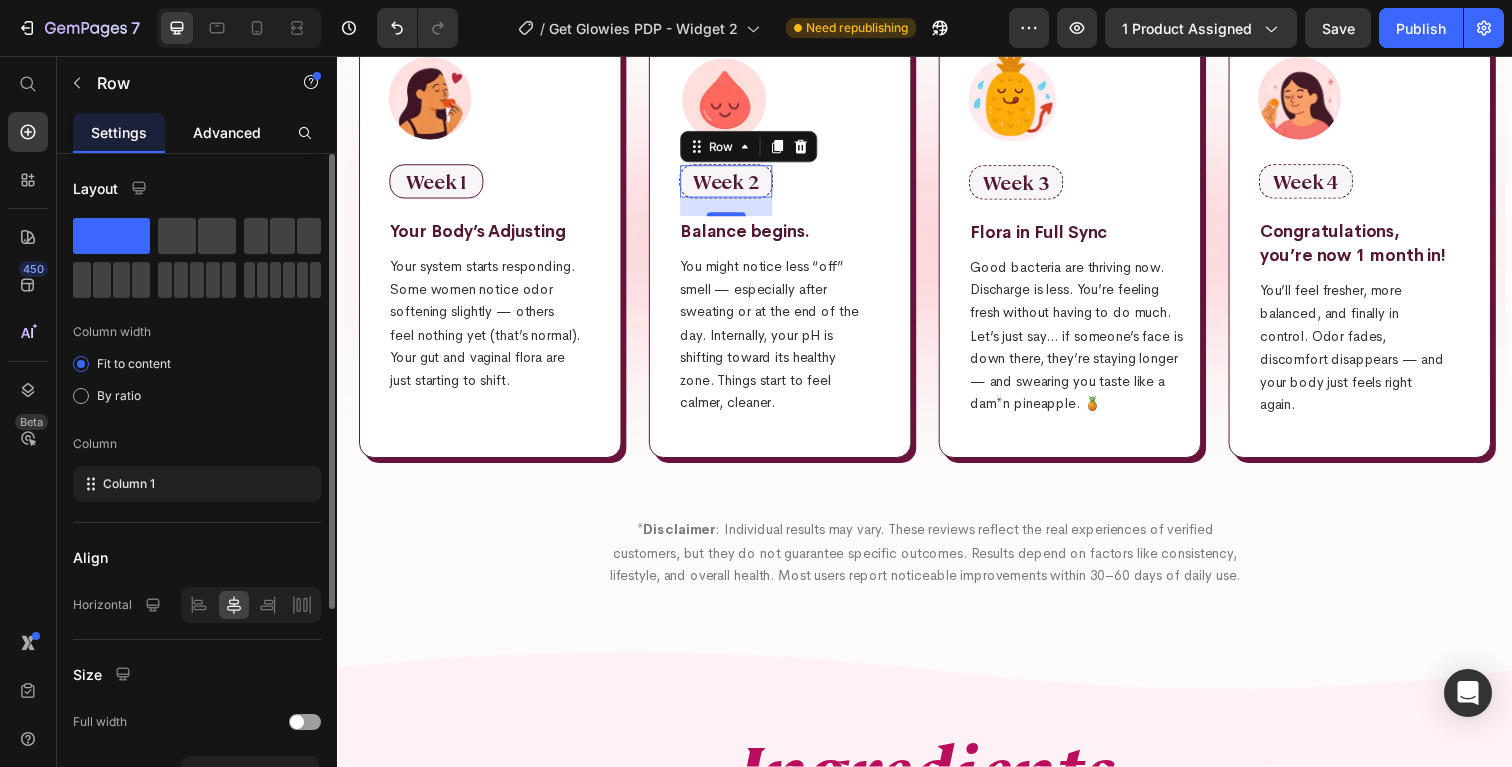 click on "Advanced" at bounding box center (227, 132) 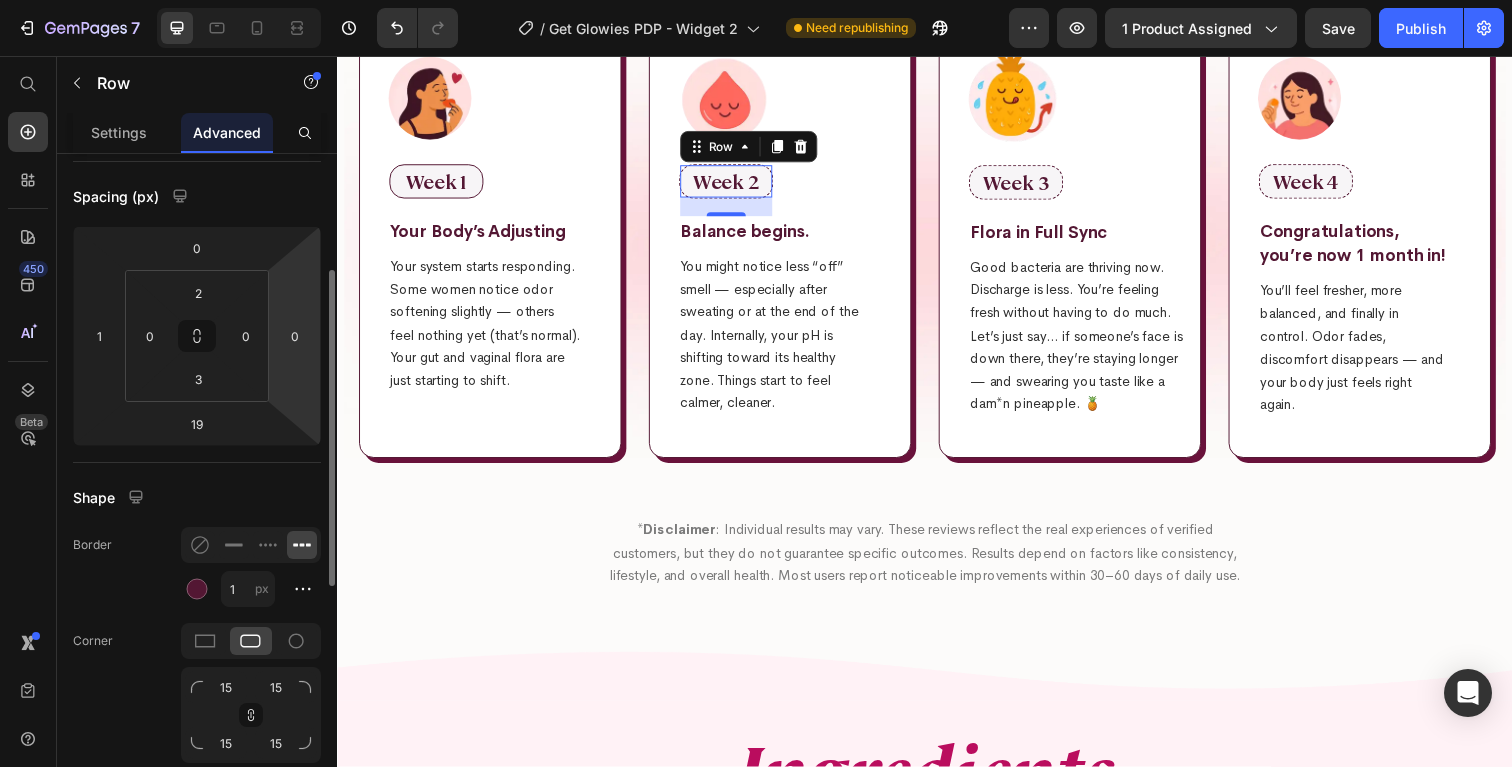 scroll, scrollTop: 207, scrollLeft: 0, axis: vertical 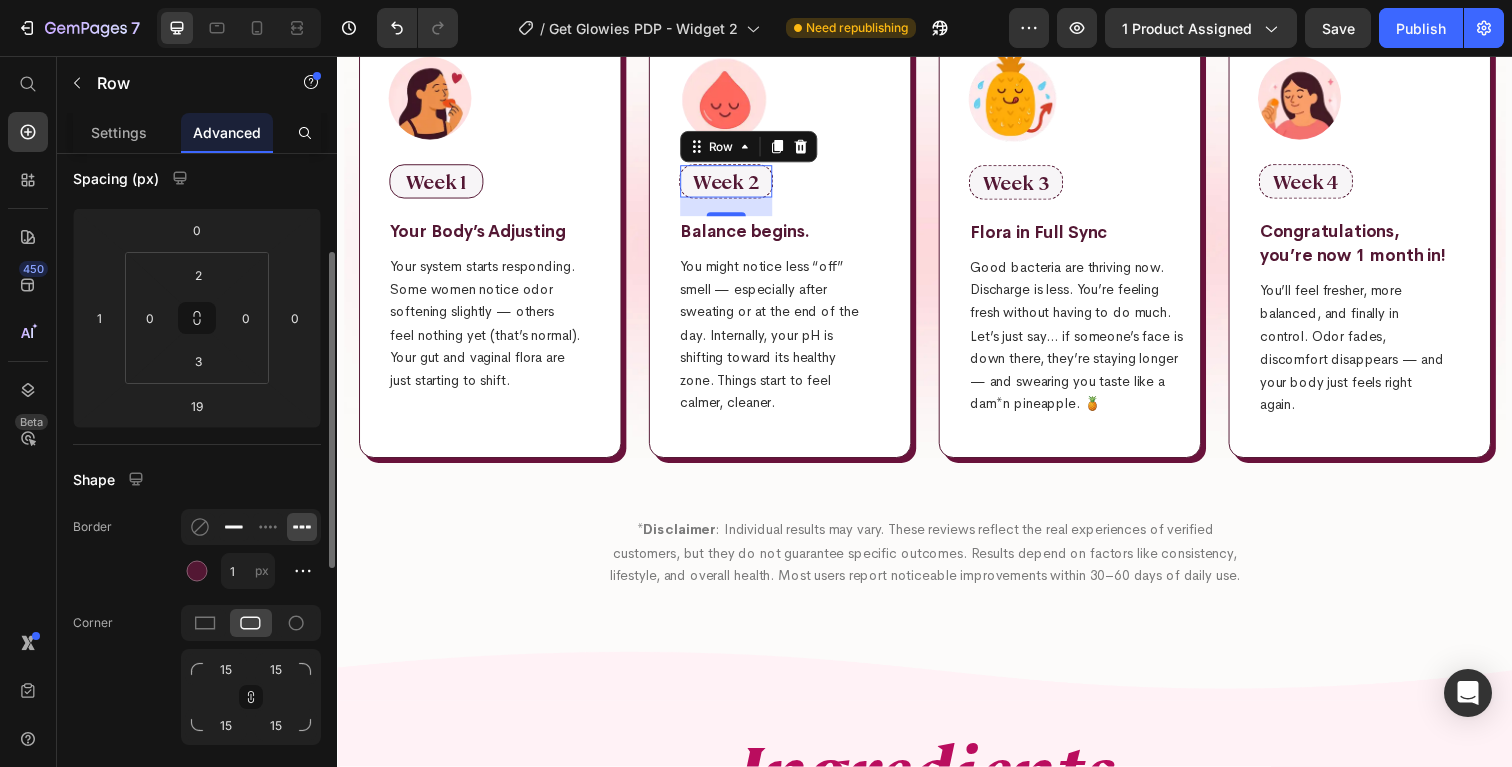 click 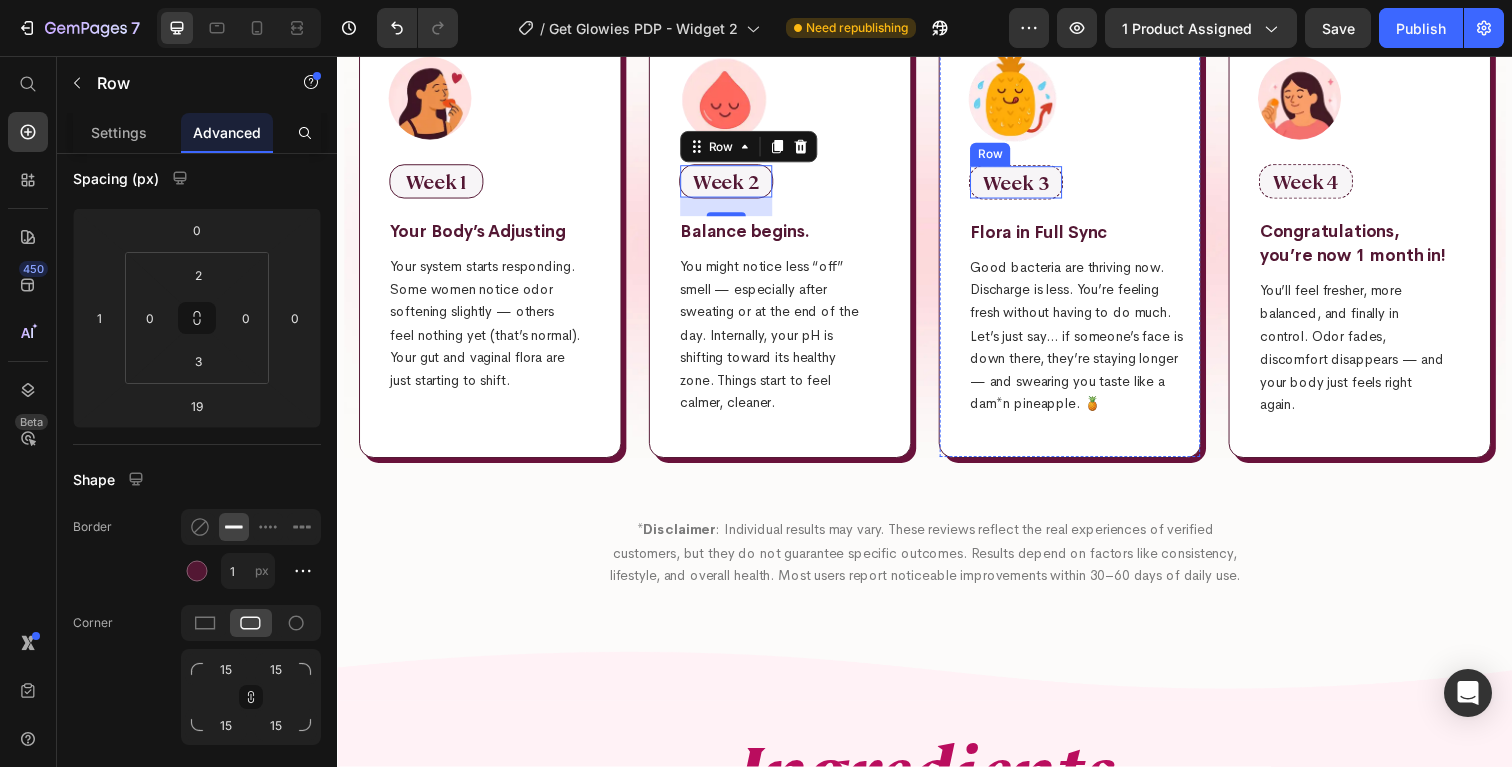 click on "Week 3 Text Block Row" at bounding box center [1030, 185] 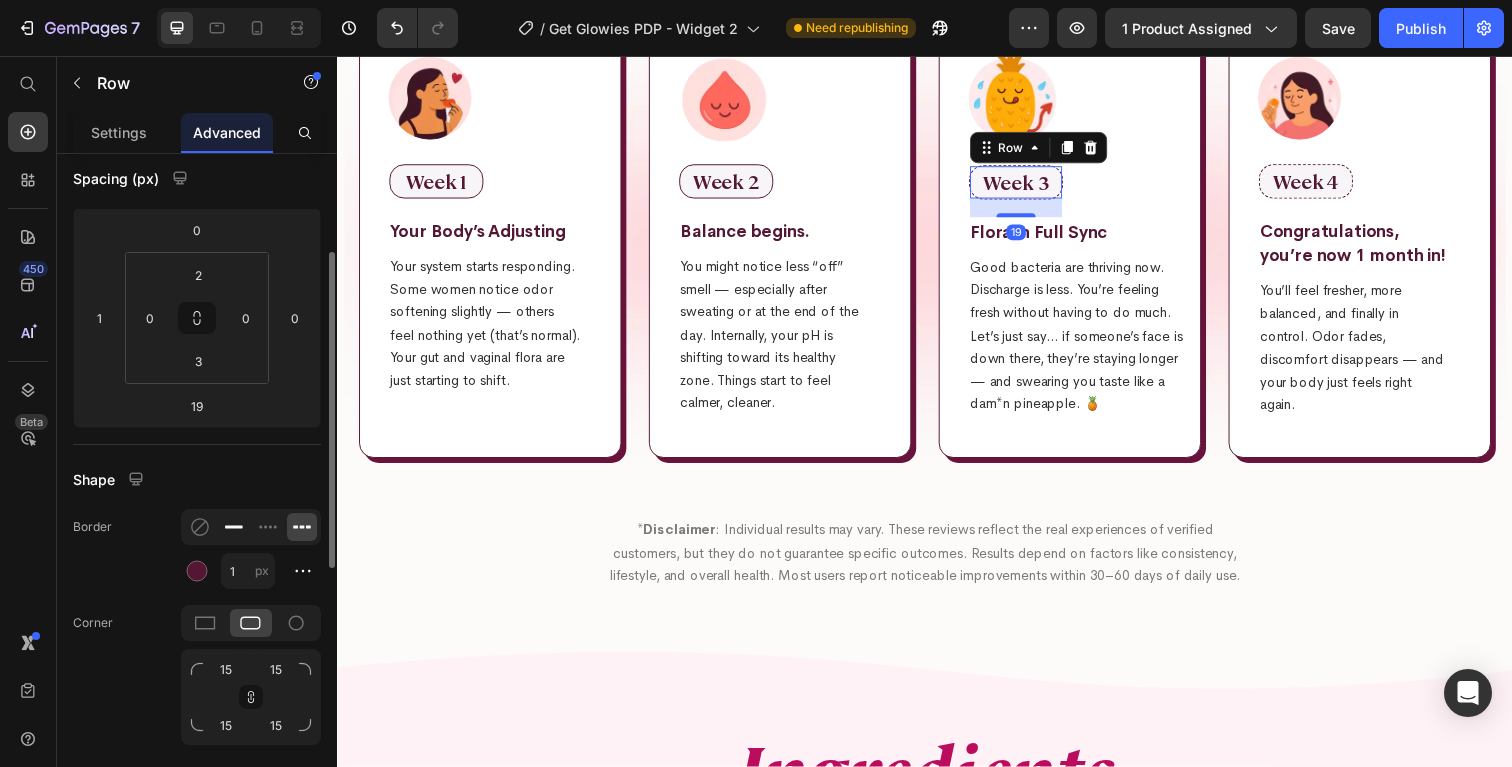 click 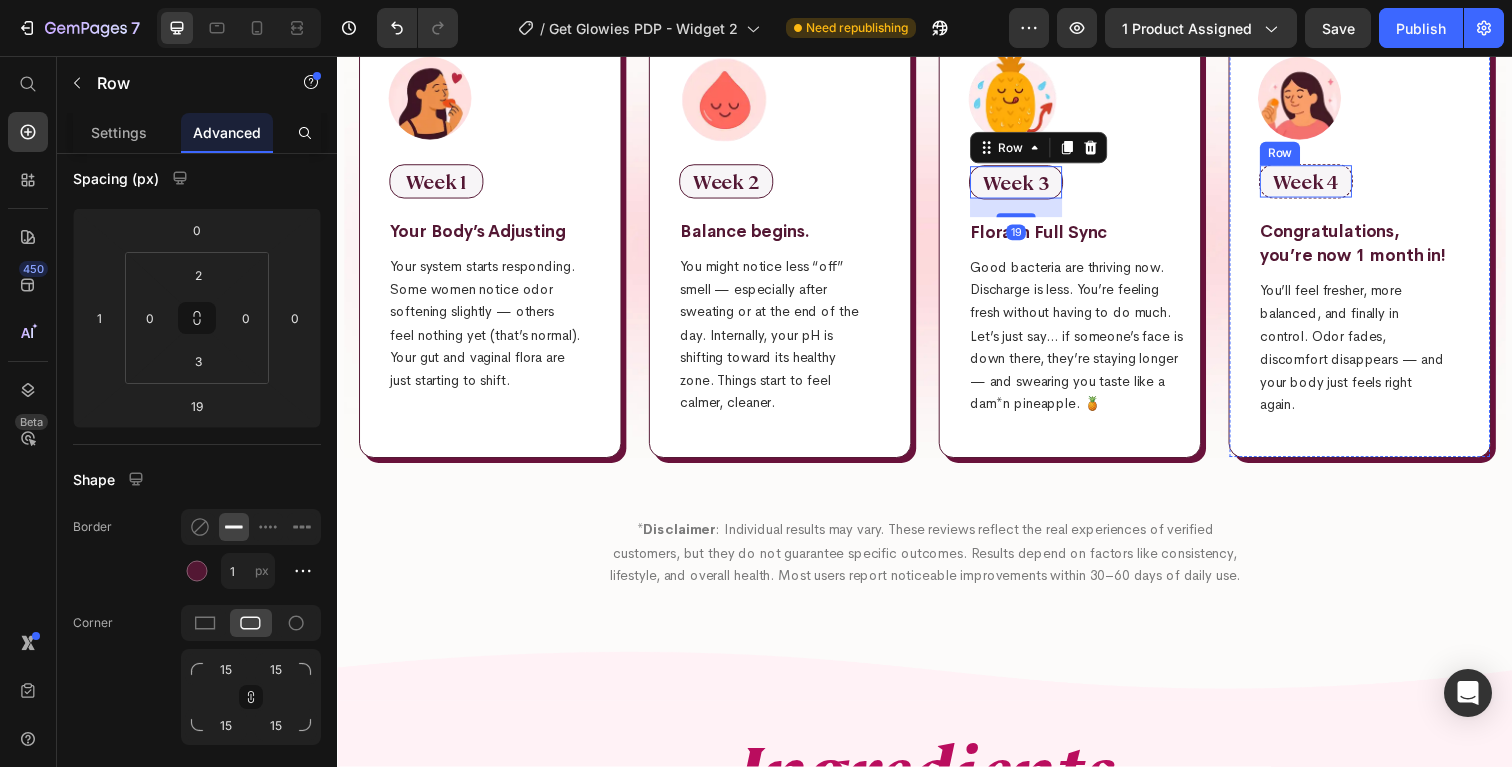 click on "Week 4 Text Block Row" at bounding box center [1326, 184] 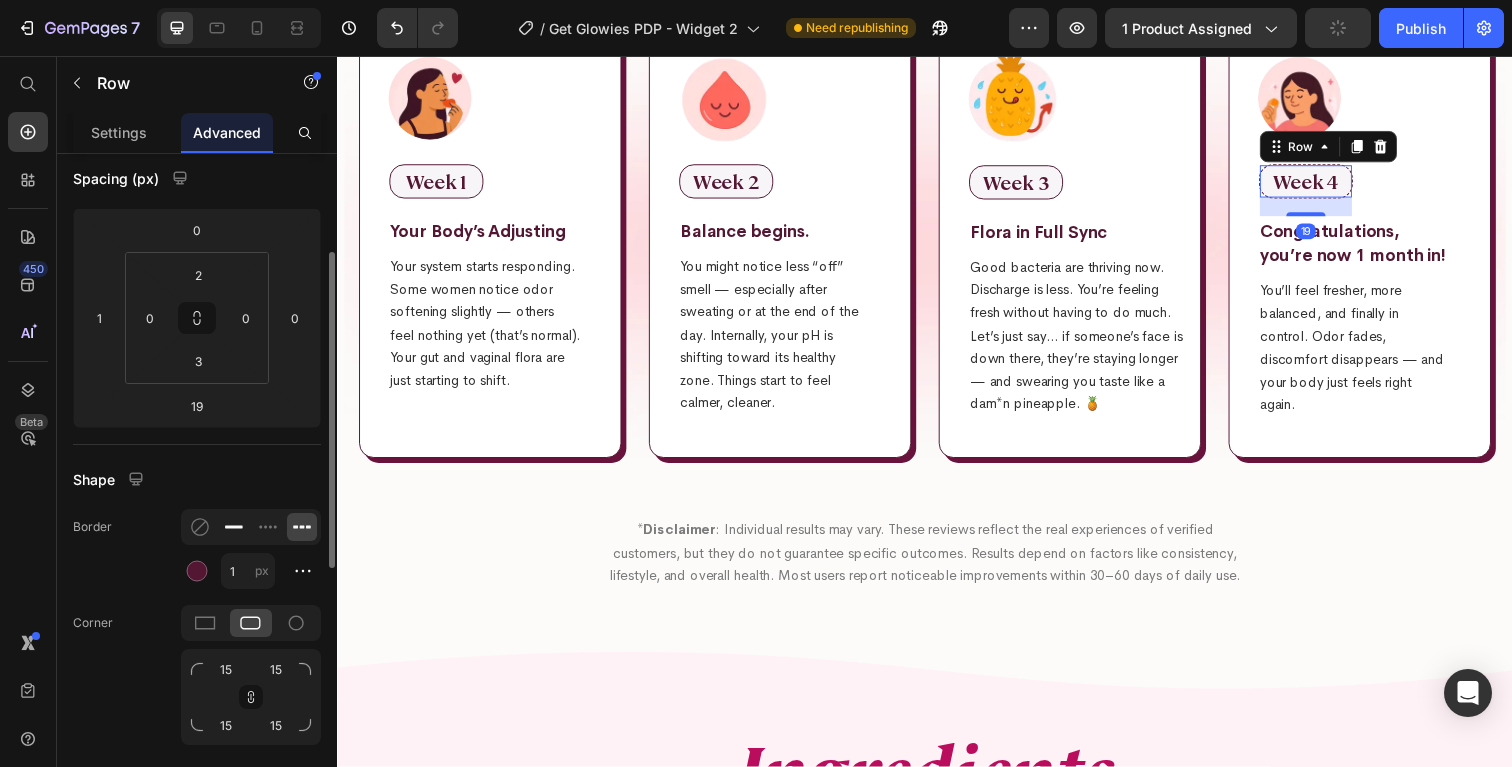 click 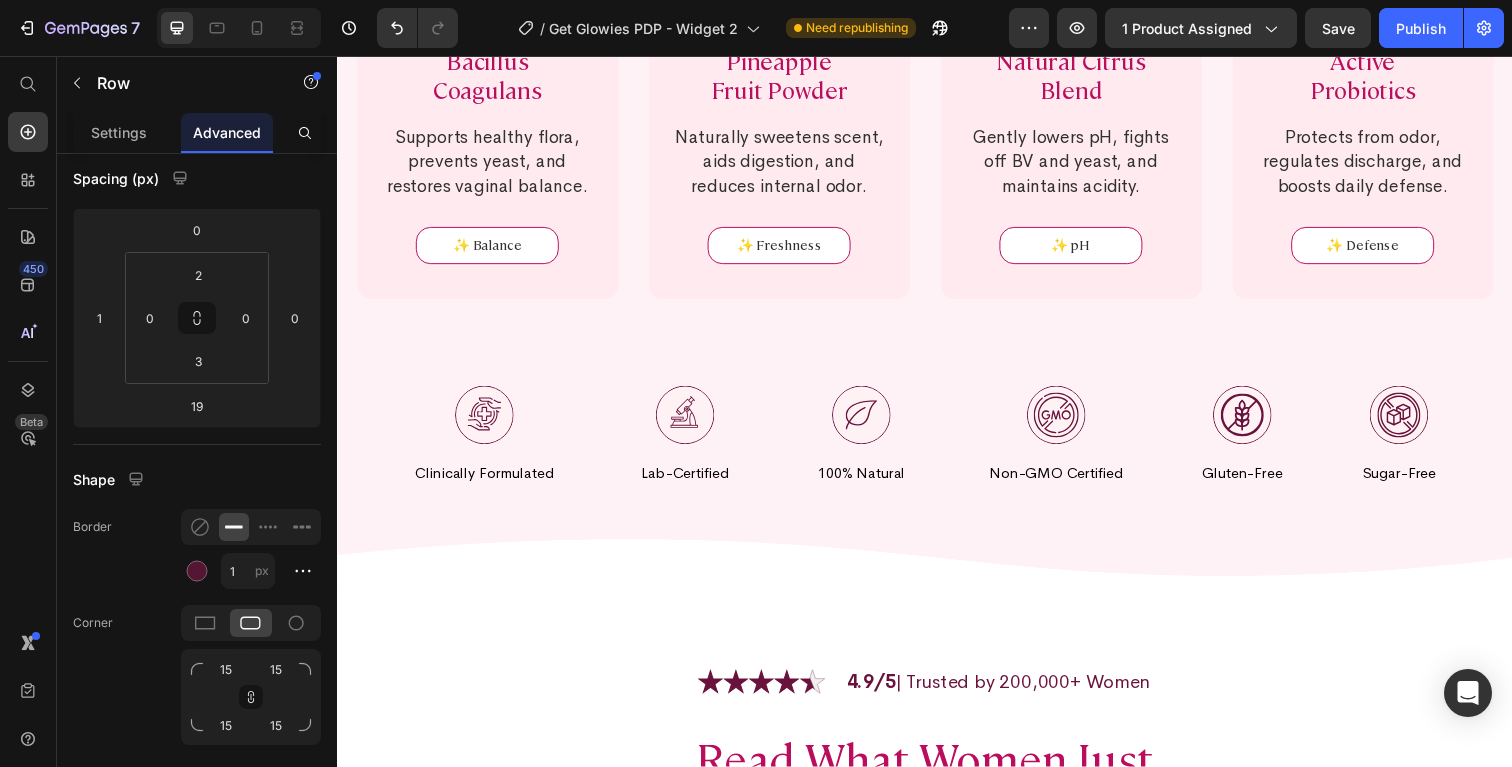 scroll, scrollTop: 7390, scrollLeft: 0, axis: vertical 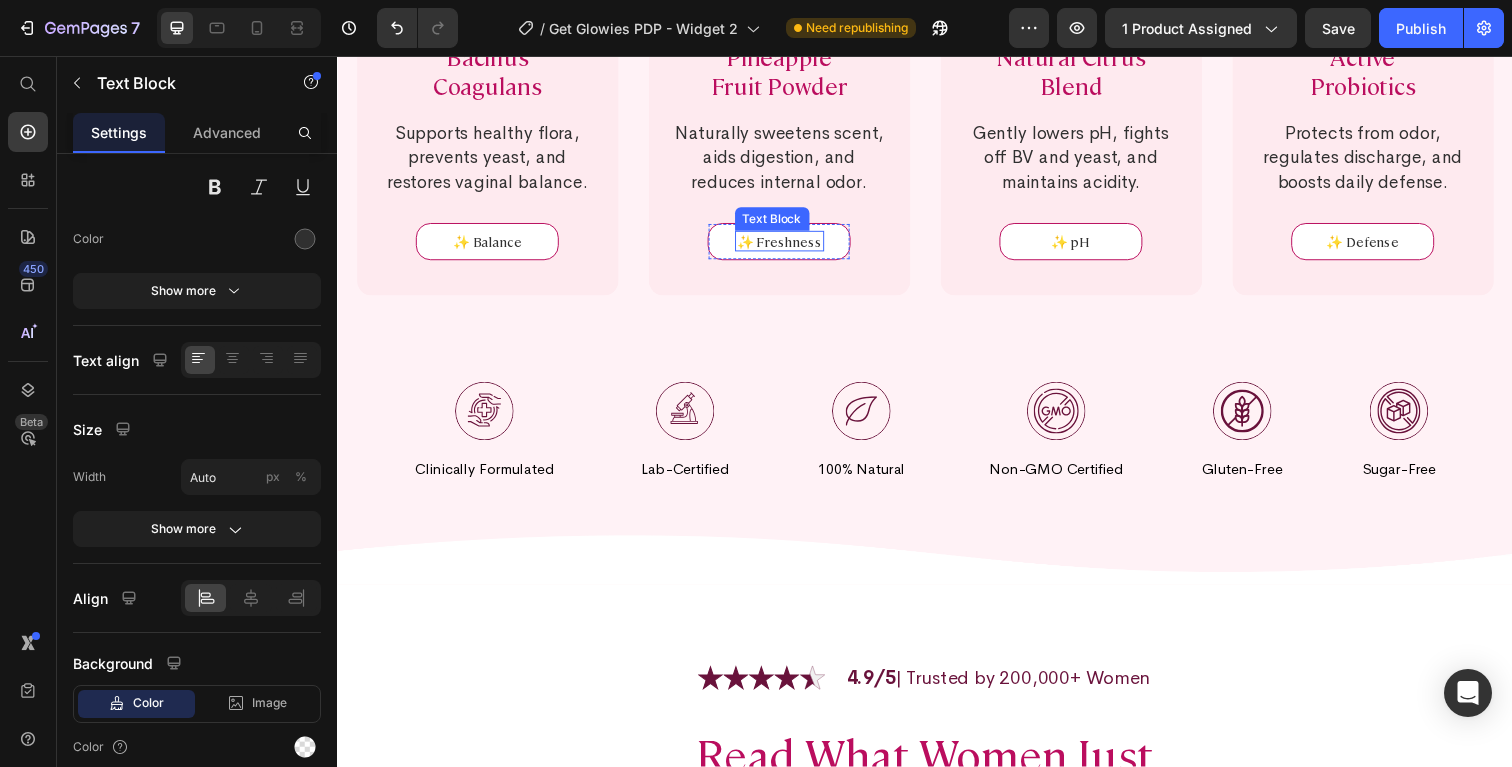 click on "✨ Freshness" at bounding box center [788, 245] 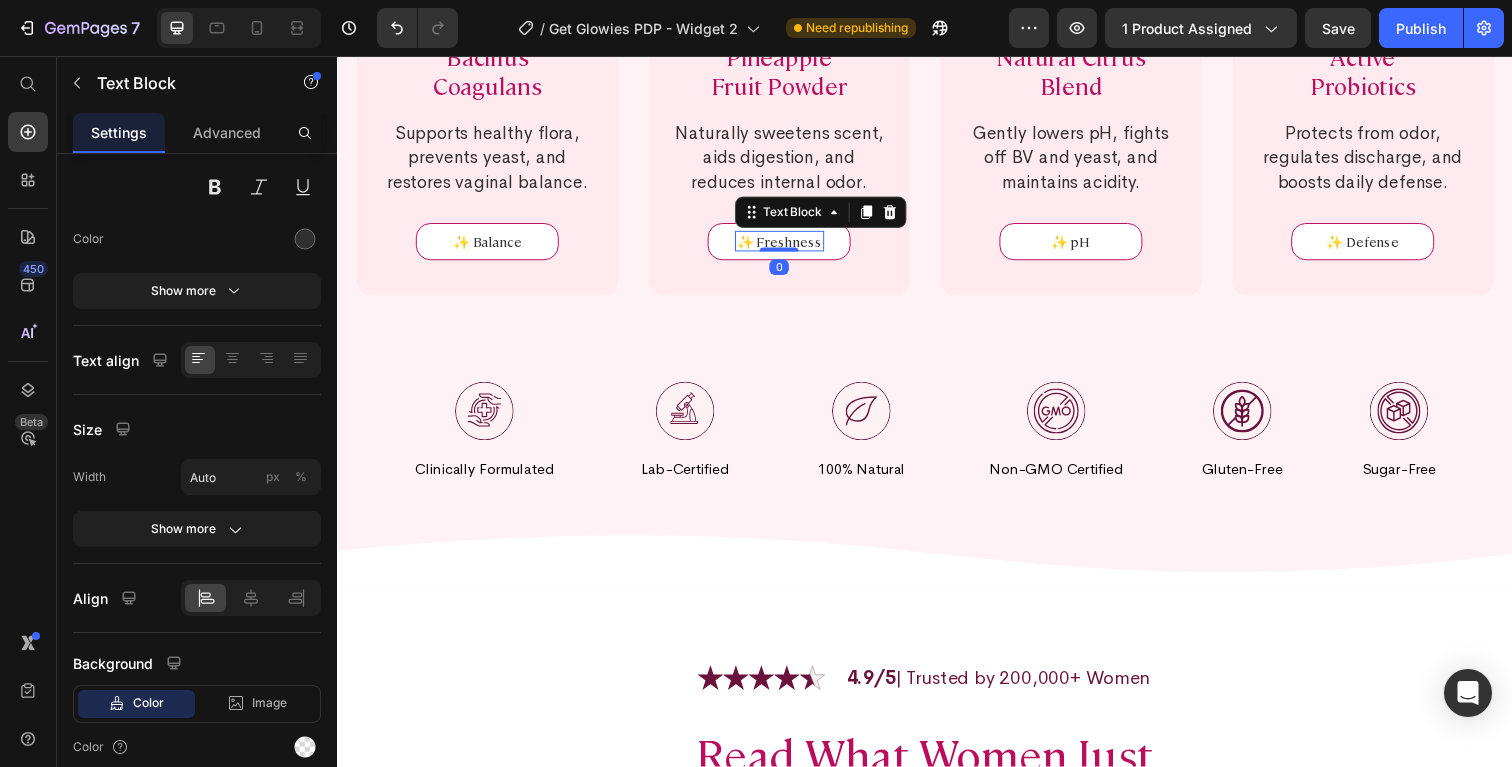 scroll, scrollTop: 0, scrollLeft: 0, axis: both 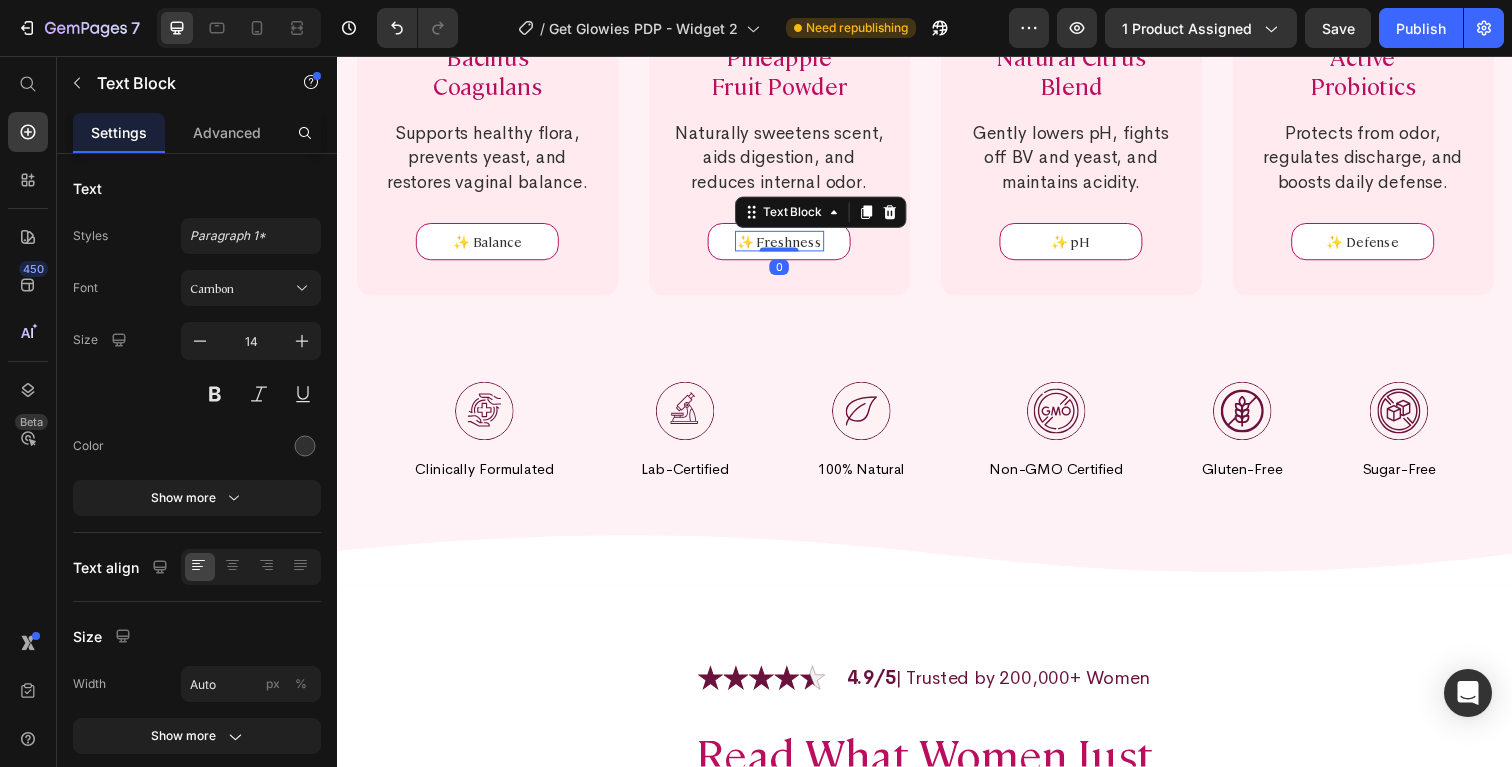 click on "✨ Freshness" at bounding box center [788, 245] 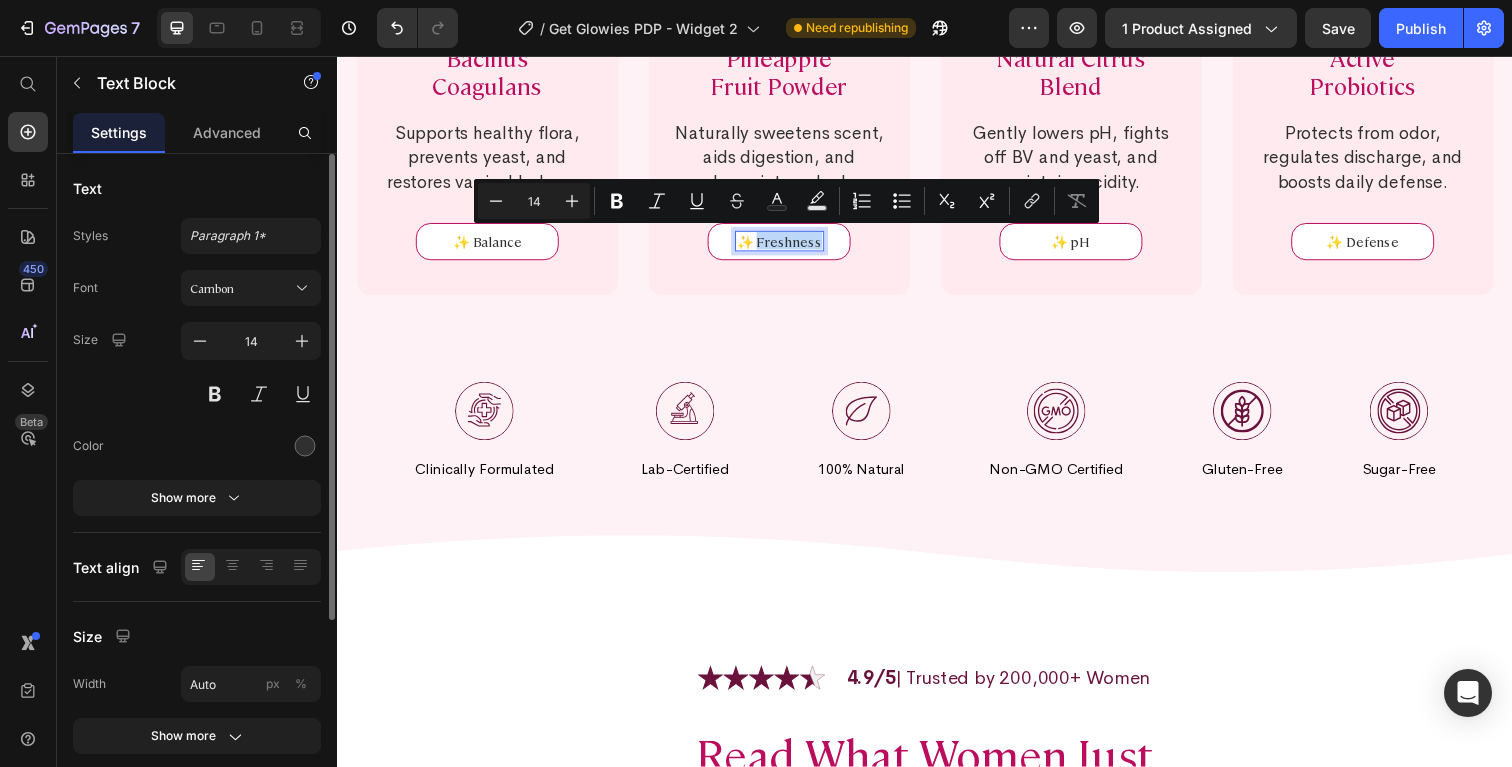 click on "✨ Freshness" at bounding box center [788, 245] 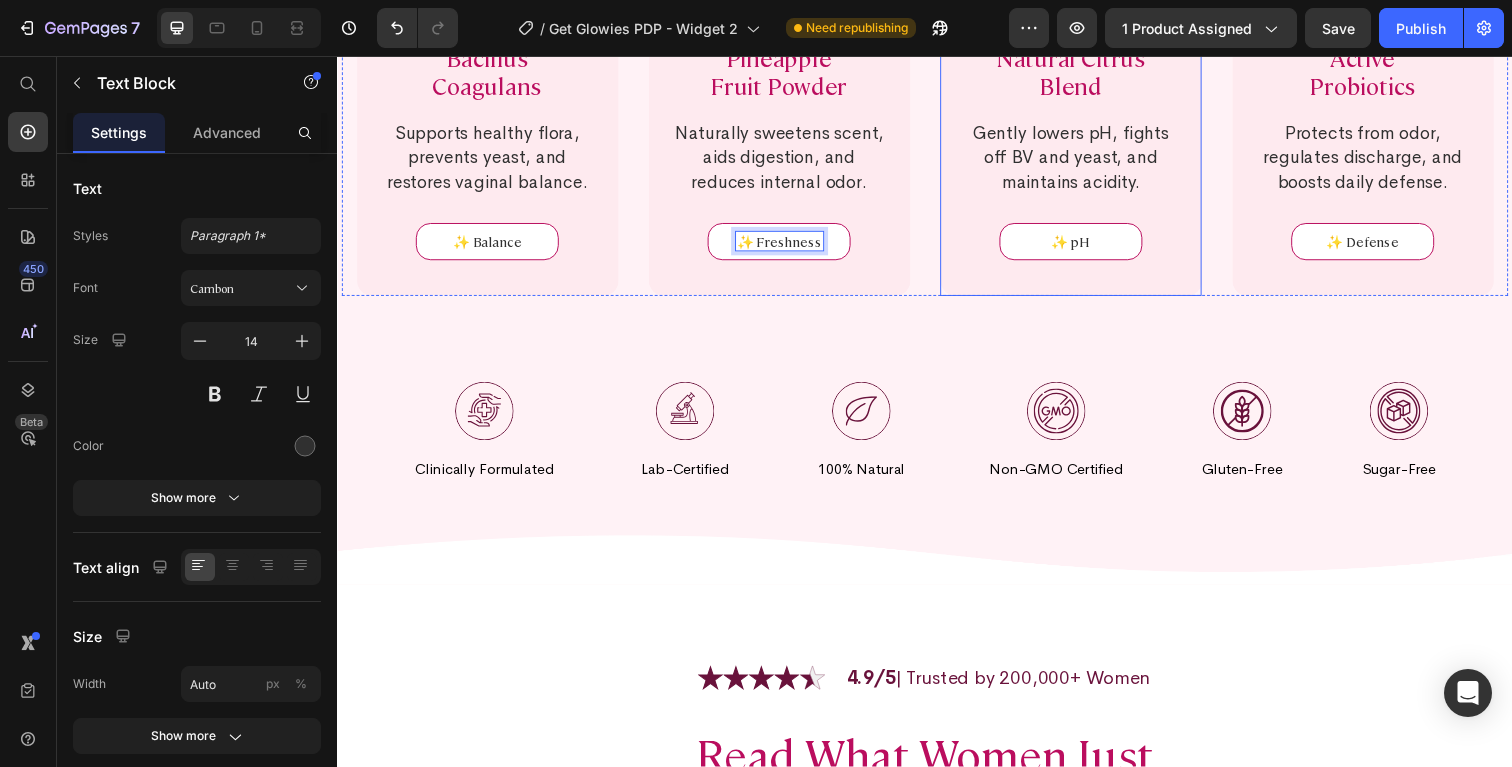click on "✨ pH" at bounding box center [1086, 245] 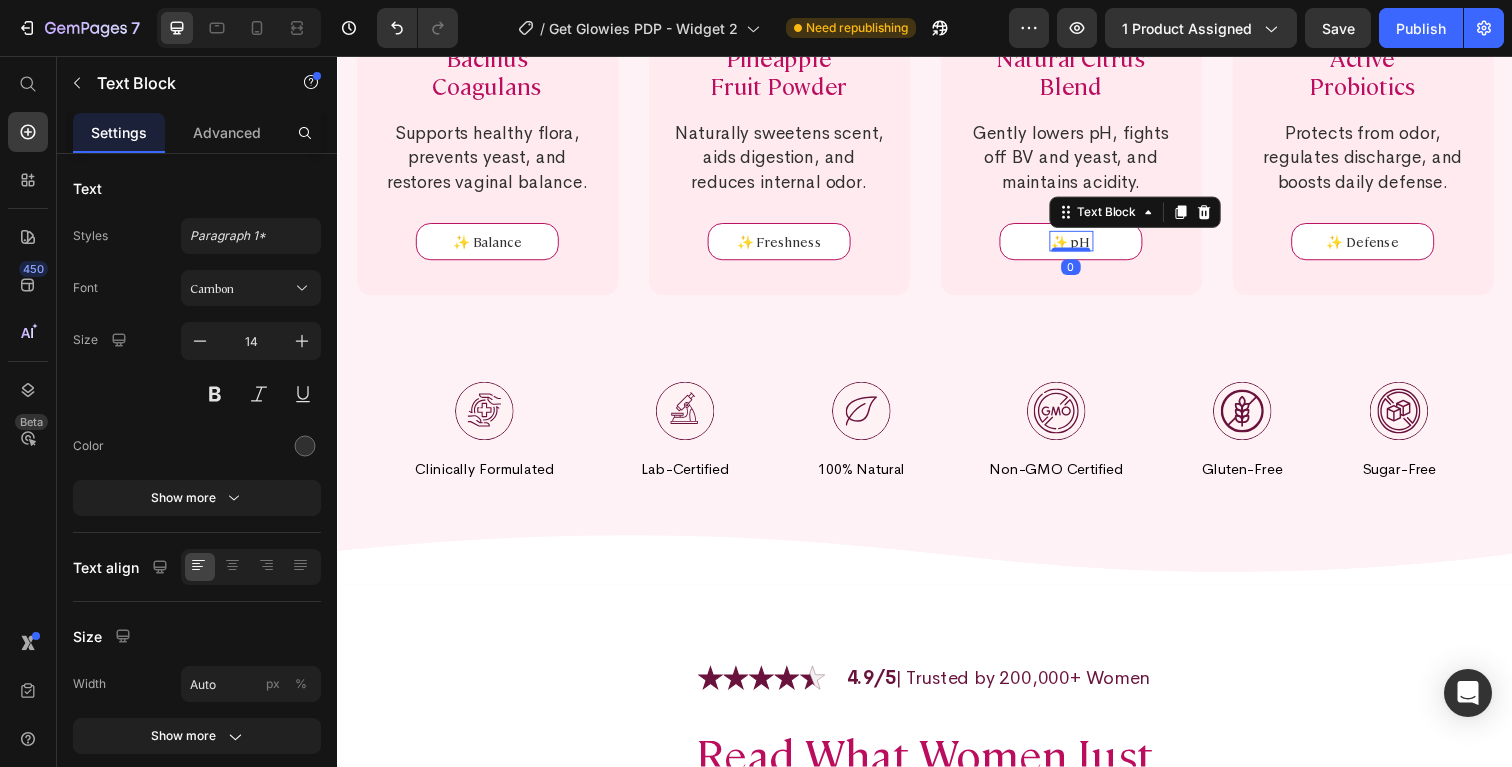 click on "✨ pH" at bounding box center (1086, 245) 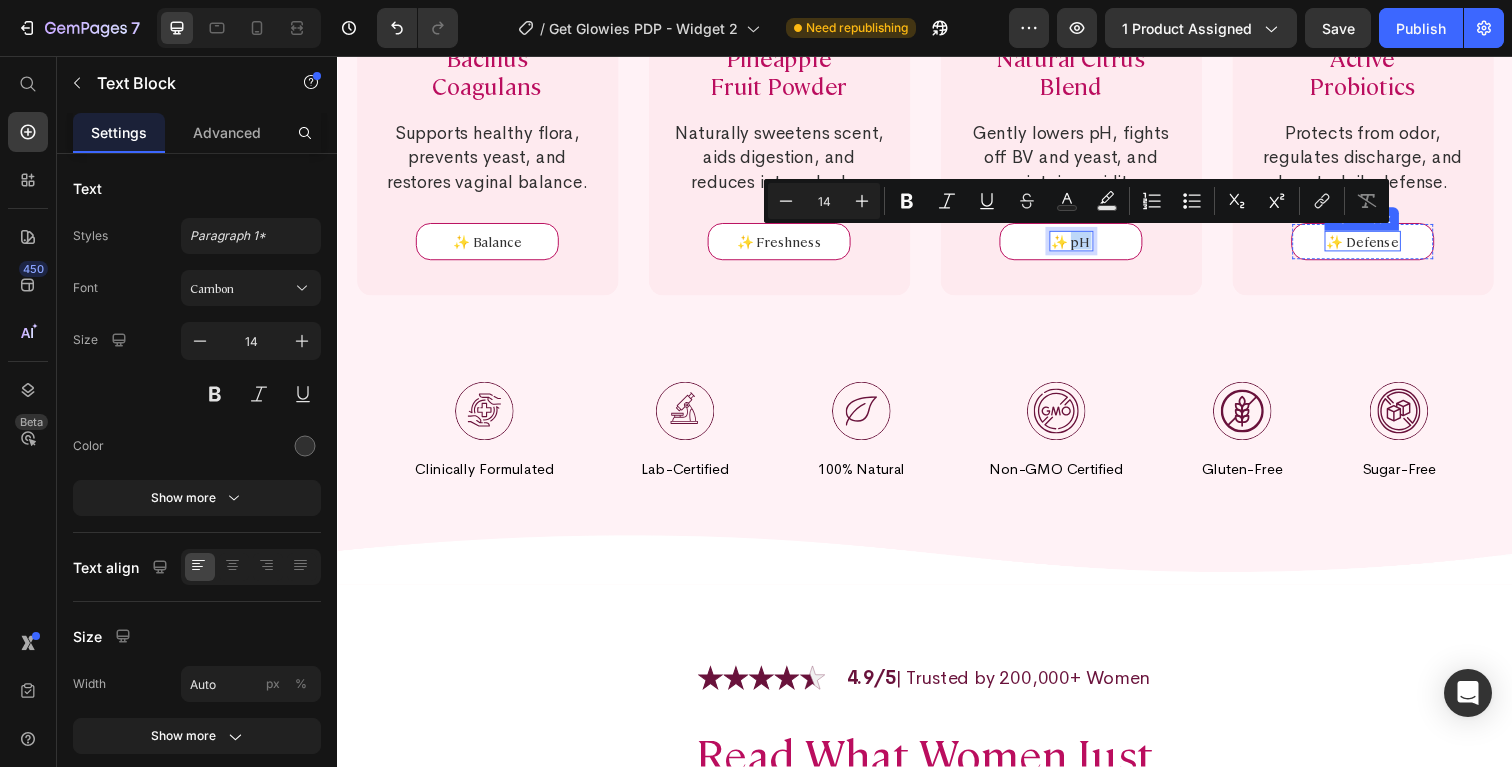 click on "✨ Defense" at bounding box center (1384, 245) 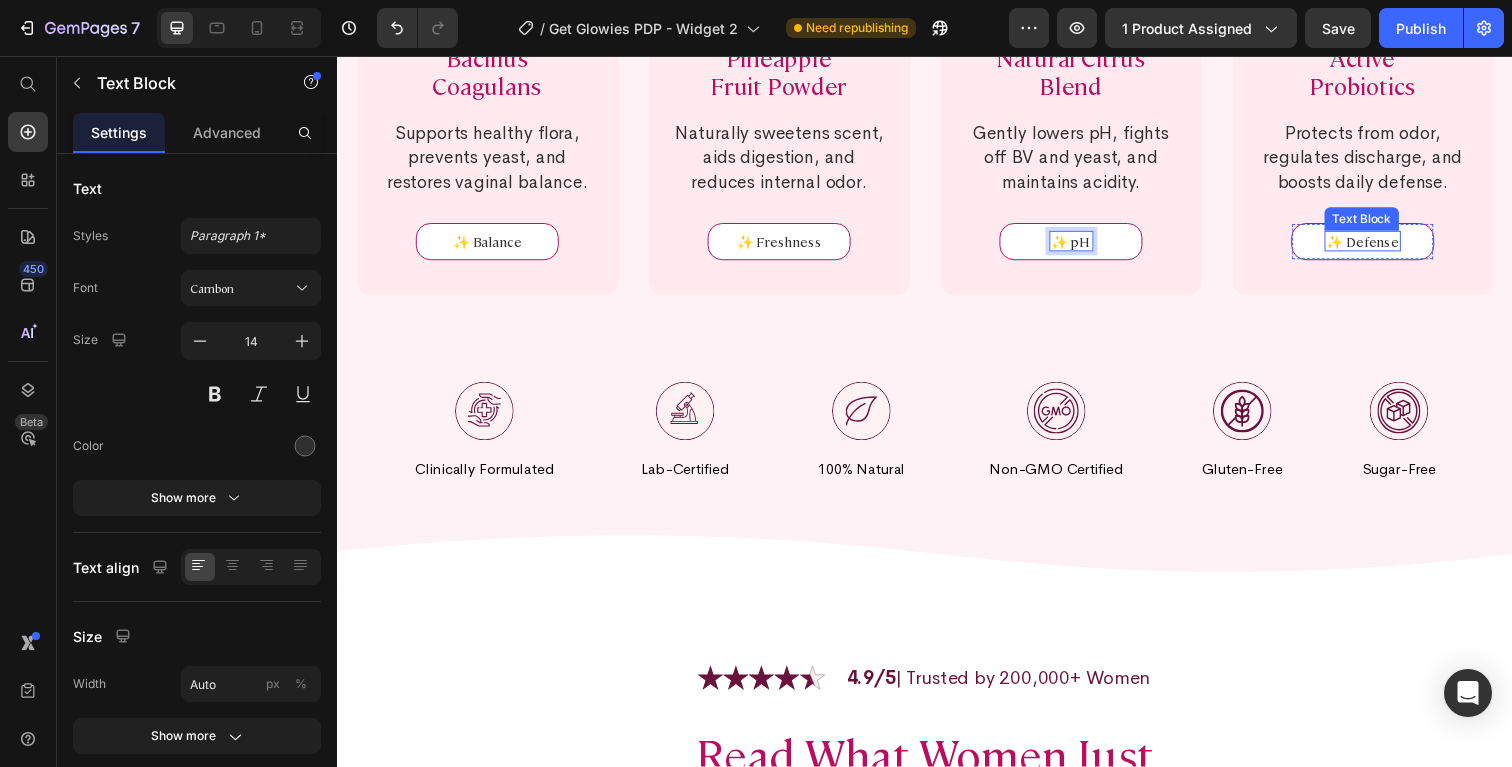 click on "✨ Defense" at bounding box center [1384, 245] 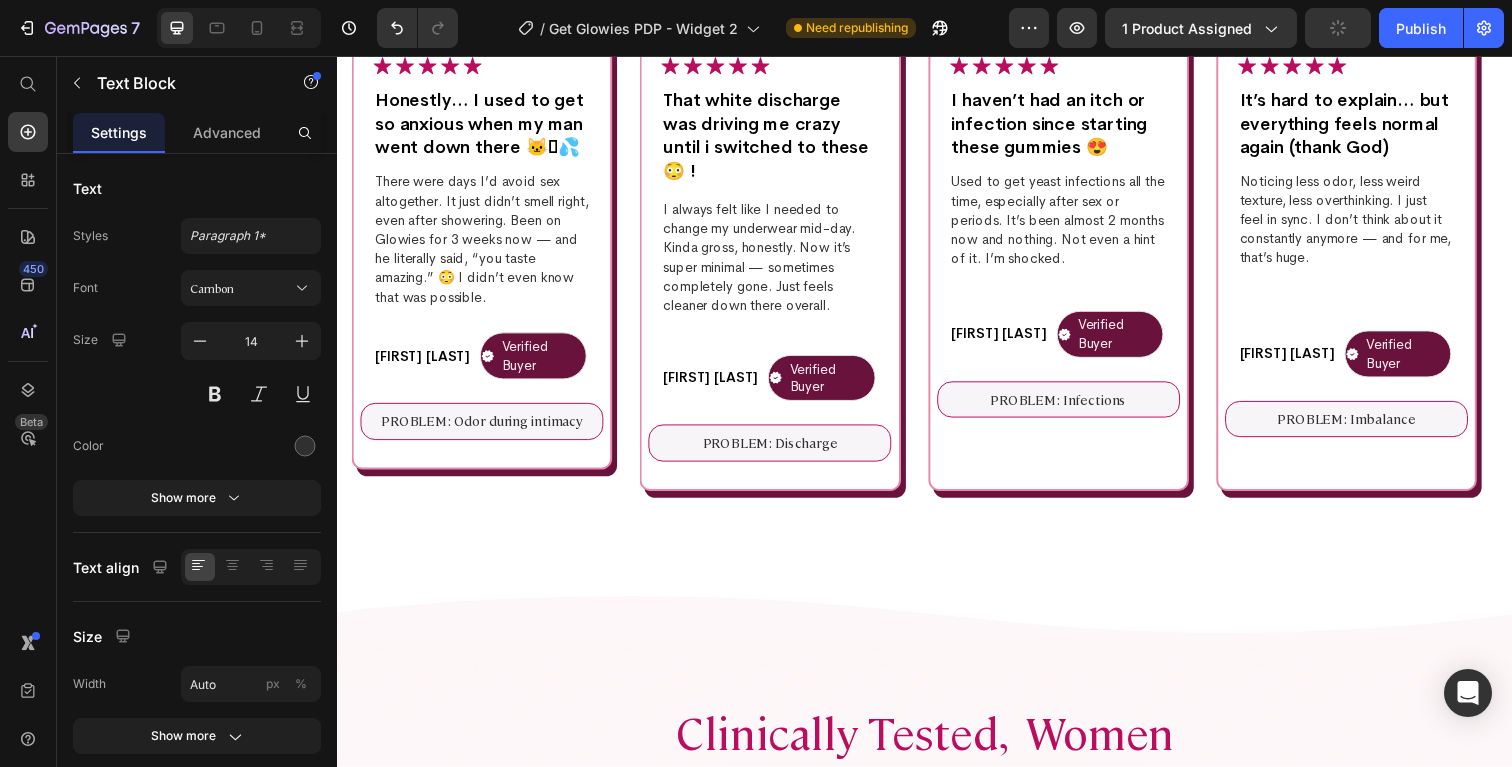 scroll, scrollTop: 8511, scrollLeft: 0, axis: vertical 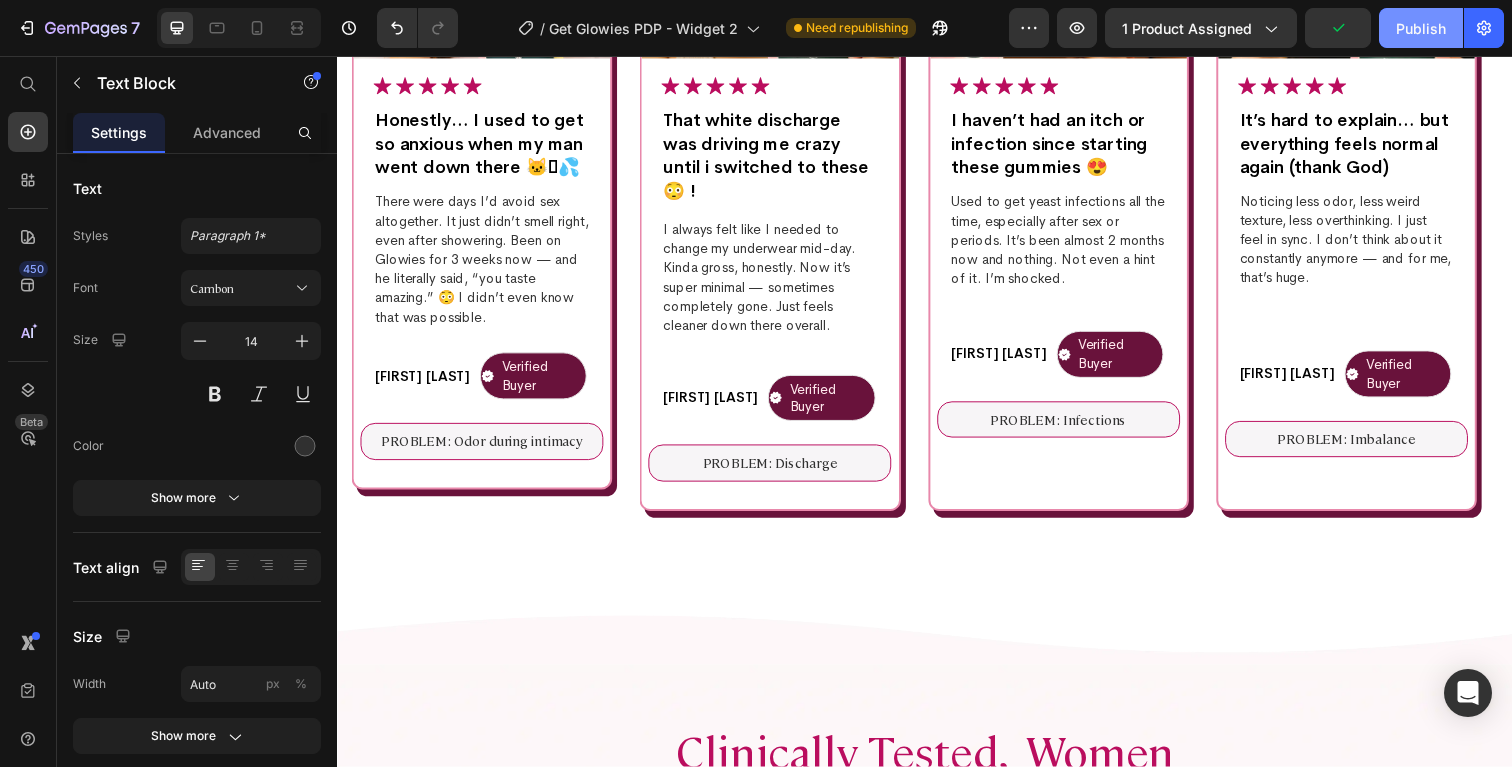 click on "Publish" at bounding box center (1421, 28) 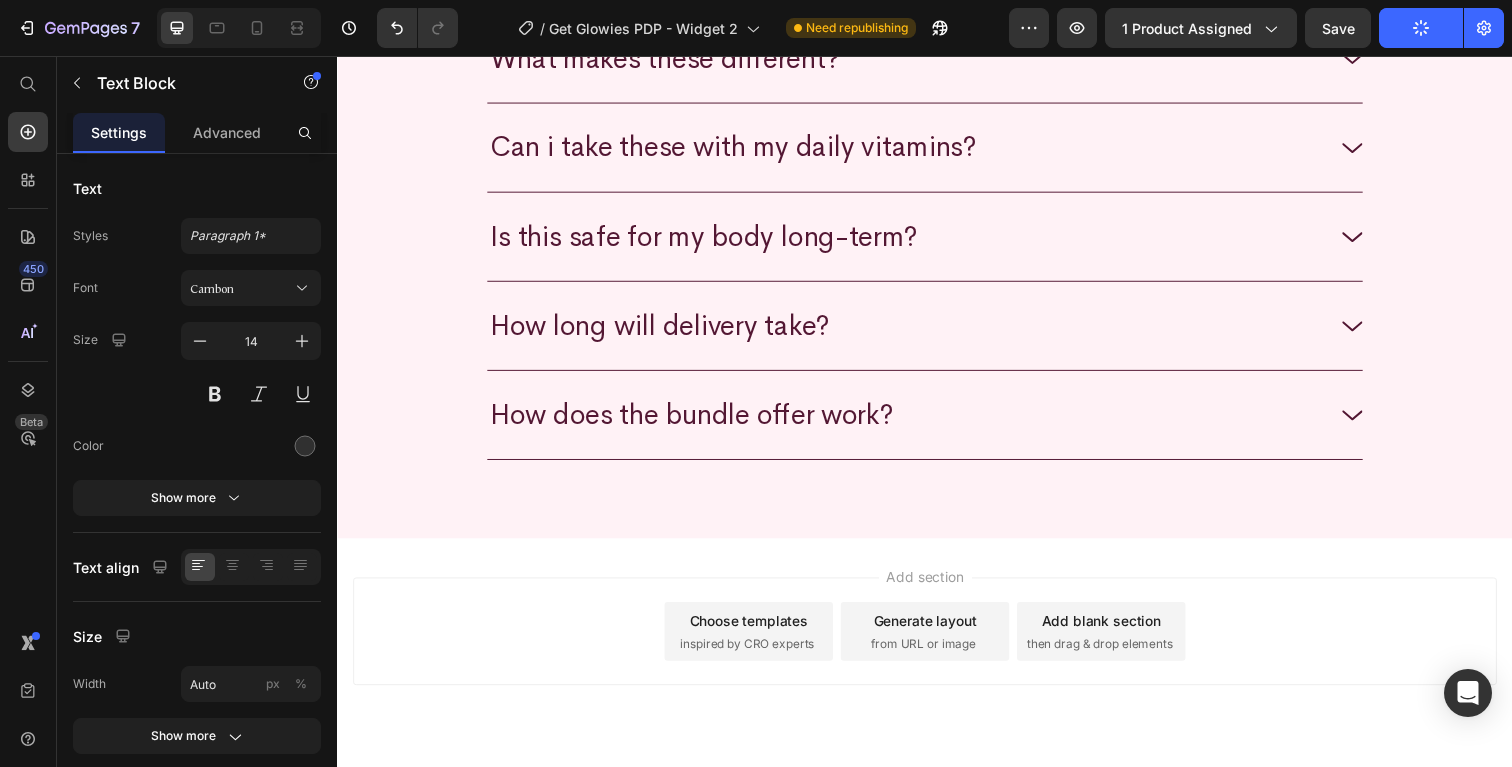 scroll, scrollTop: 11053, scrollLeft: 0, axis: vertical 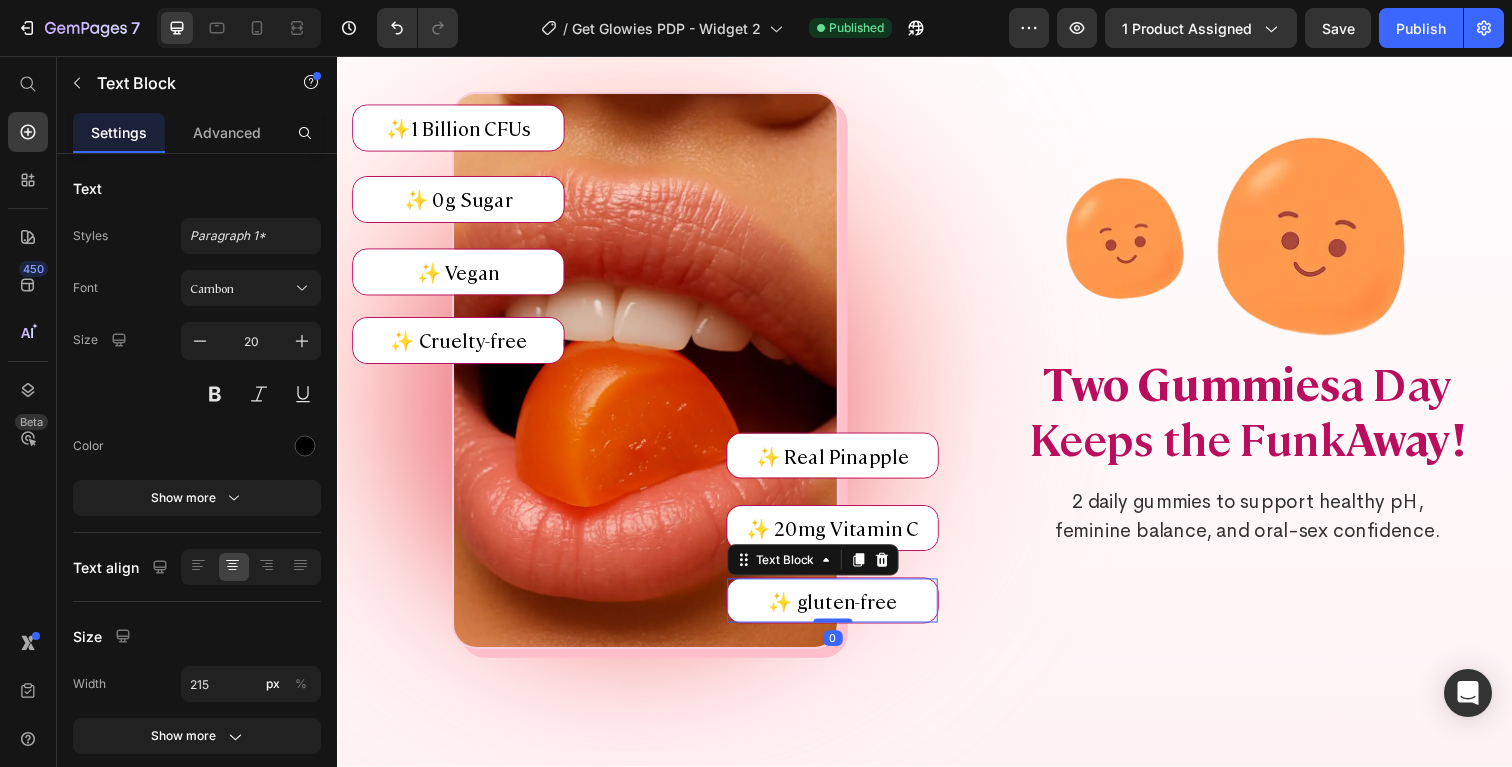 click on "✨ gluten-free" at bounding box center [842, 613] 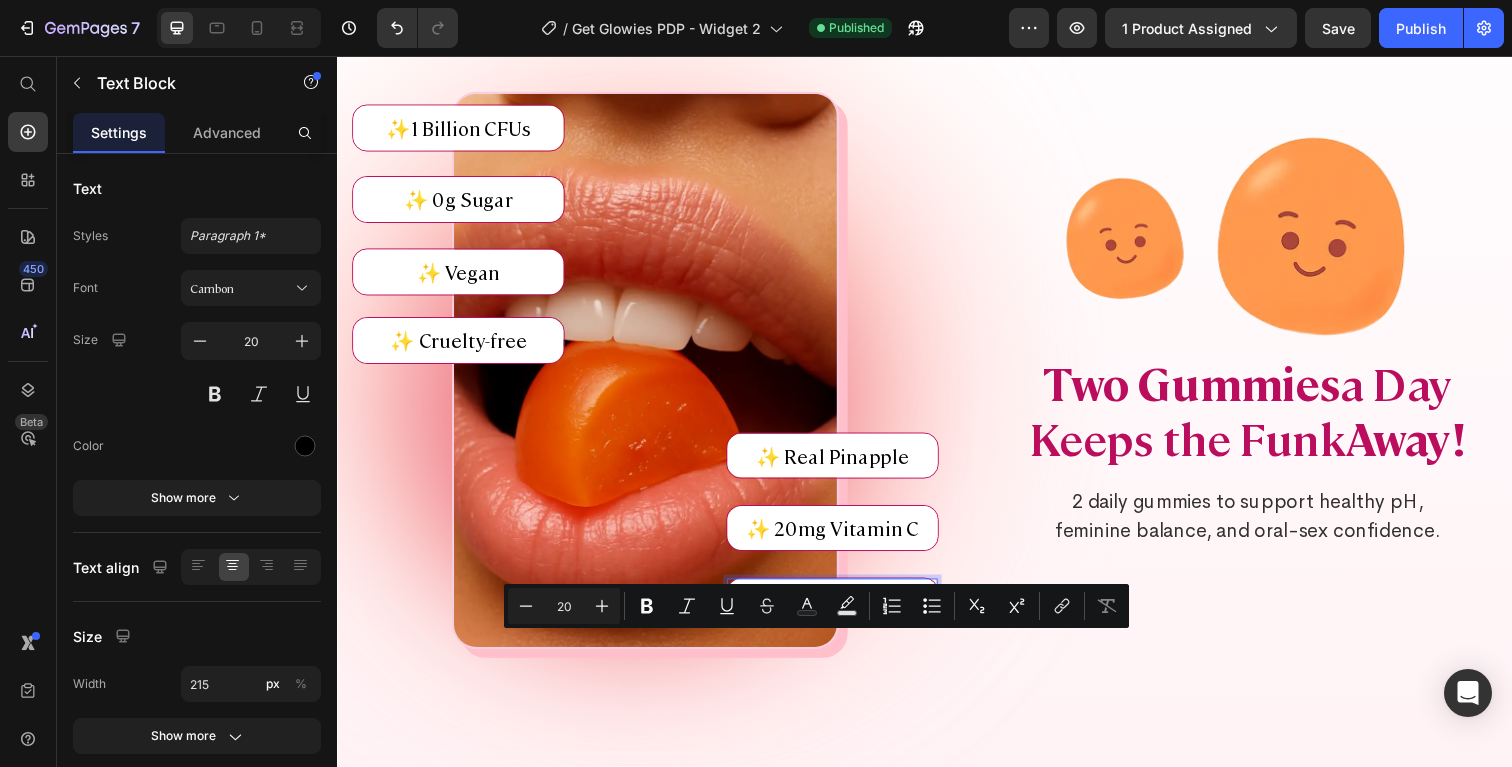 click on "✨ gluten-free" at bounding box center [842, 613] 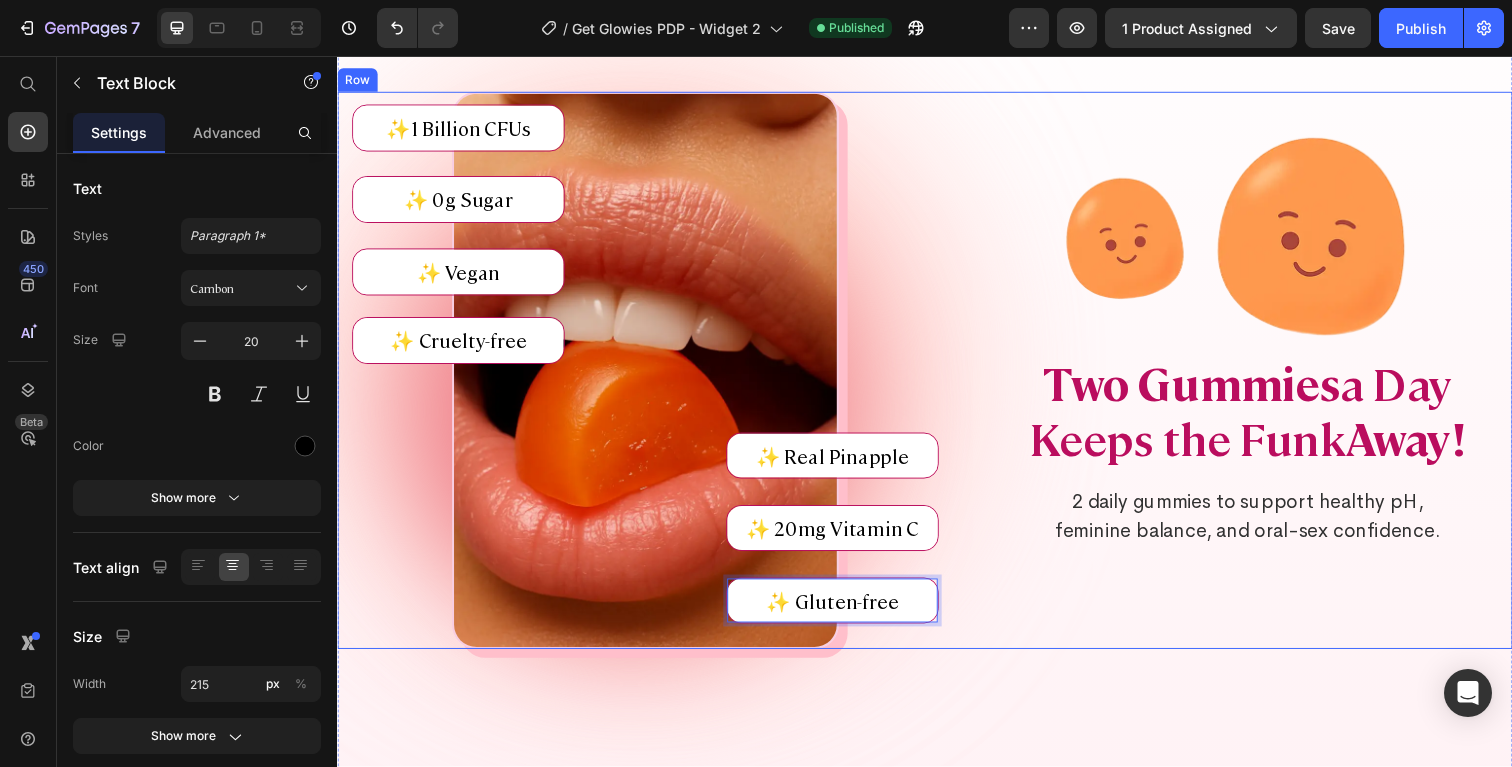 click on "Image ✨1 Billion CFUs Text Block ✨ 0g Sugar Text Block ✨ Vegan Text Block ✨ Cruelty-free Text Block ✨ Gluten-free Text Block   0 ✨ 20mg Vitamin C Text Block ✨ Real Pinapple Text Block Row Image Two Gummies  a Day Keeps the Funk  Away! Heading 2 daily gummies to support healthy pH, feminine balance, and oral-sex confidence. Text Block Row" at bounding box center (937, 377) 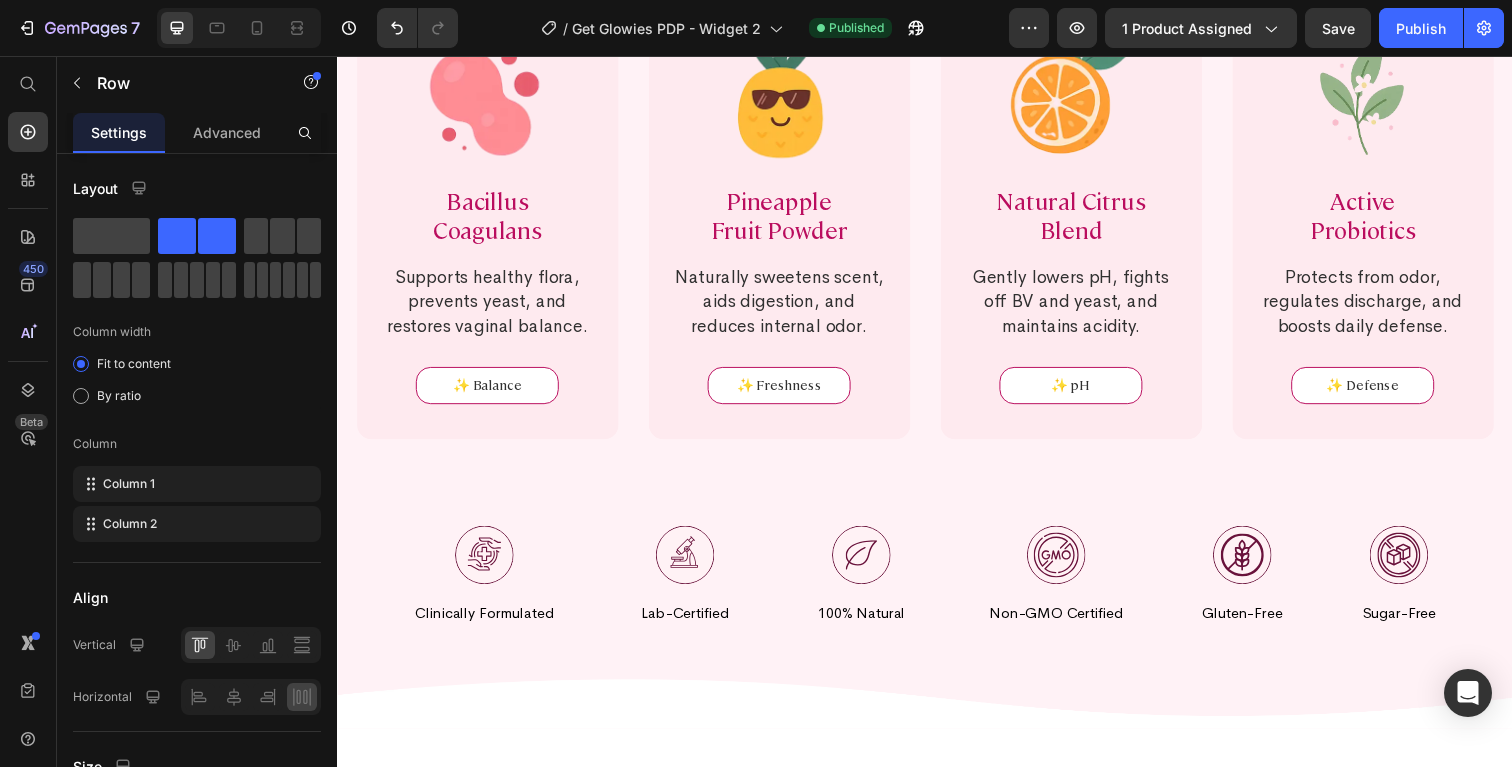 scroll, scrollTop: 7241, scrollLeft: 0, axis: vertical 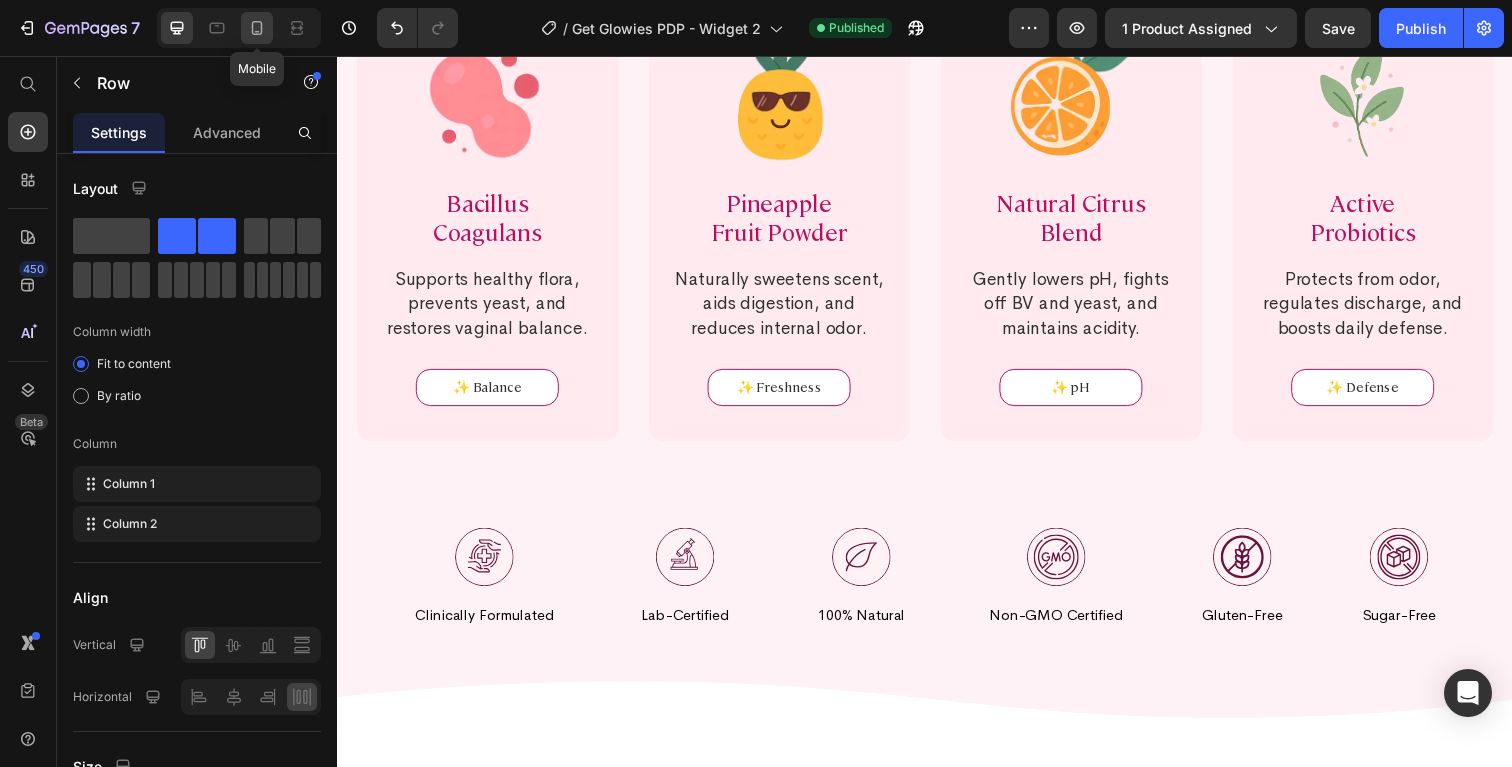 click 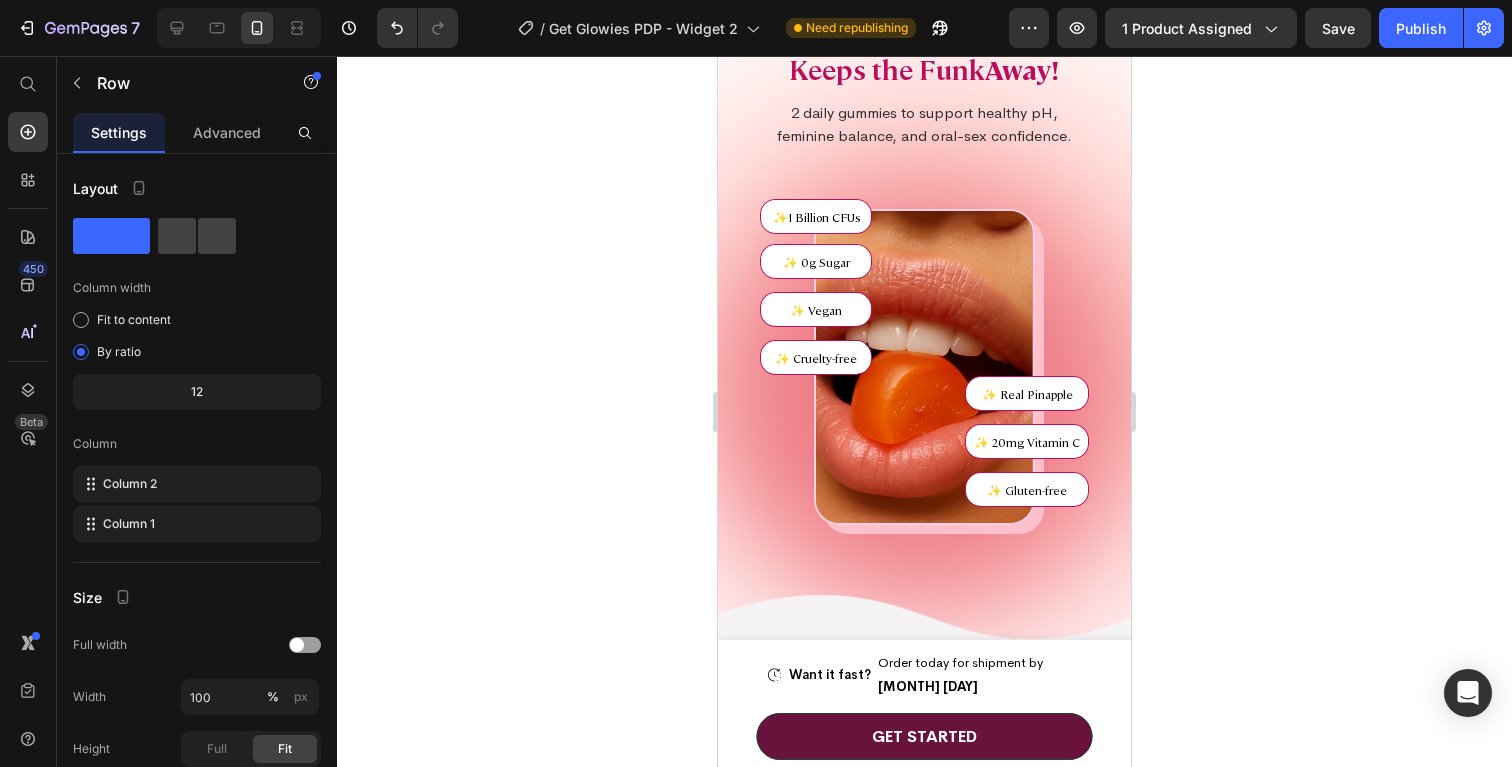 scroll, scrollTop: 4768, scrollLeft: 0, axis: vertical 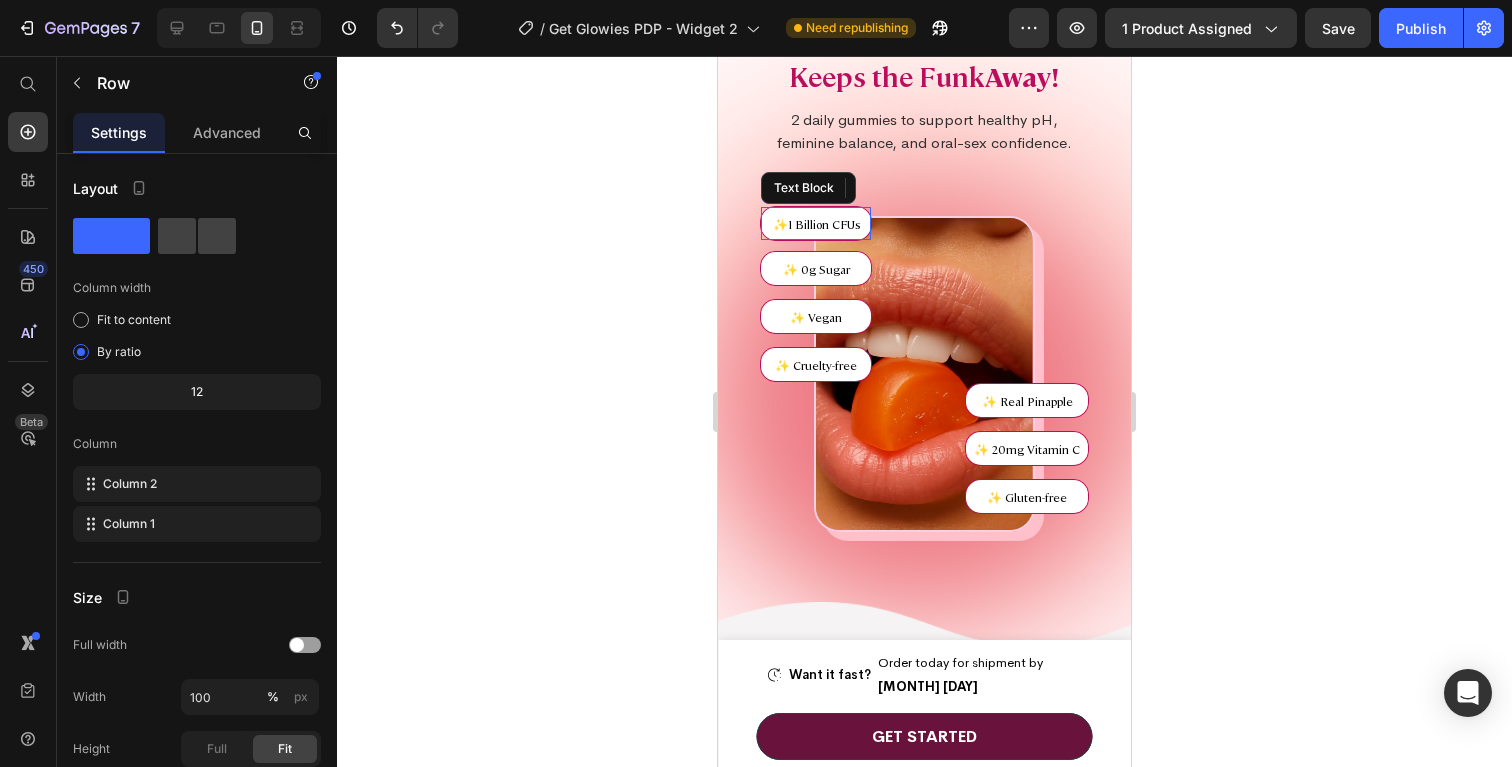 click on "✨1 Billion CFUs" at bounding box center (816, 224) 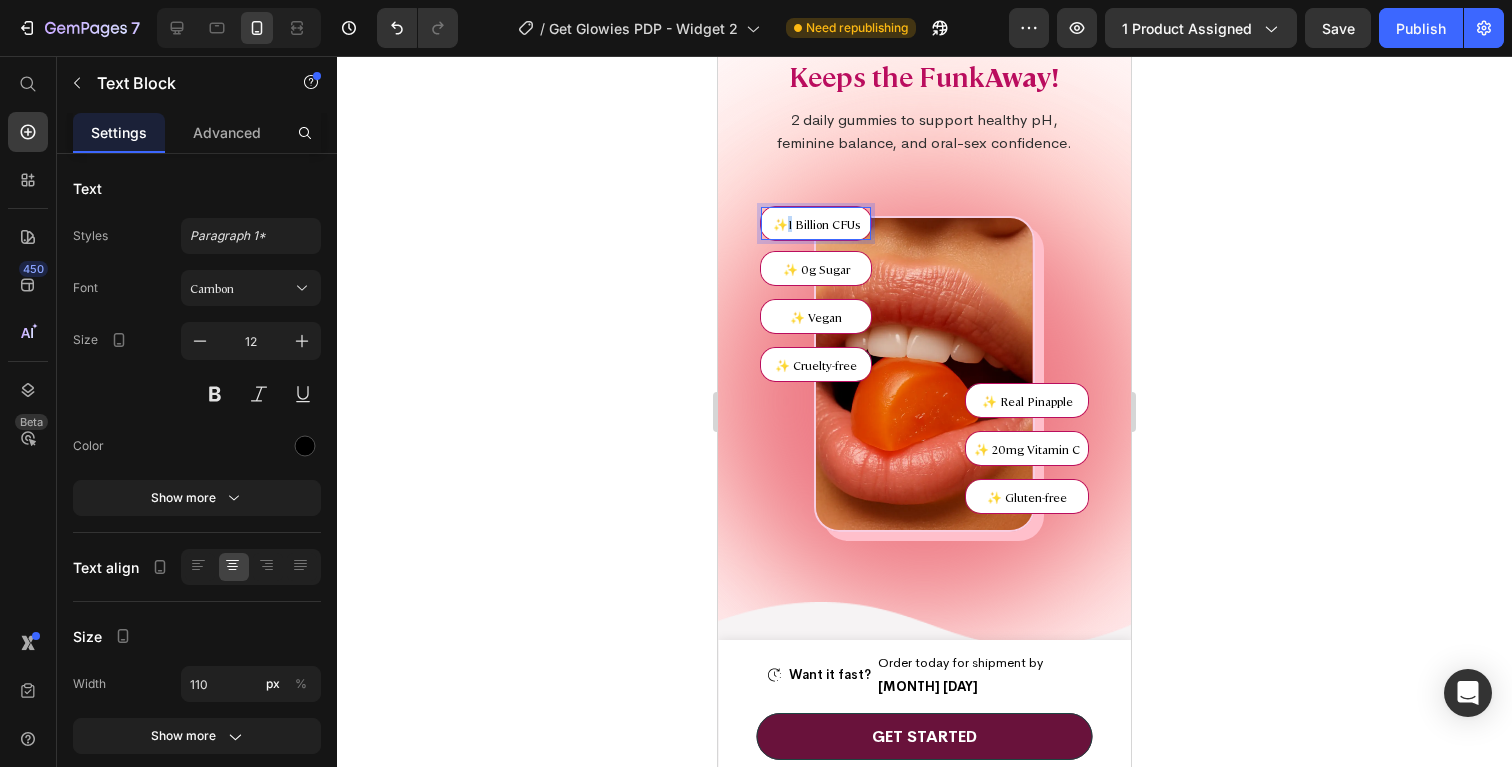 click on "✨1 Billion CFUs" at bounding box center (816, 224) 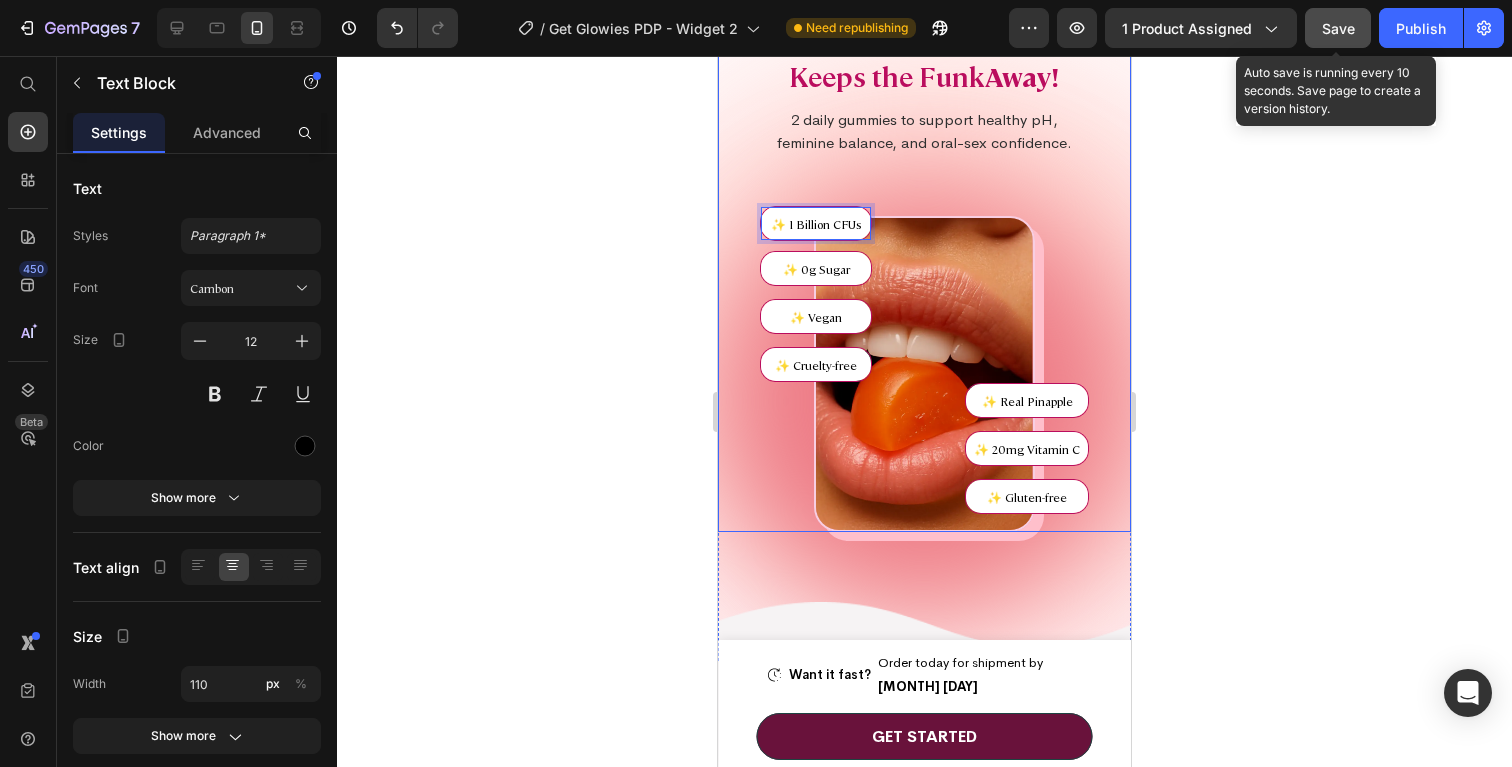 click on "Save" 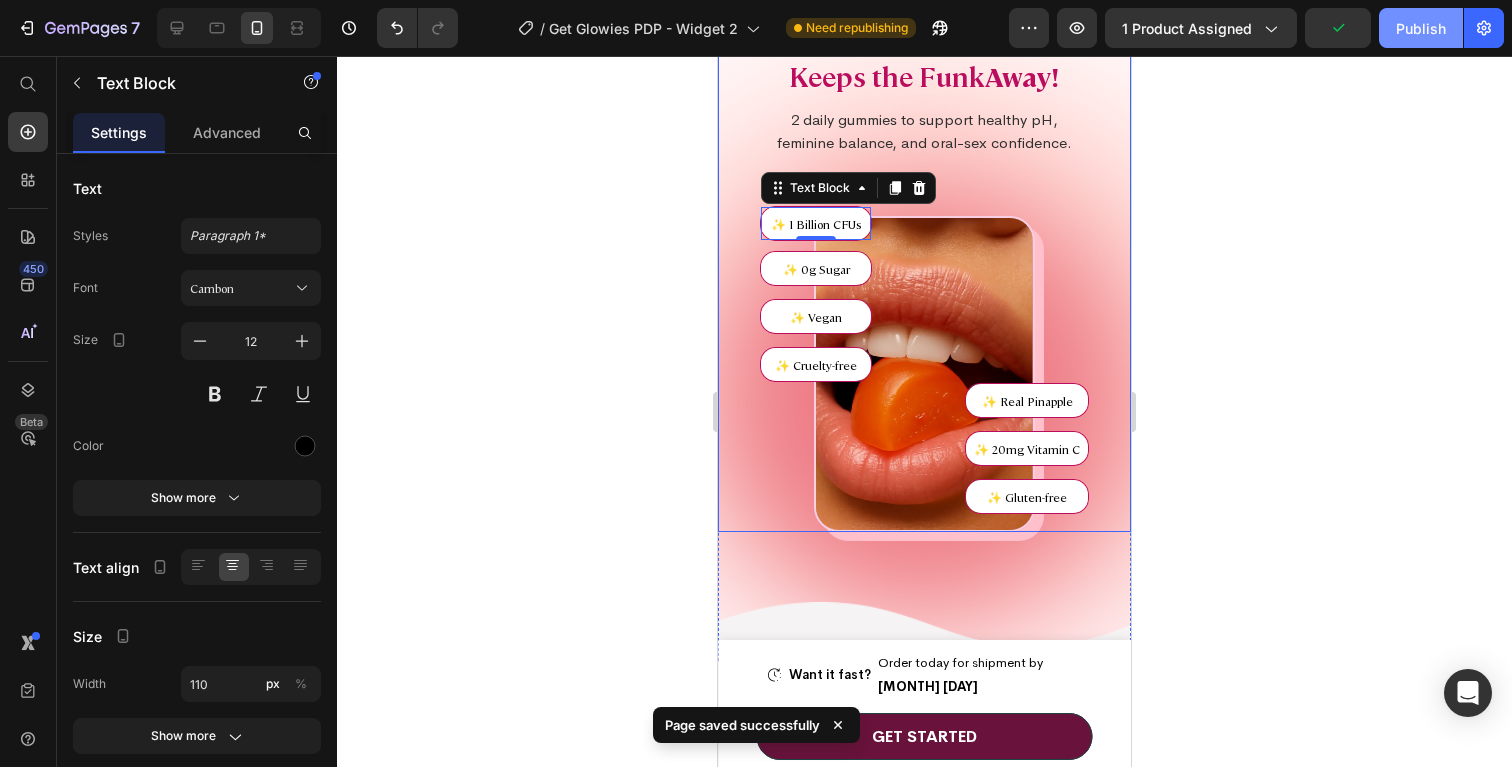 click on "Publish" at bounding box center (1421, 28) 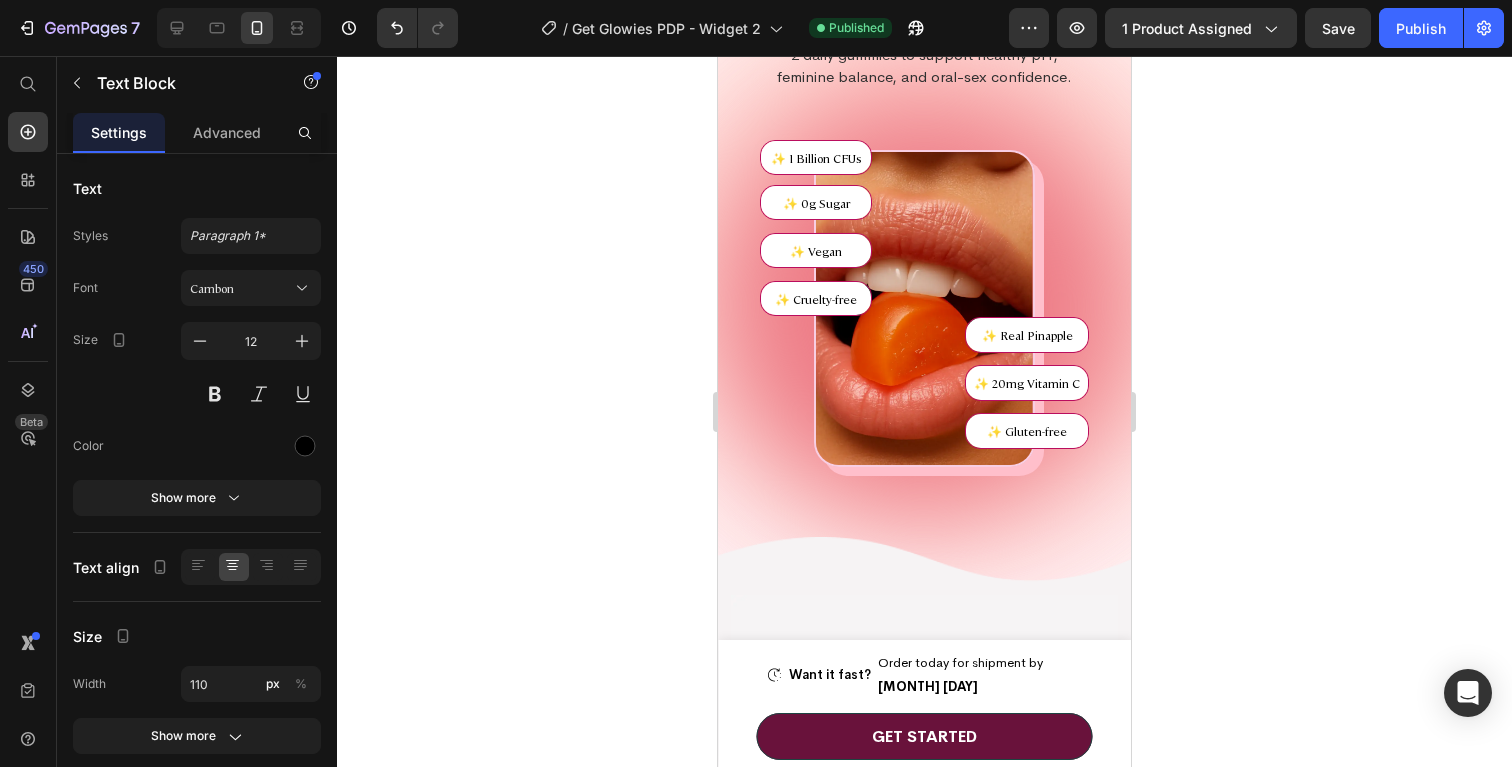 scroll, scrollTop: 5128, scrollLeft: 0, axis: vertical 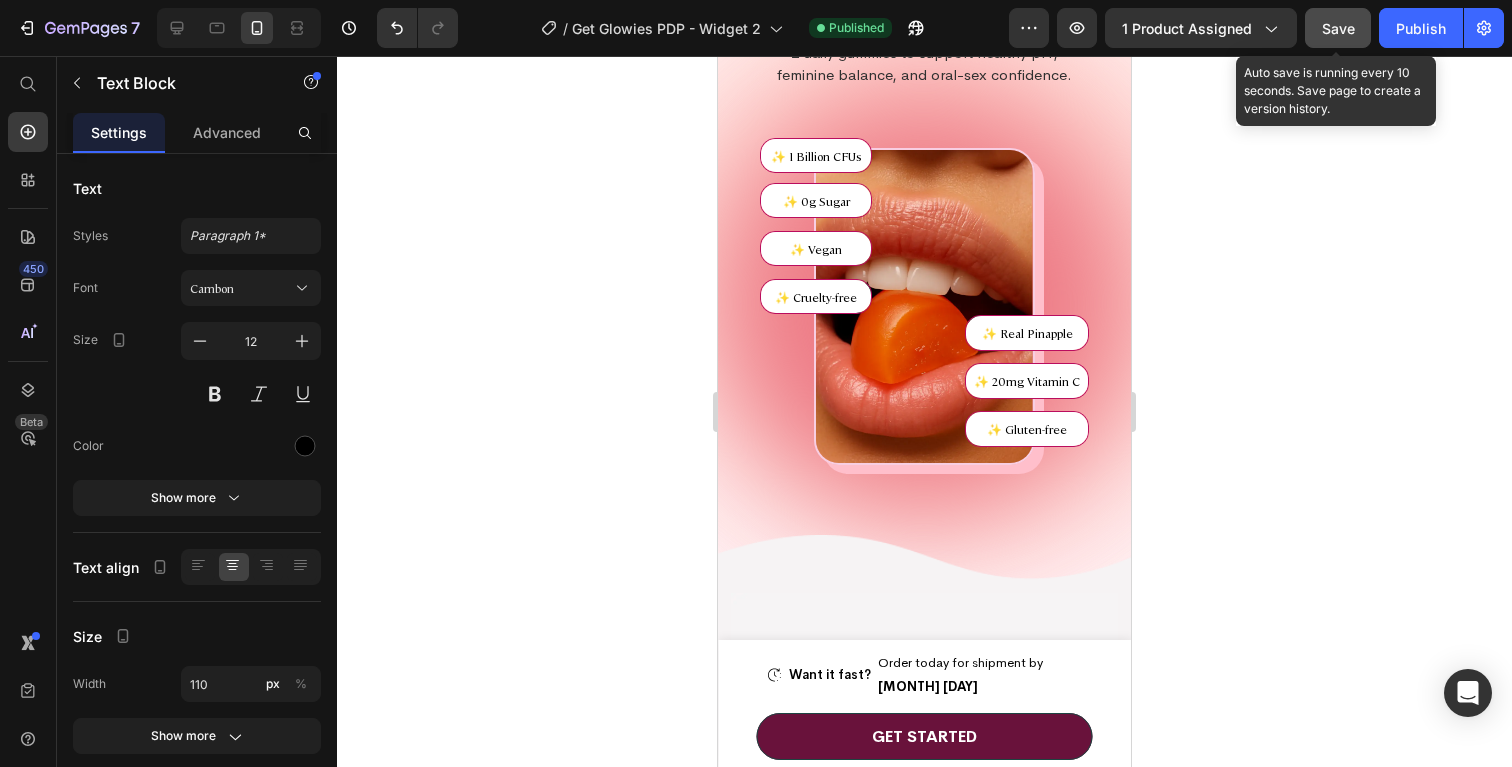 click on "Save" at bounding box center [1338, 28] 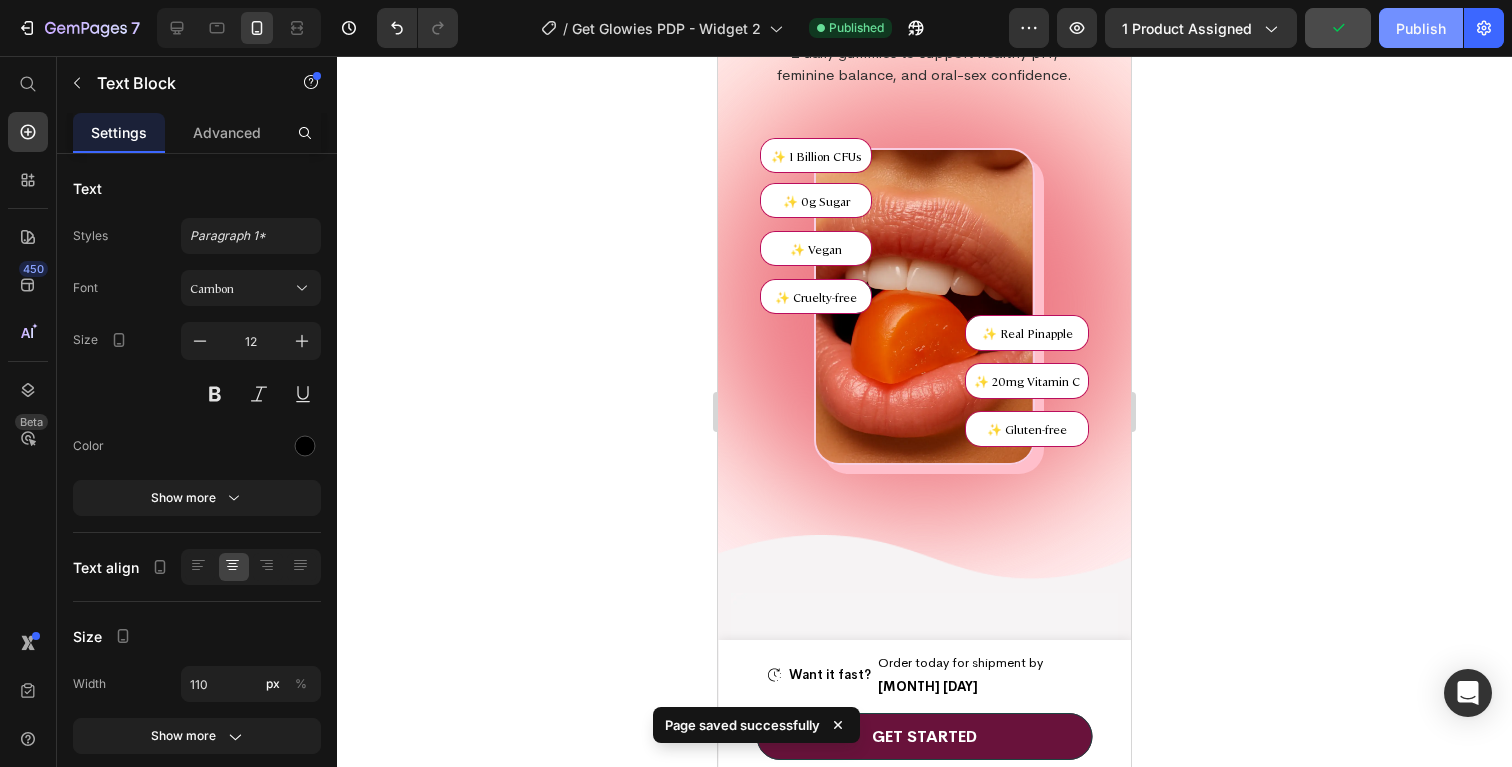 click on "Publish" at bounding box center [1421, 28] 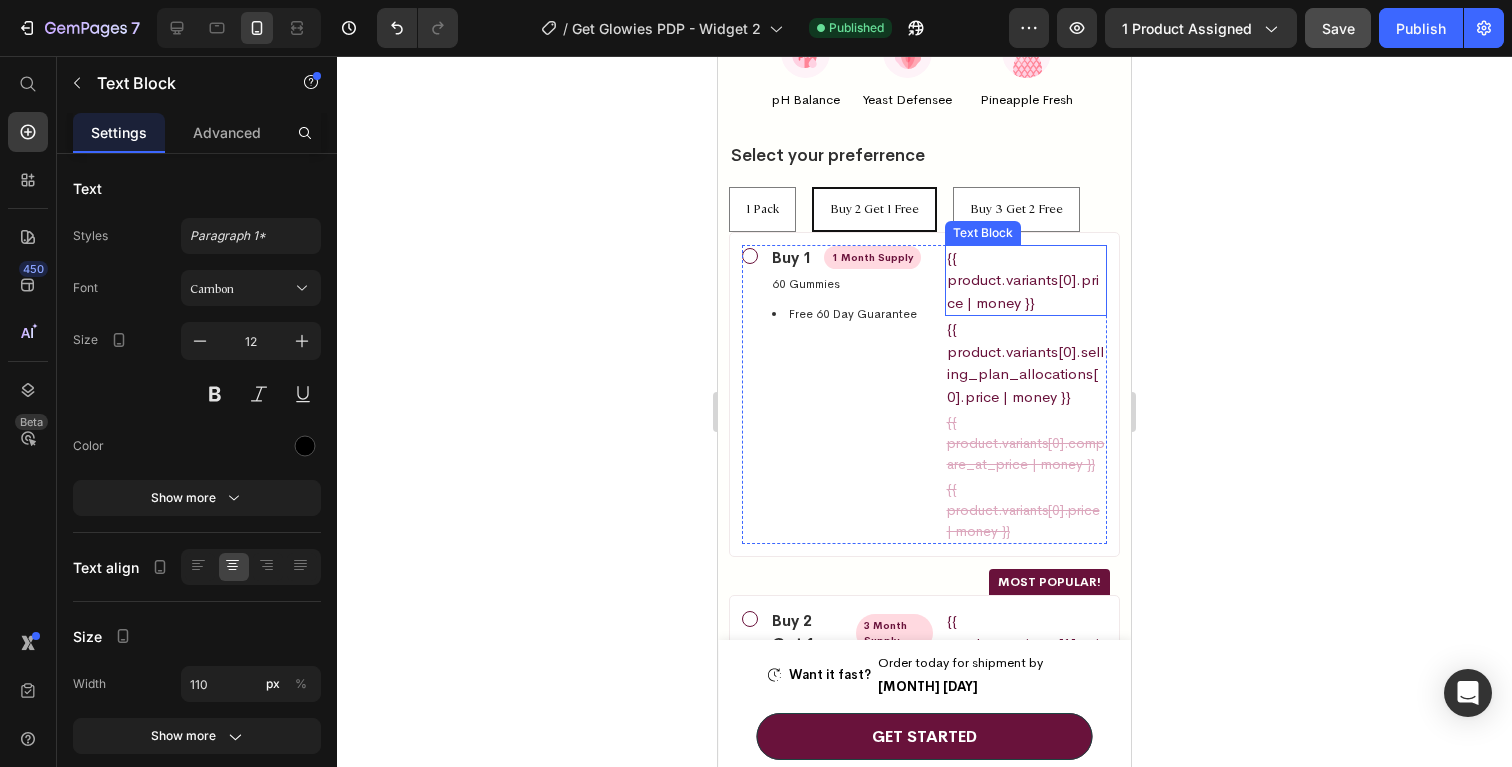 scroll, scrollTop: 794, scrollLeft: 0, axis: vertical 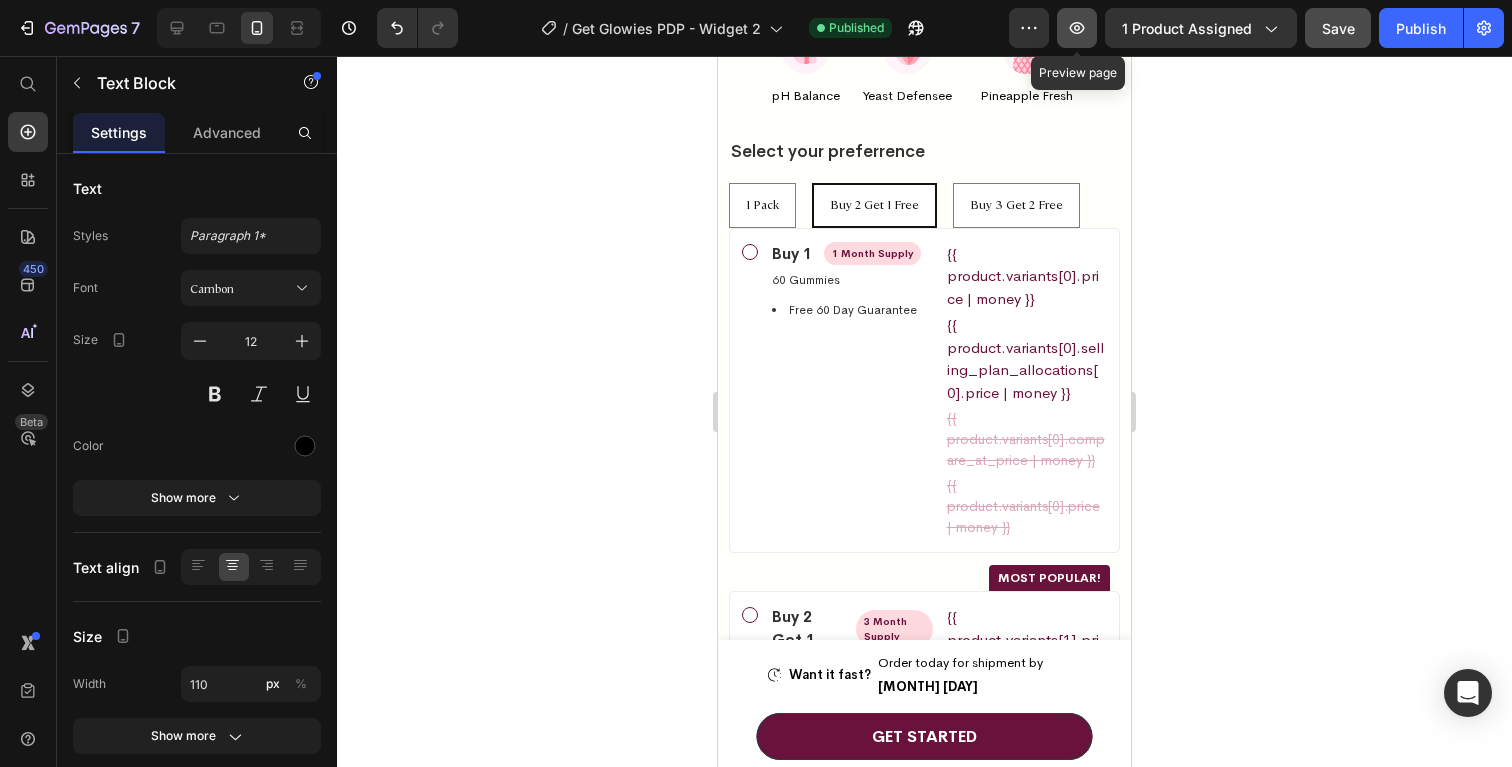 click 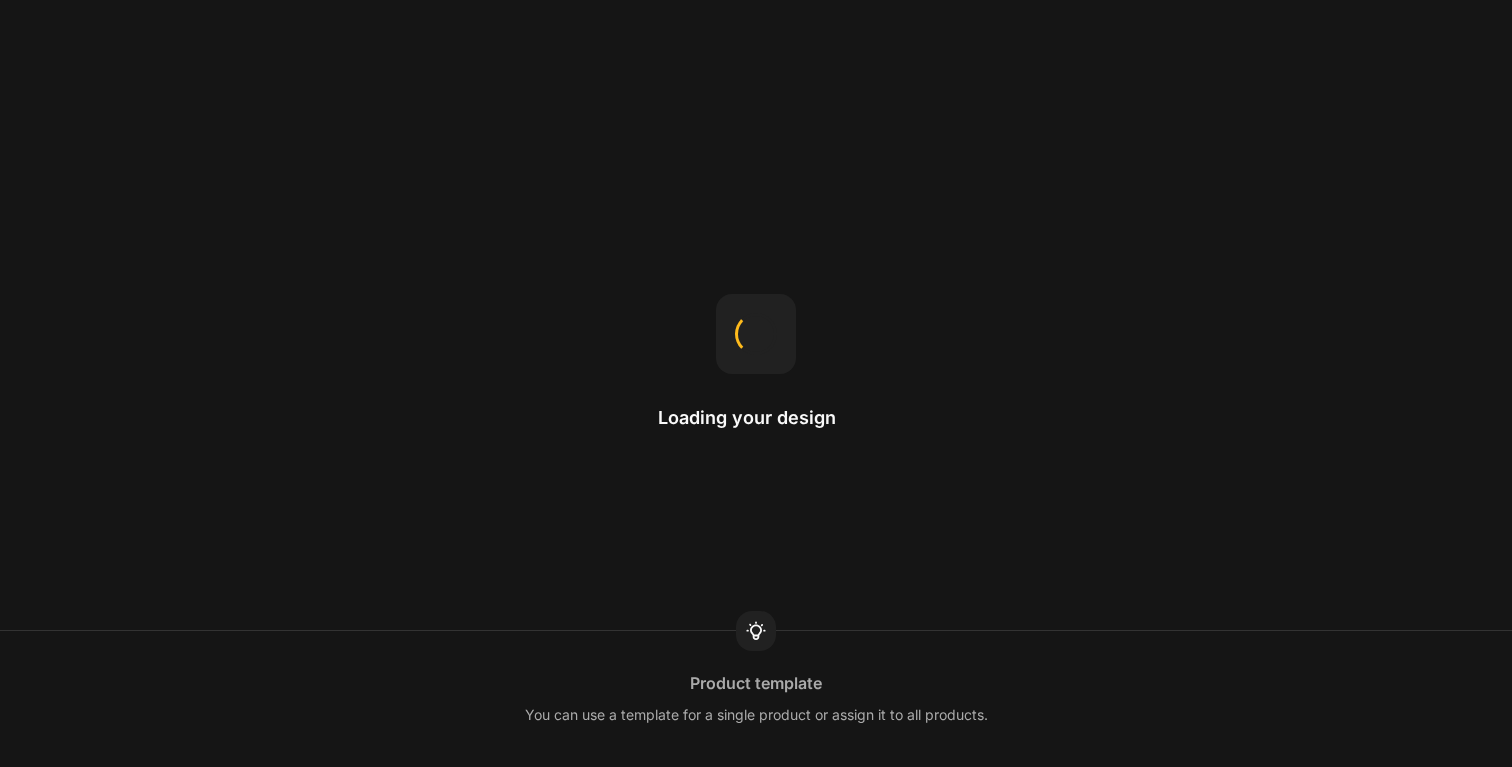 scroll, scrollTop: 0, scrollLeft: 0, axis: both 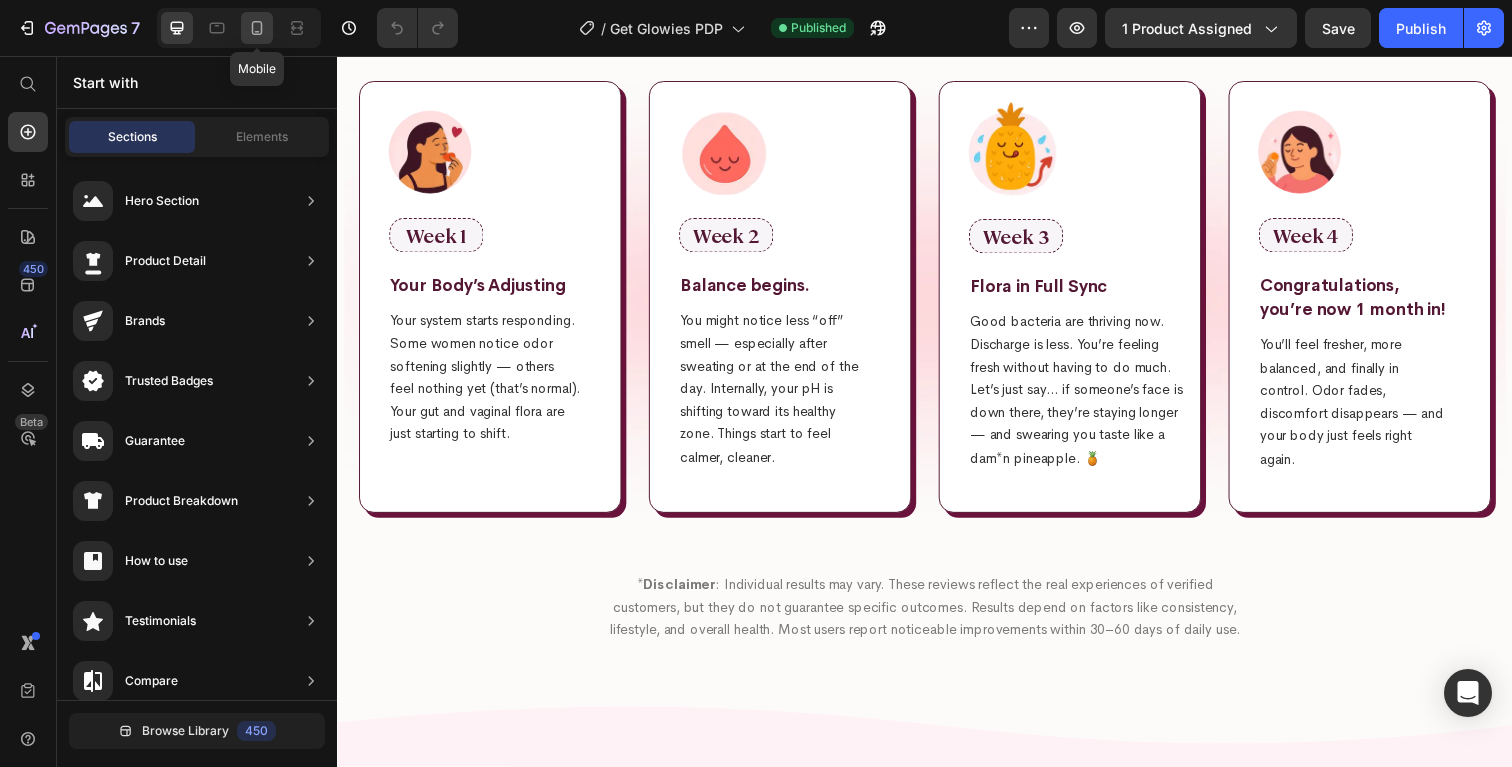 click 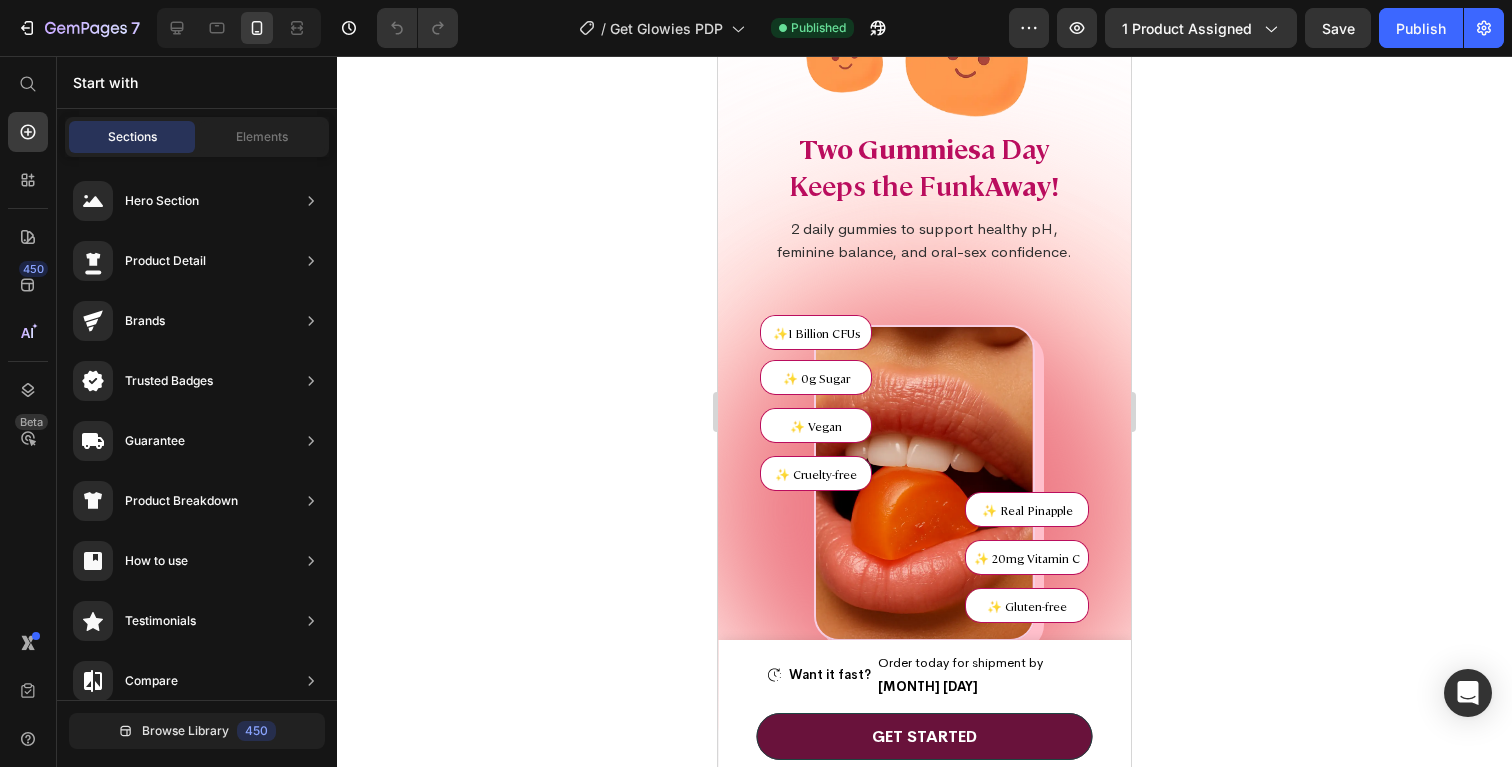 scroll, scrollTop: 5144, scrollLeft: 0, axis: vertical 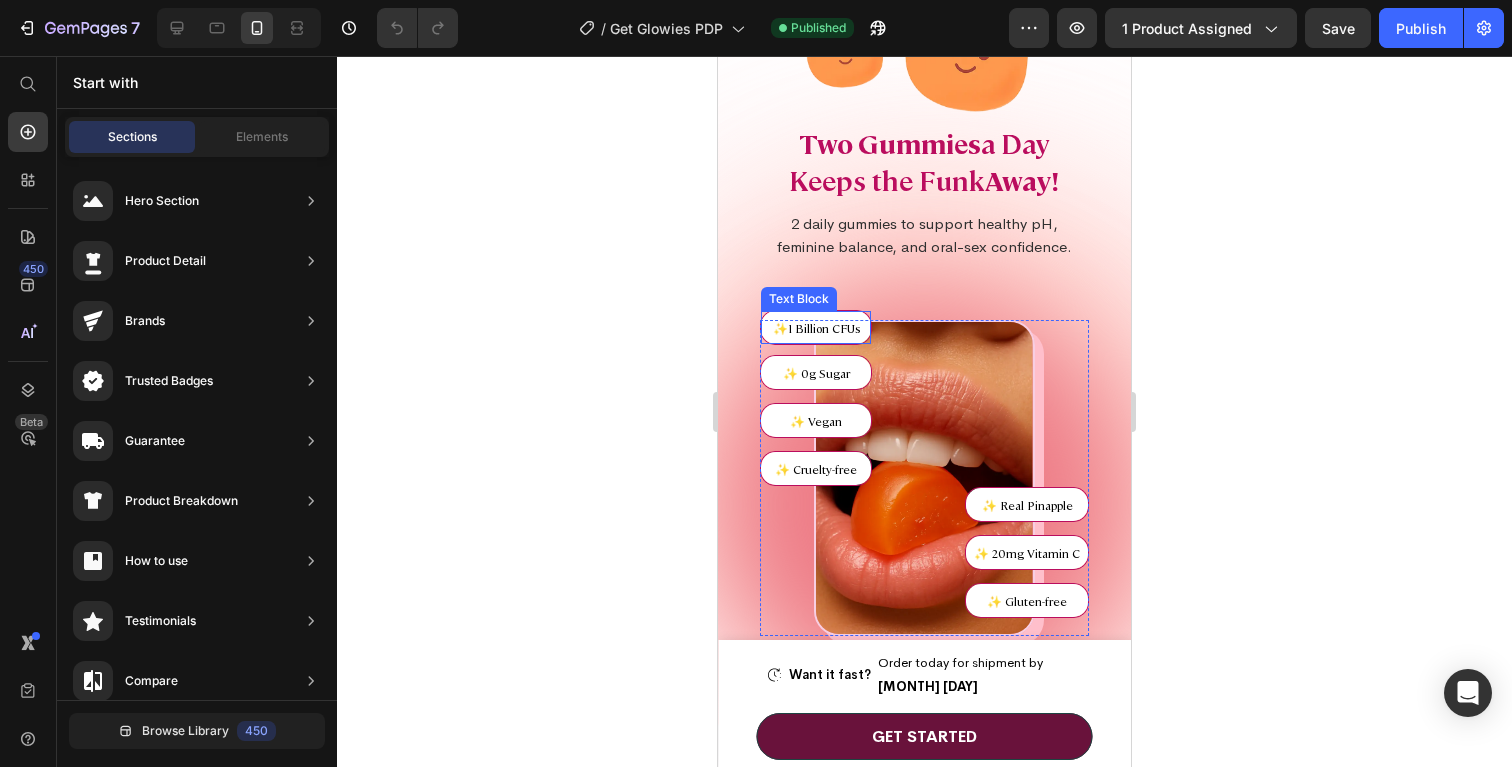 click on "✨1 Billion CFUs" at bounding box center (816, 328) 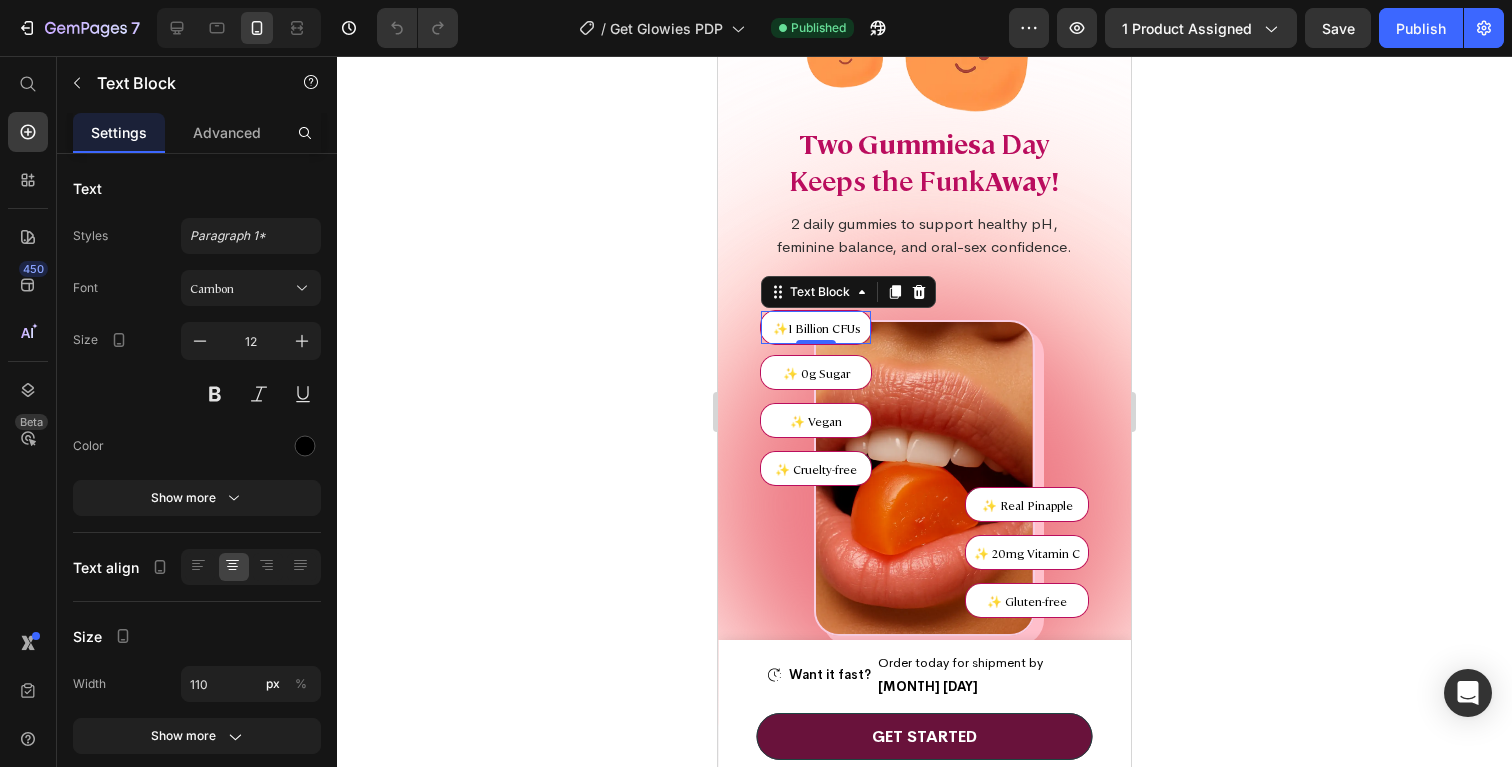click on "✨1 Billion CFUs" at bounding box center [816, 328] 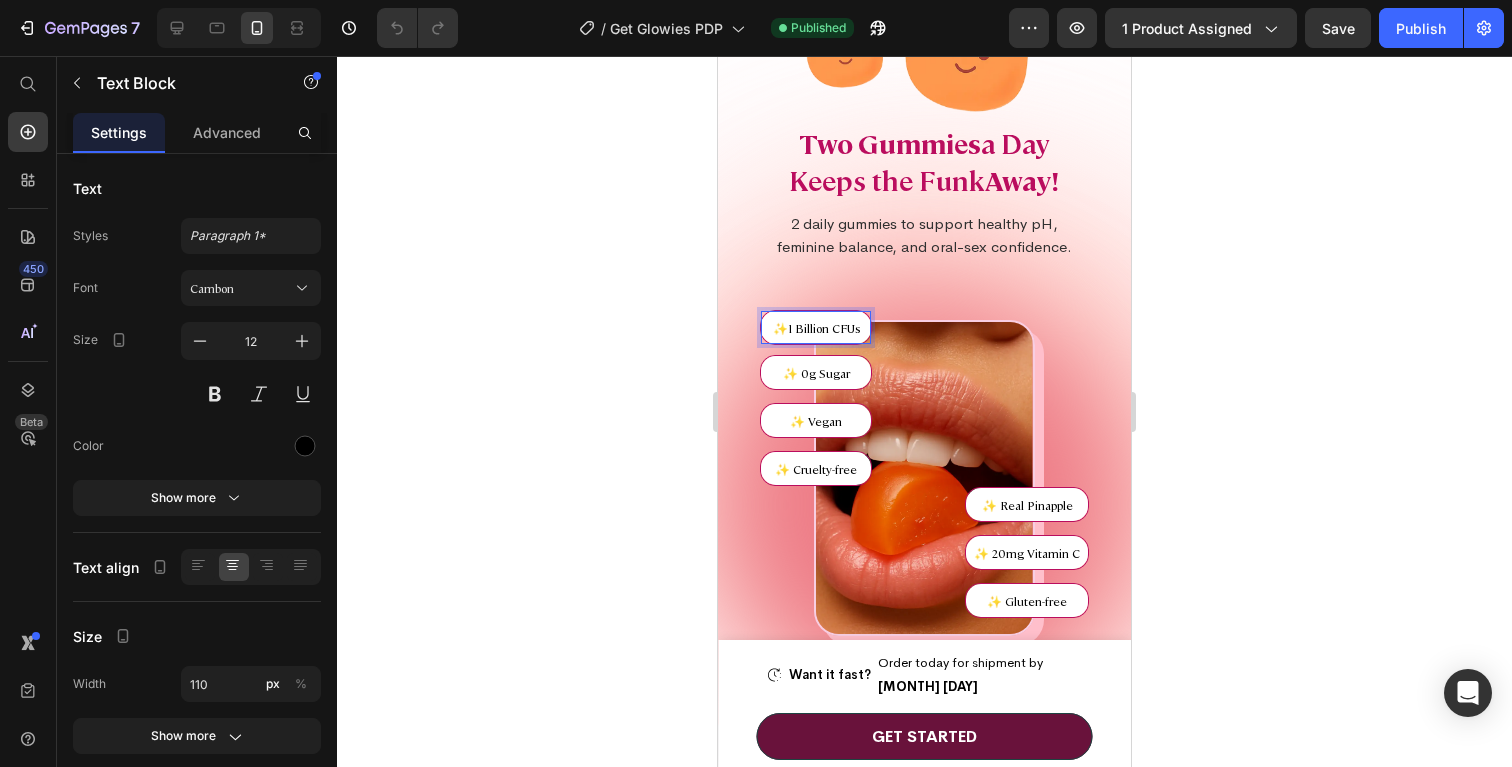 click on "✨1 Billion CFUs" at bounding box center [816, 328] 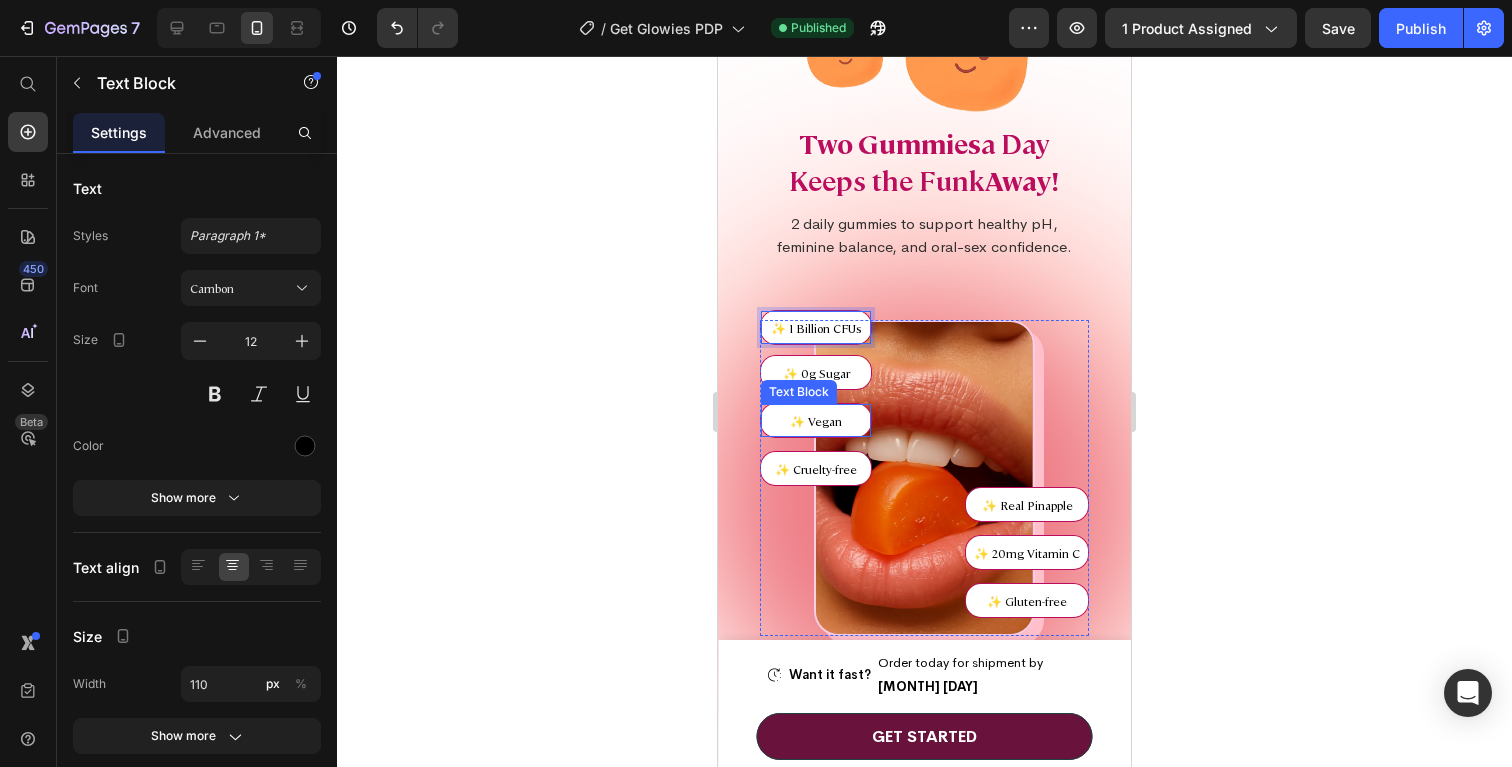 click on "✨ Vegan" at bounding box center (816, 421) 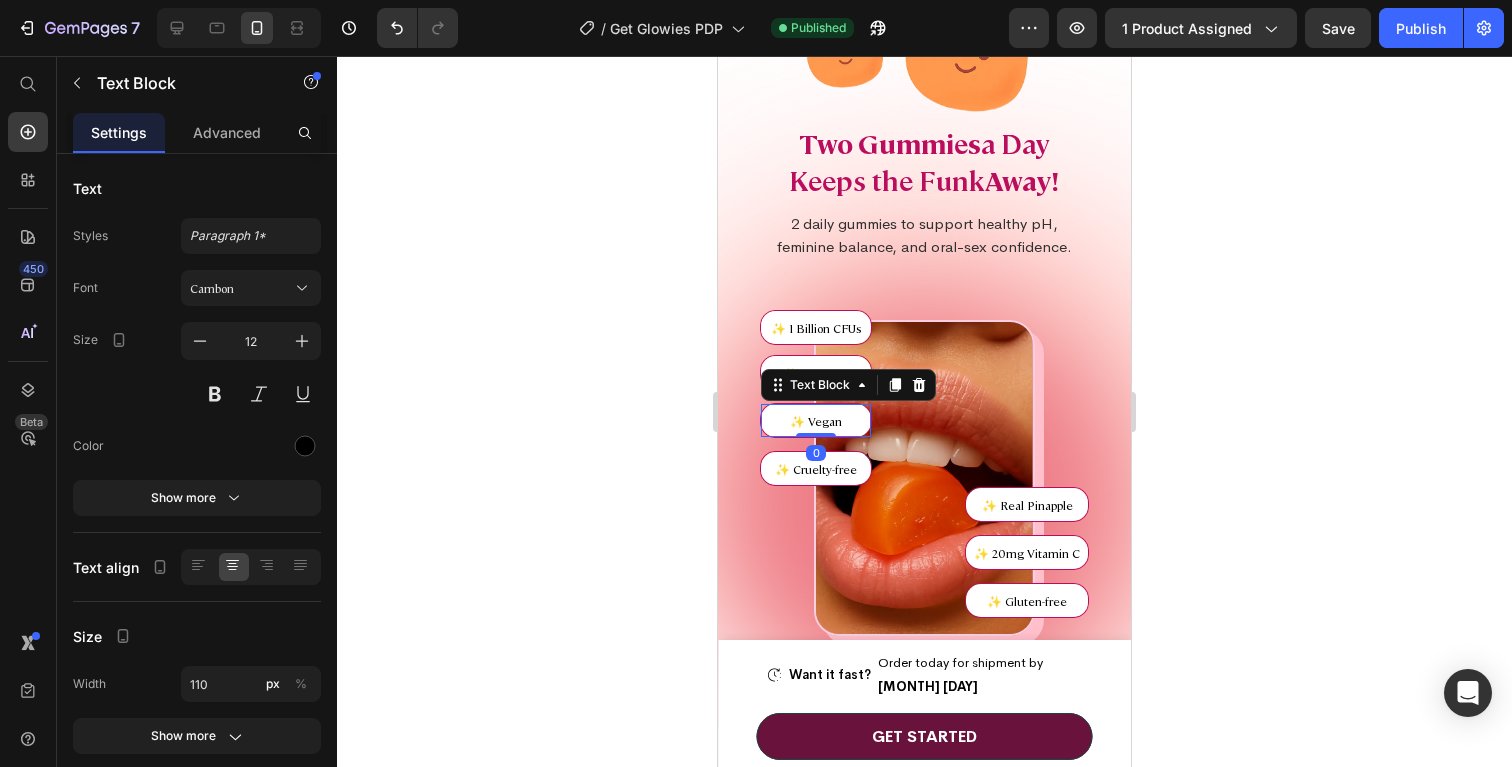click on "✨ Vegan" at bounding box center [816, 421] 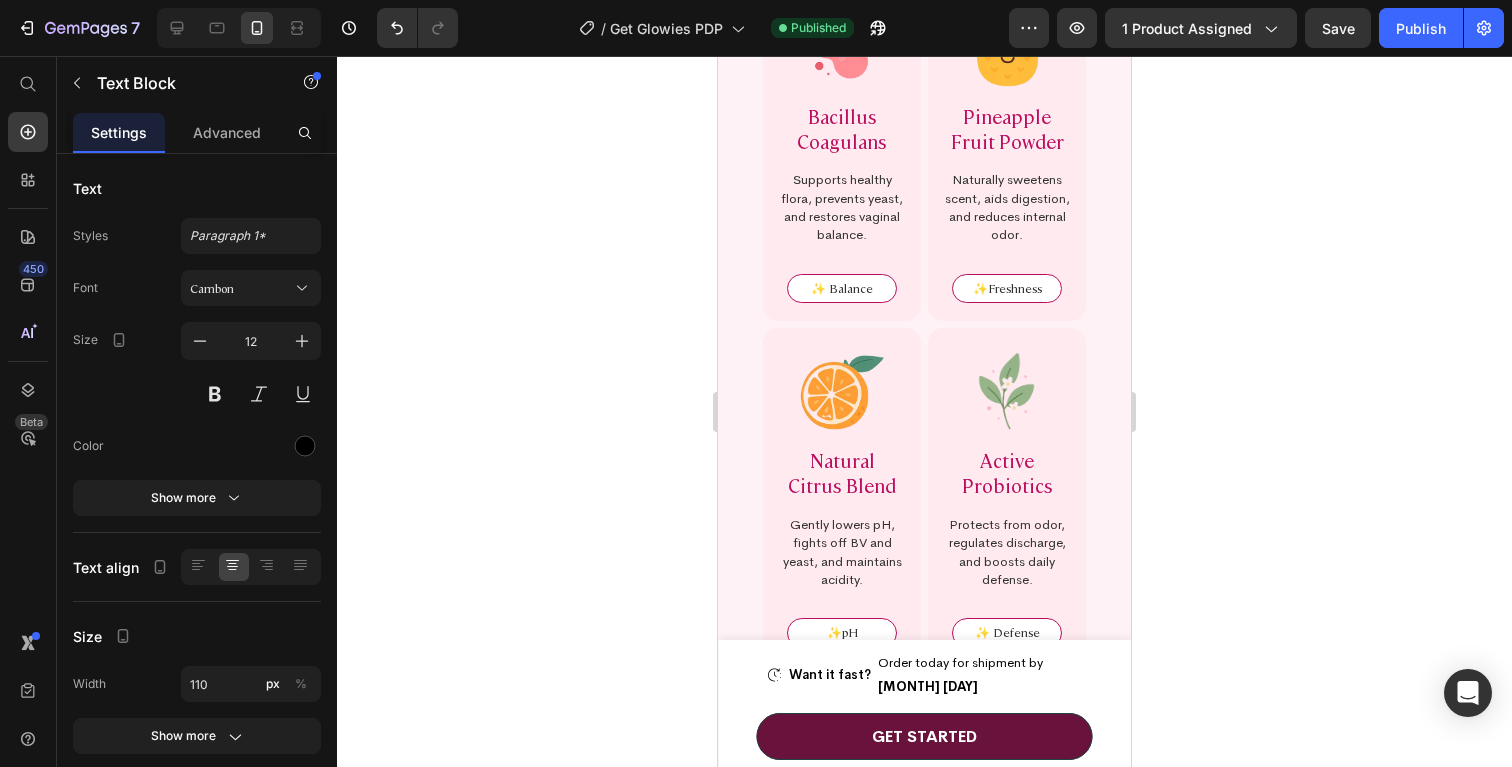 scroll, scrollTop: 8535, scrollLeft: 0, axis: vertical 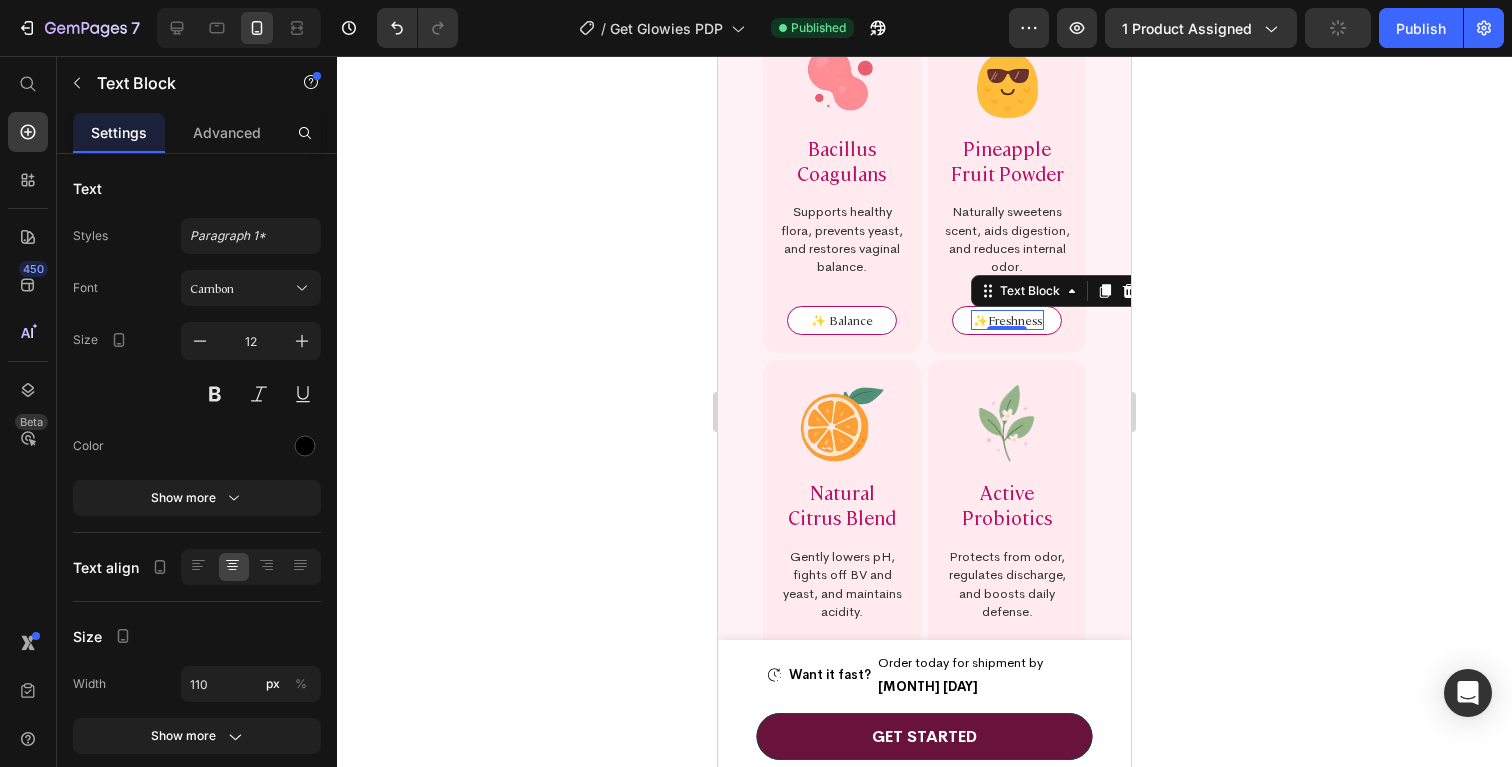 click on "✨Freshness" at bounding box center (1007, 320) 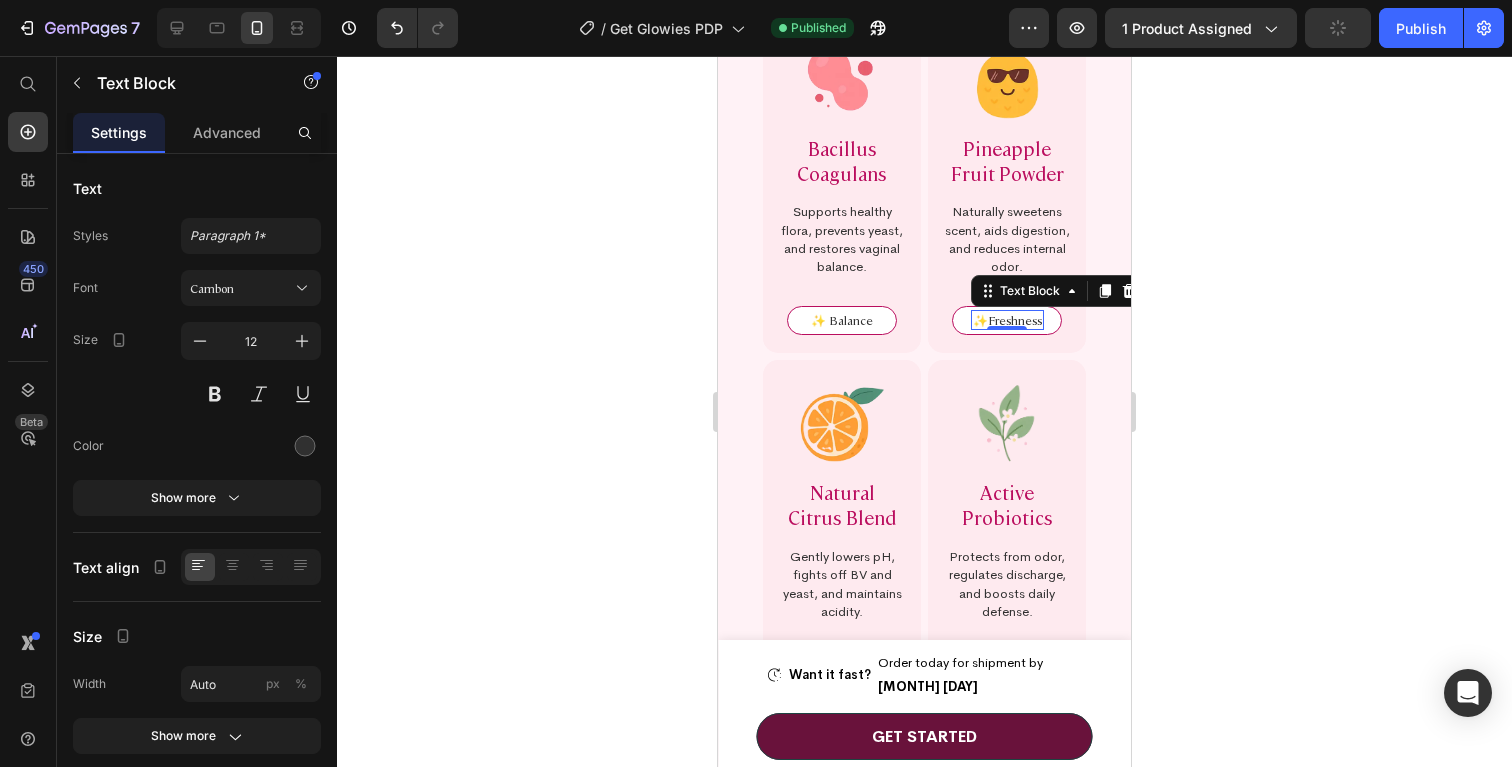 click on "✨Freshness" at bounding box center (1007, 320) 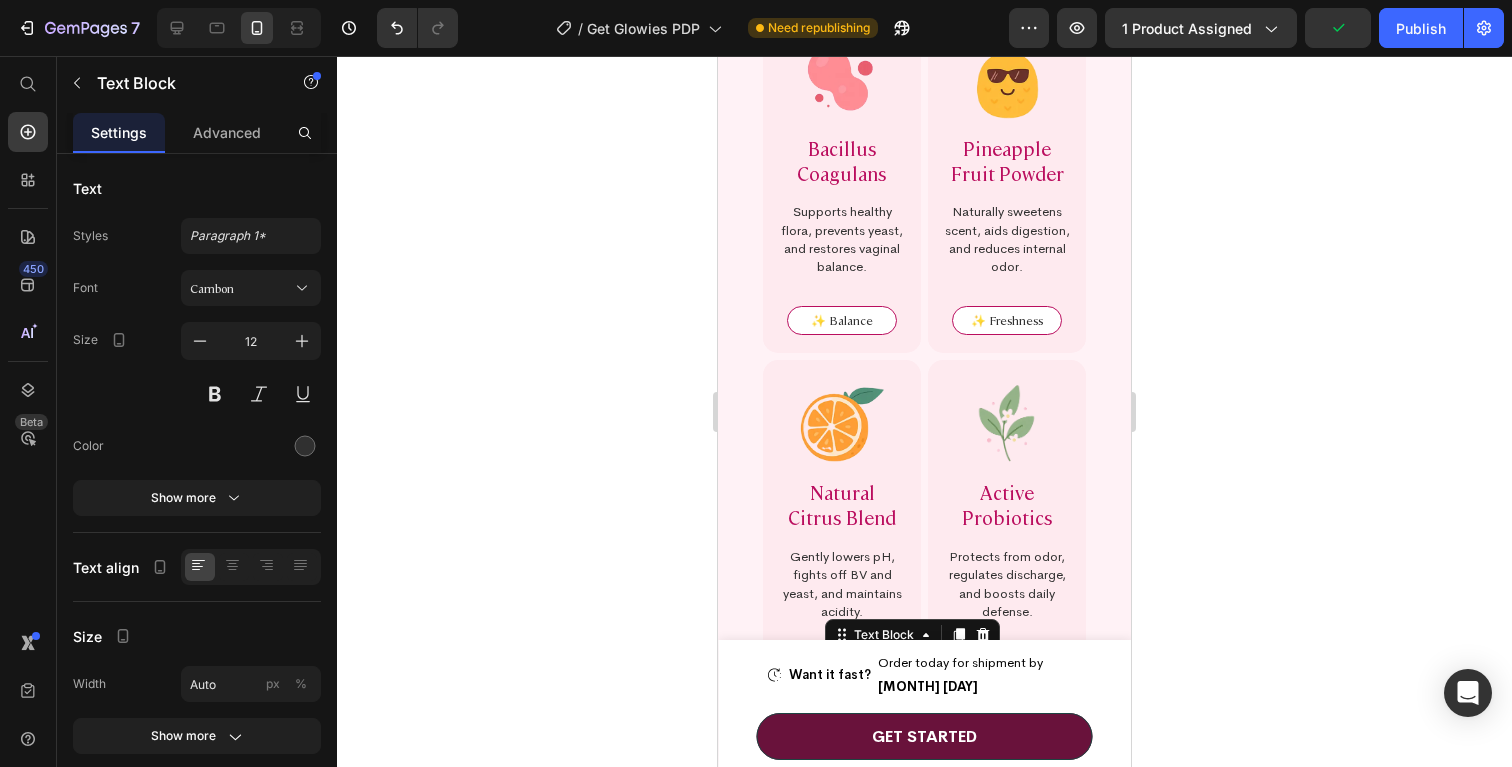 click on "✨pH Text Block   0" at bounding box center [842, 664] 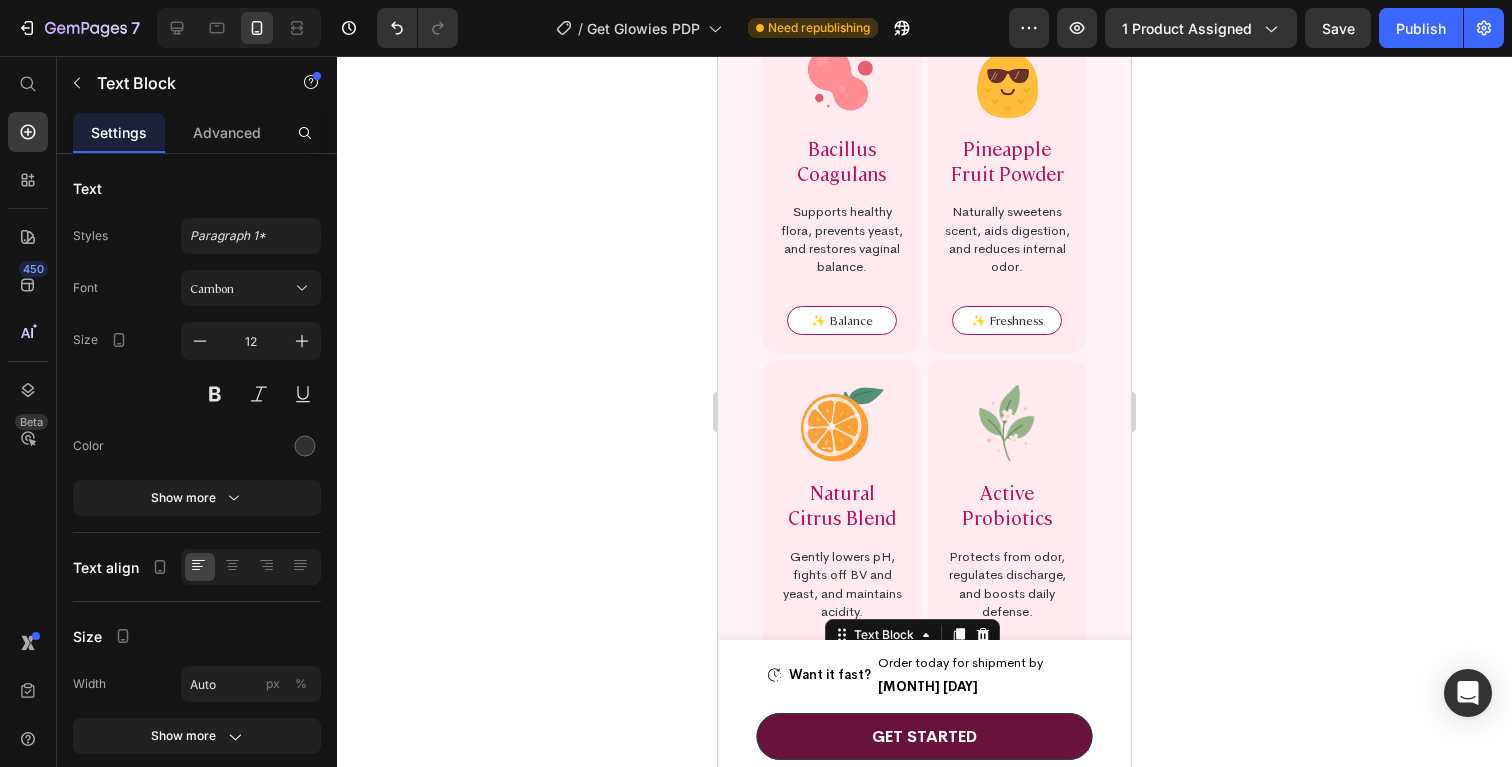 click at bounding box center [842, 673] 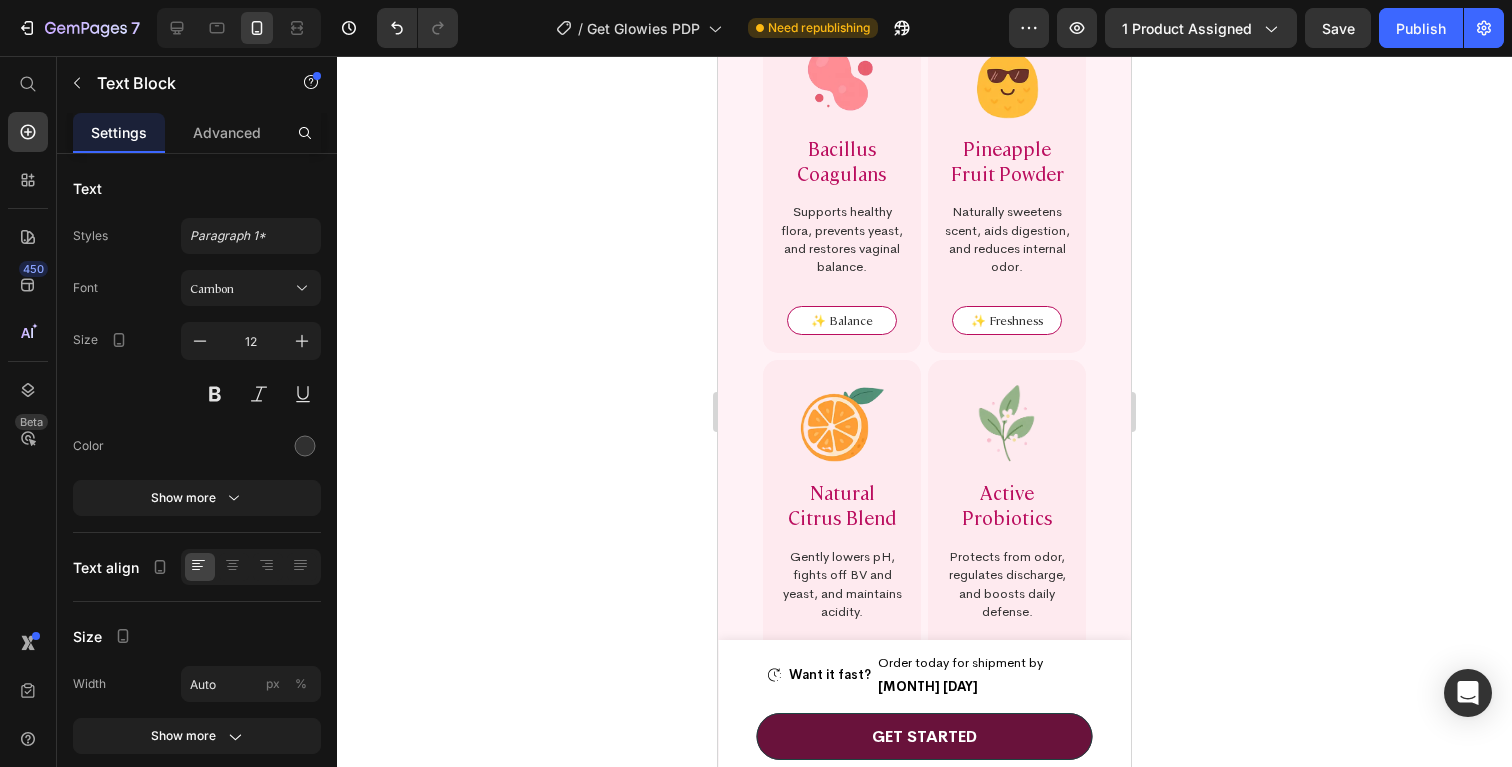 click on "✨pH" at bounding box center [842, 664] 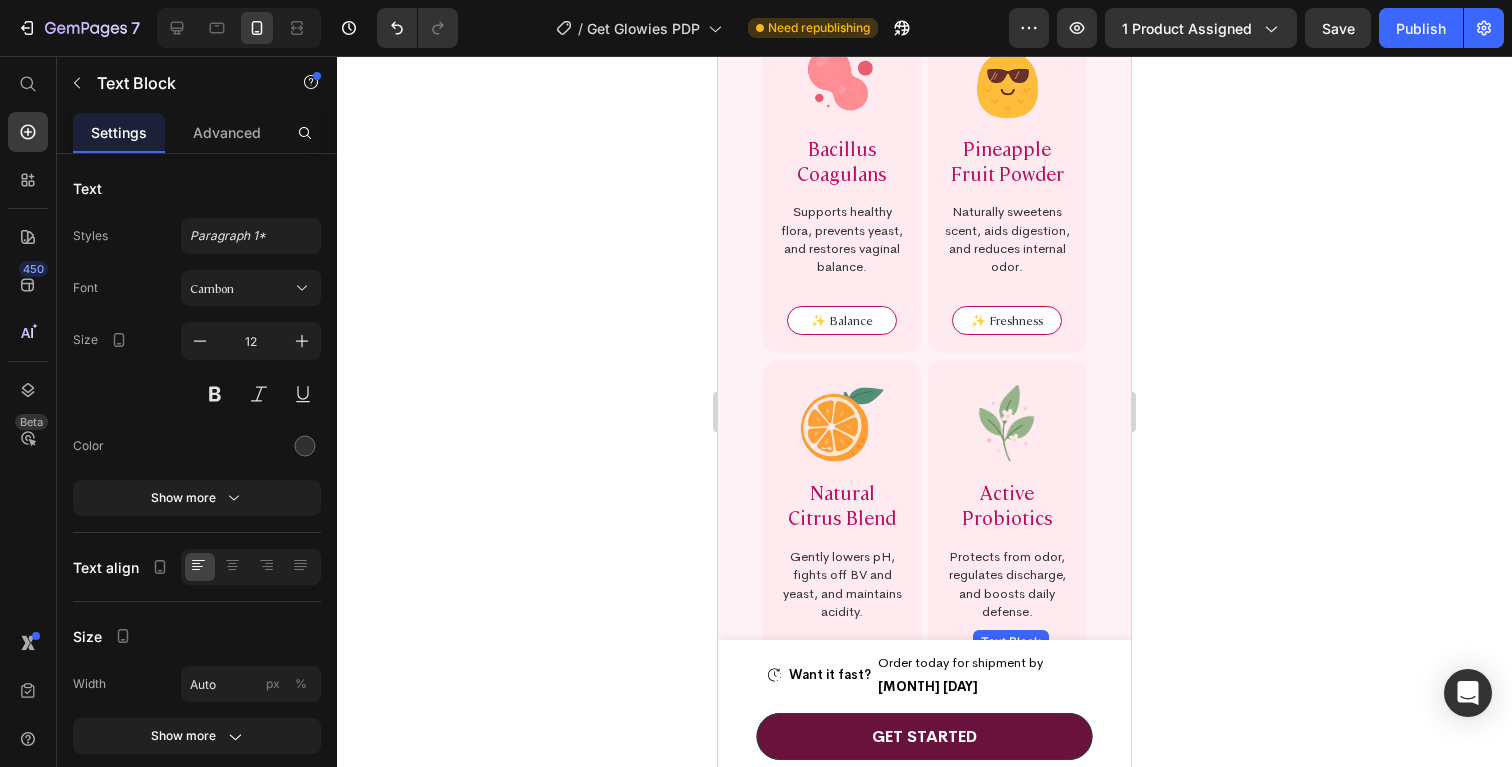 click on "✨ Defense" at bounding box center [1007, 664] 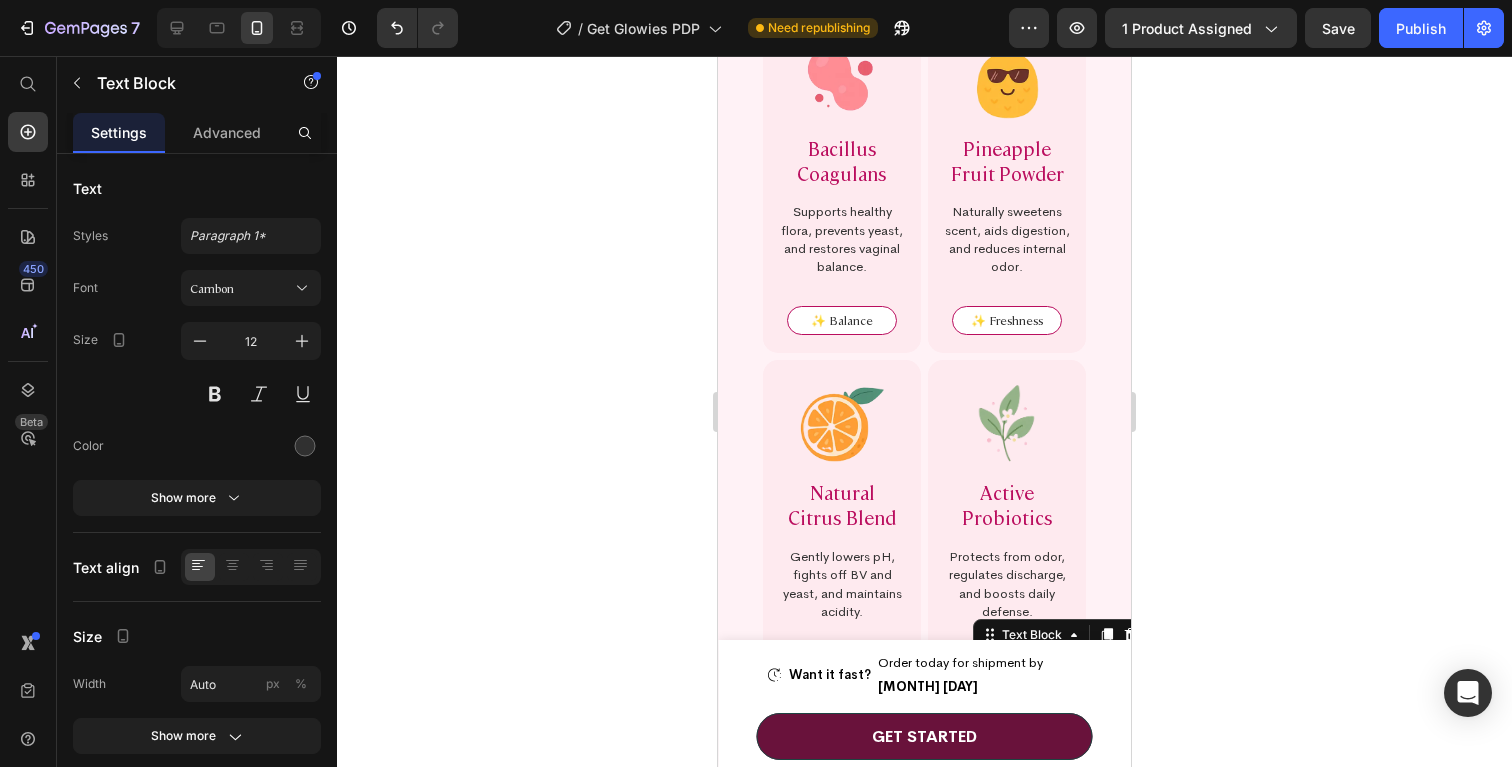 click on "✨ Defense" at bounding box center [1007, 664] 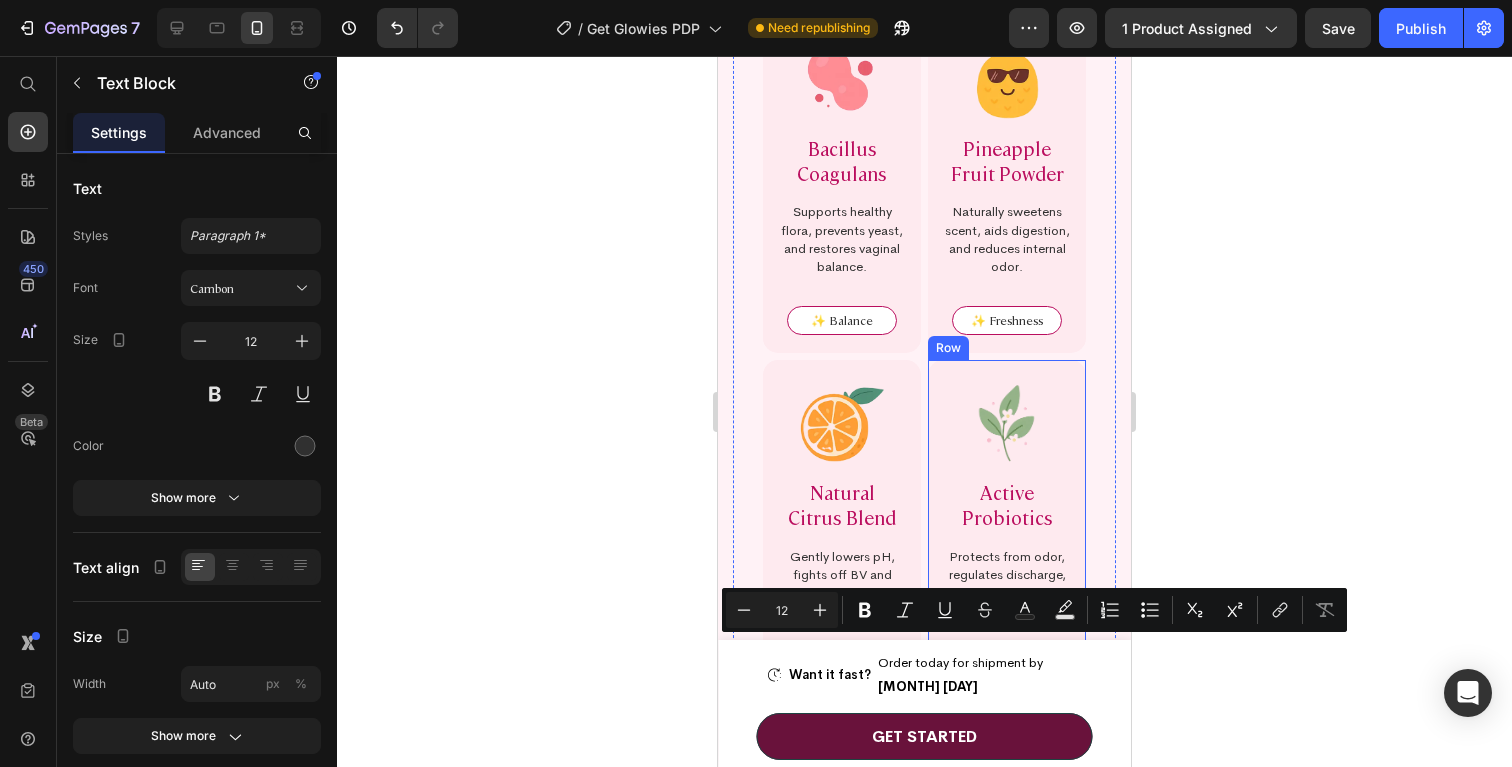 click on "Image Active Probiotics Heading Protects from odor, regulates discharge, and boosts daily defense. Text Block ✨ Defense Text Block   0 Row Row" at bounding box center (1007, 529) 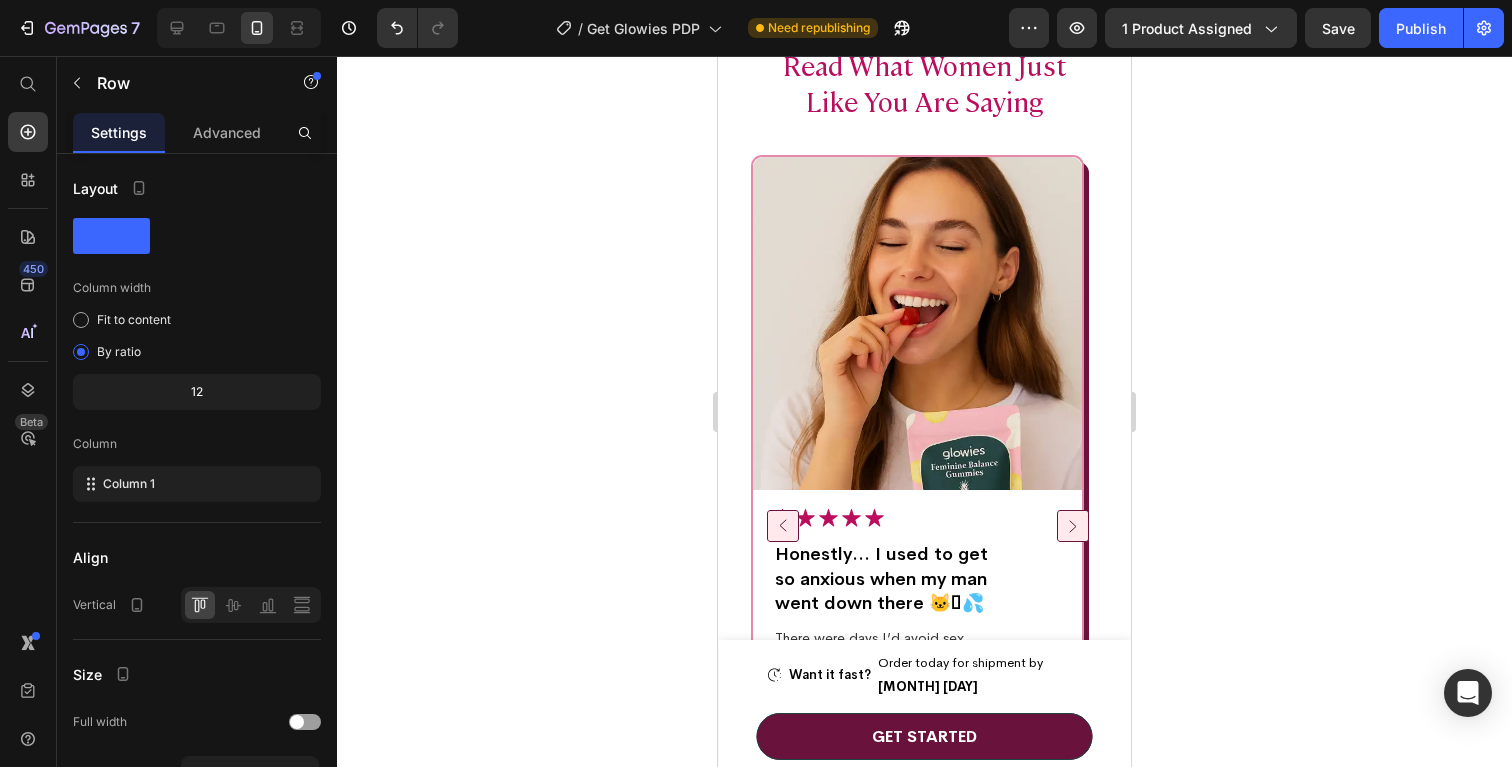 scroll, scrollTop: 9654, scrollLeft: 0, axis: vertical 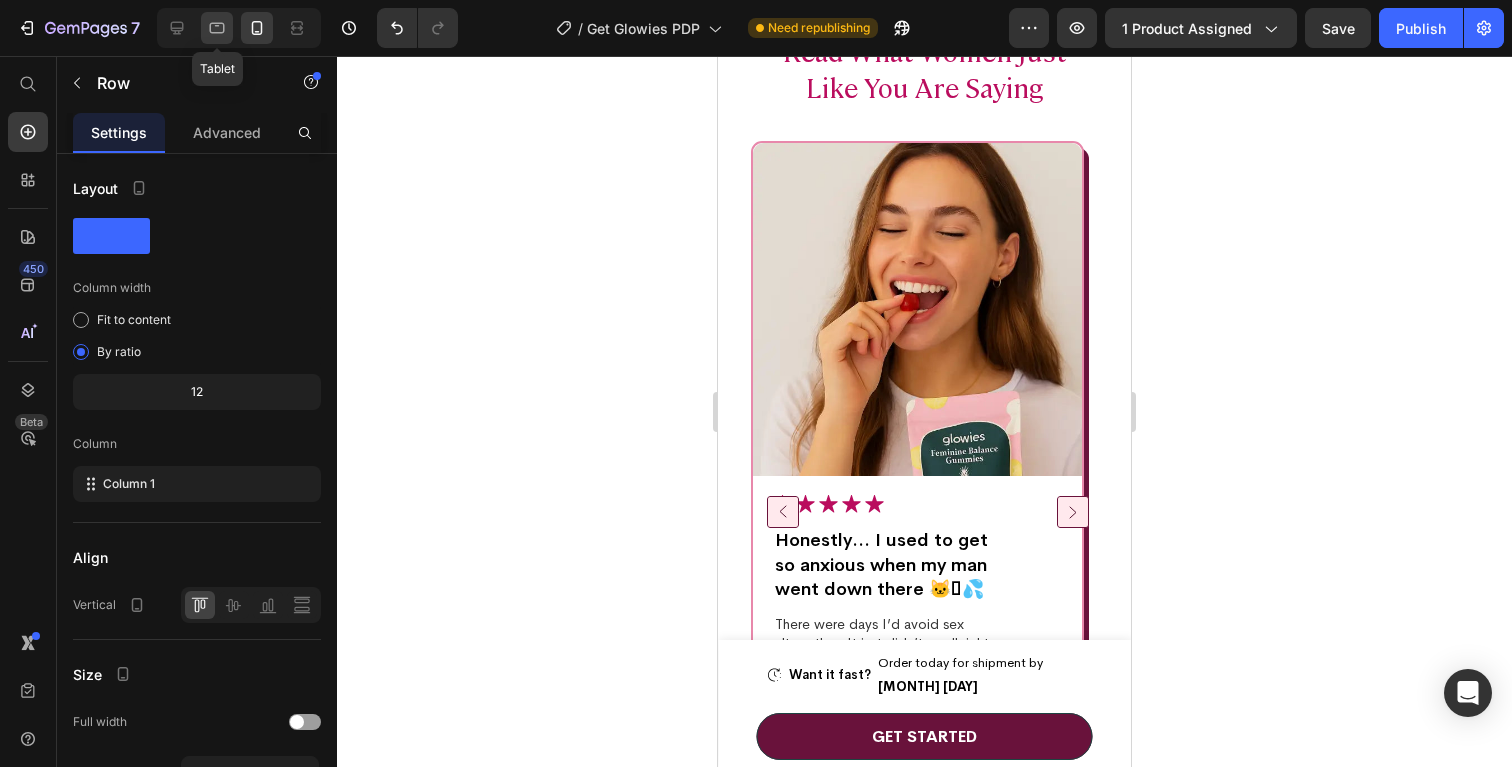 click 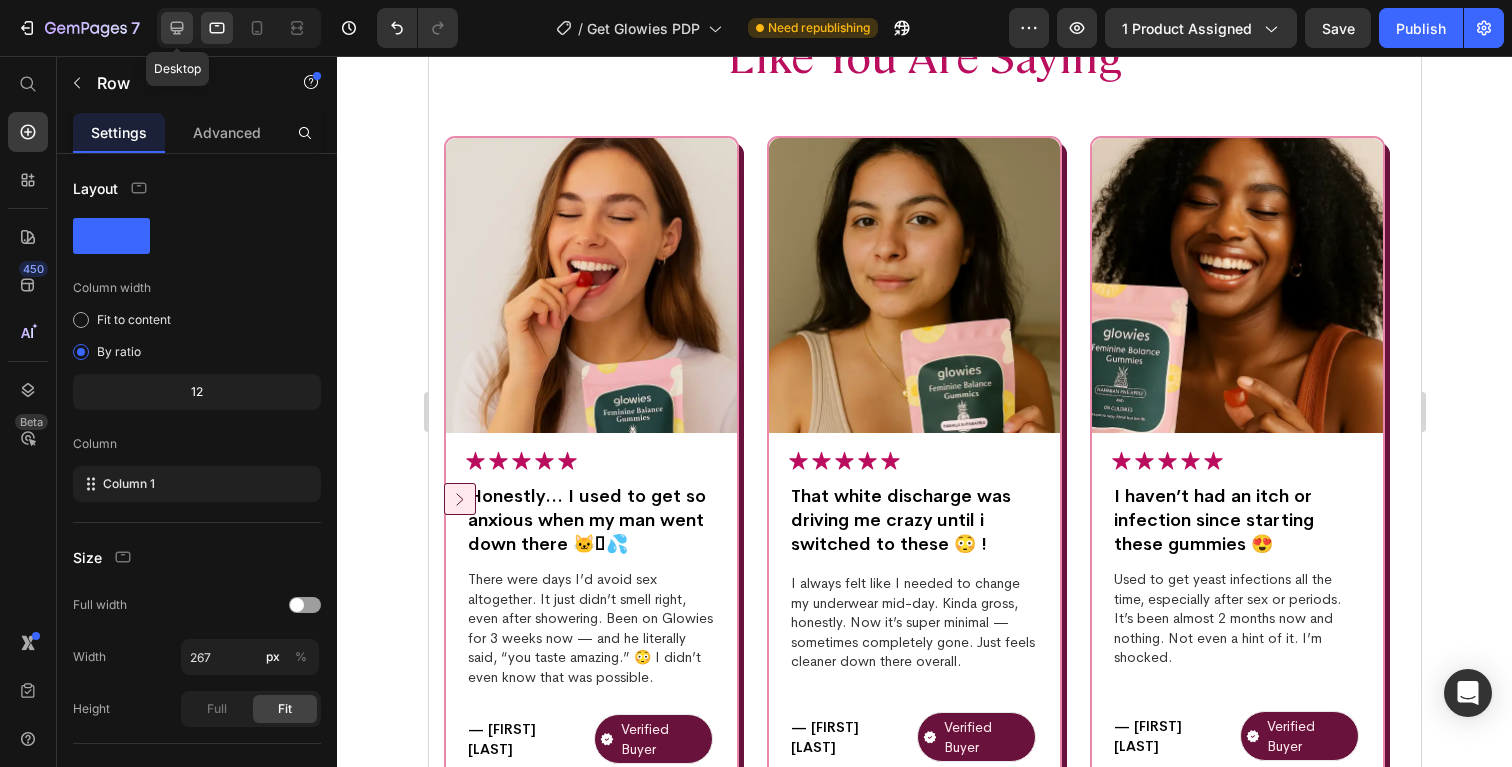 click 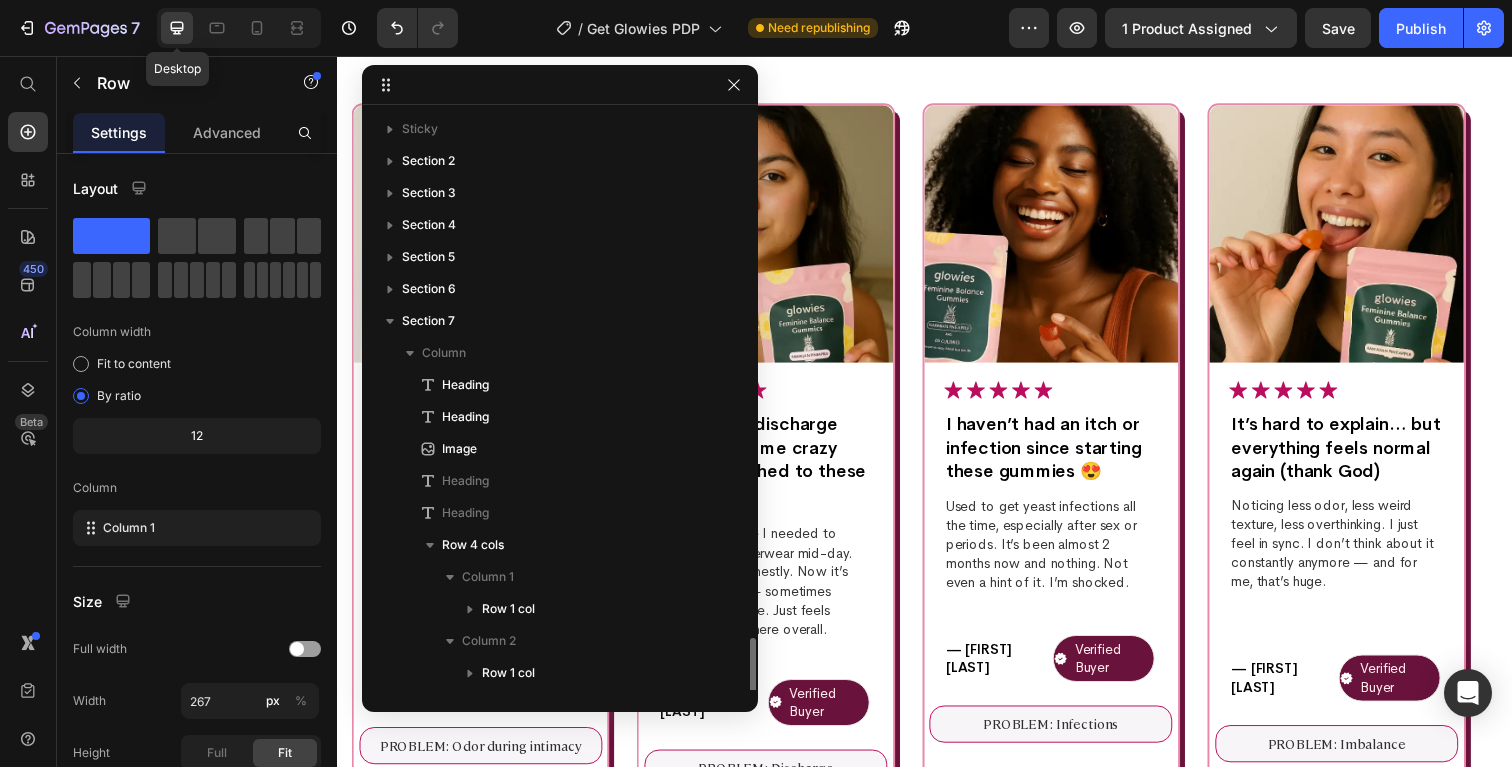 scroll, scrollTop: 9237, scrollLeft: 0, axis: vertical 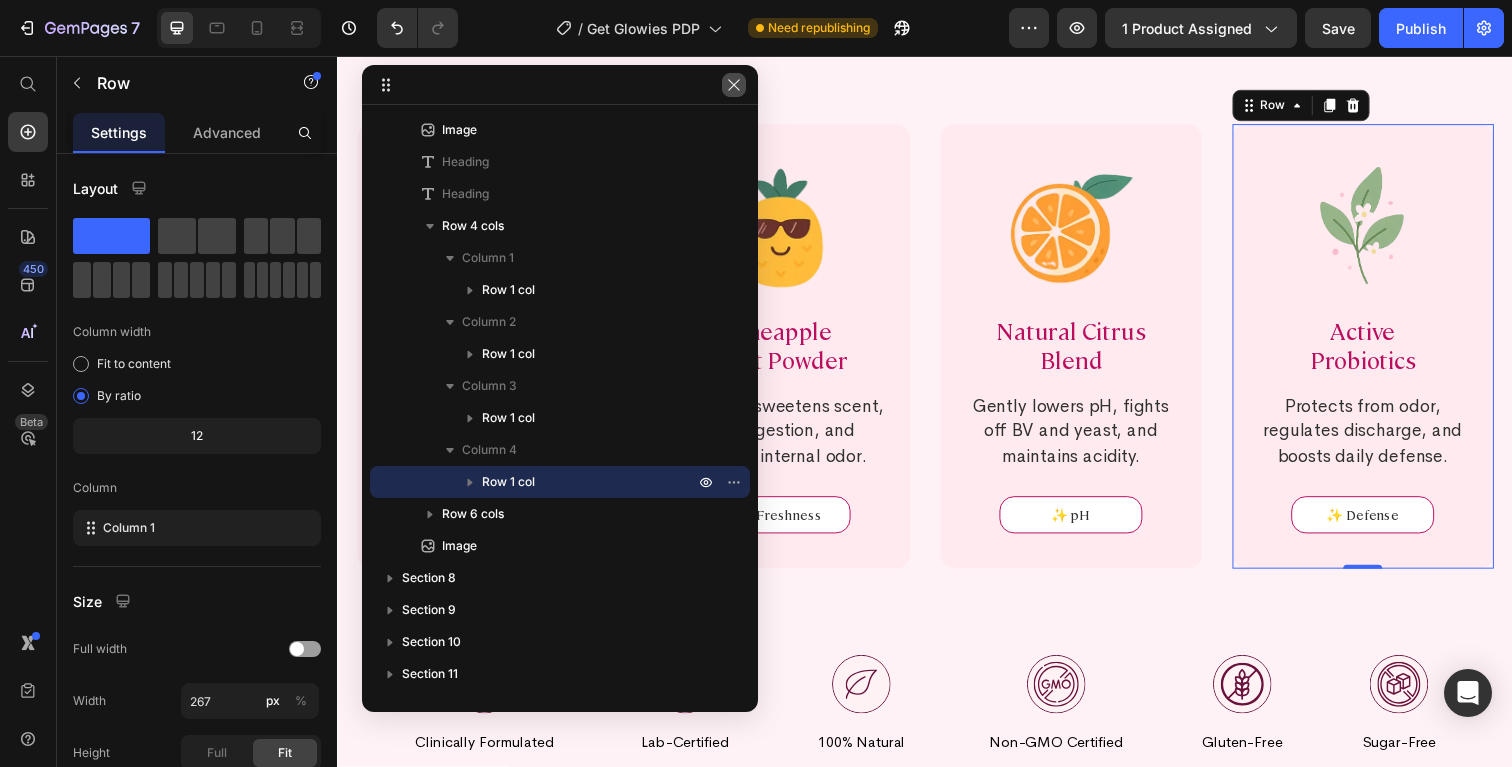 click 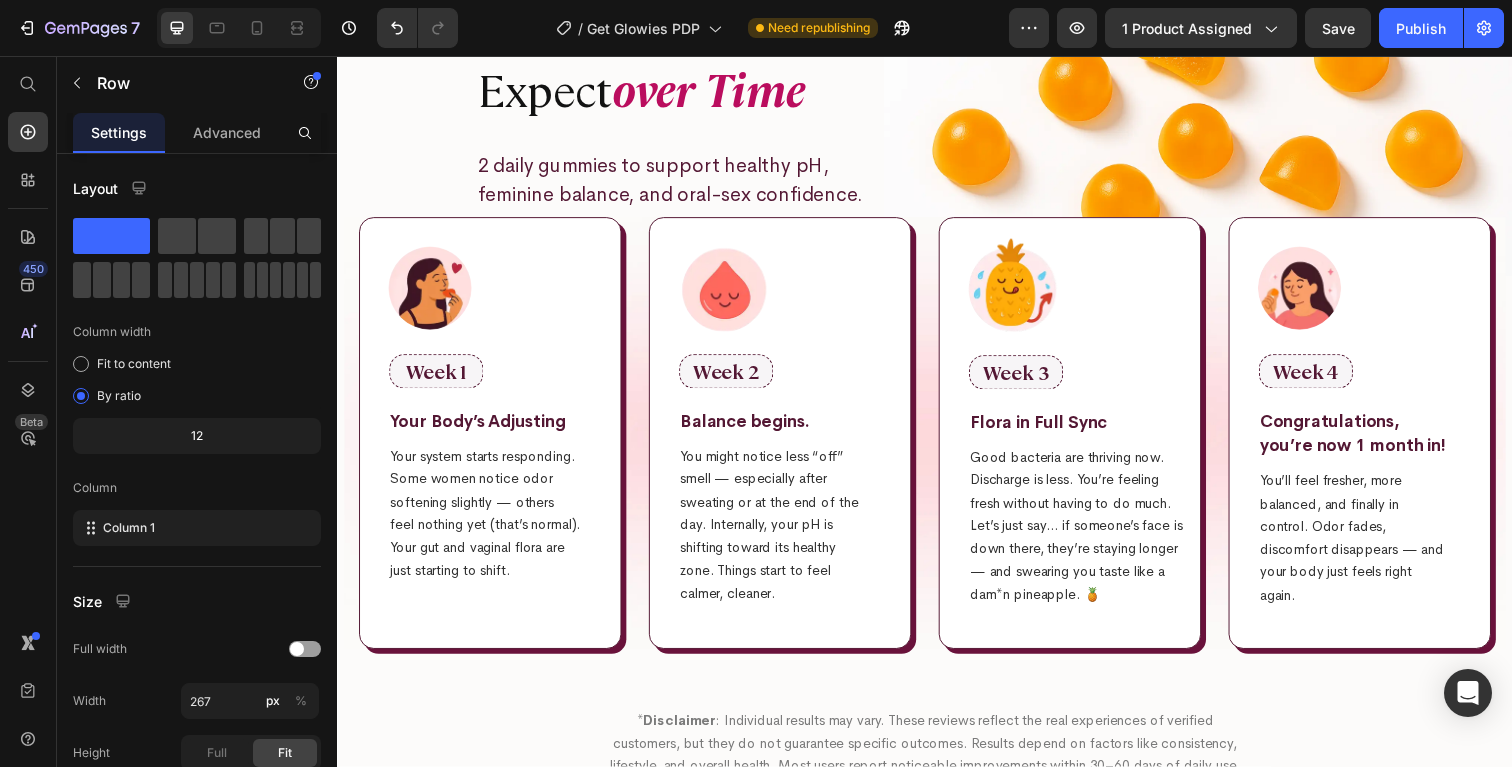 scroll, scrollTop: 6238, scrollLeft: 0, axis: vertical 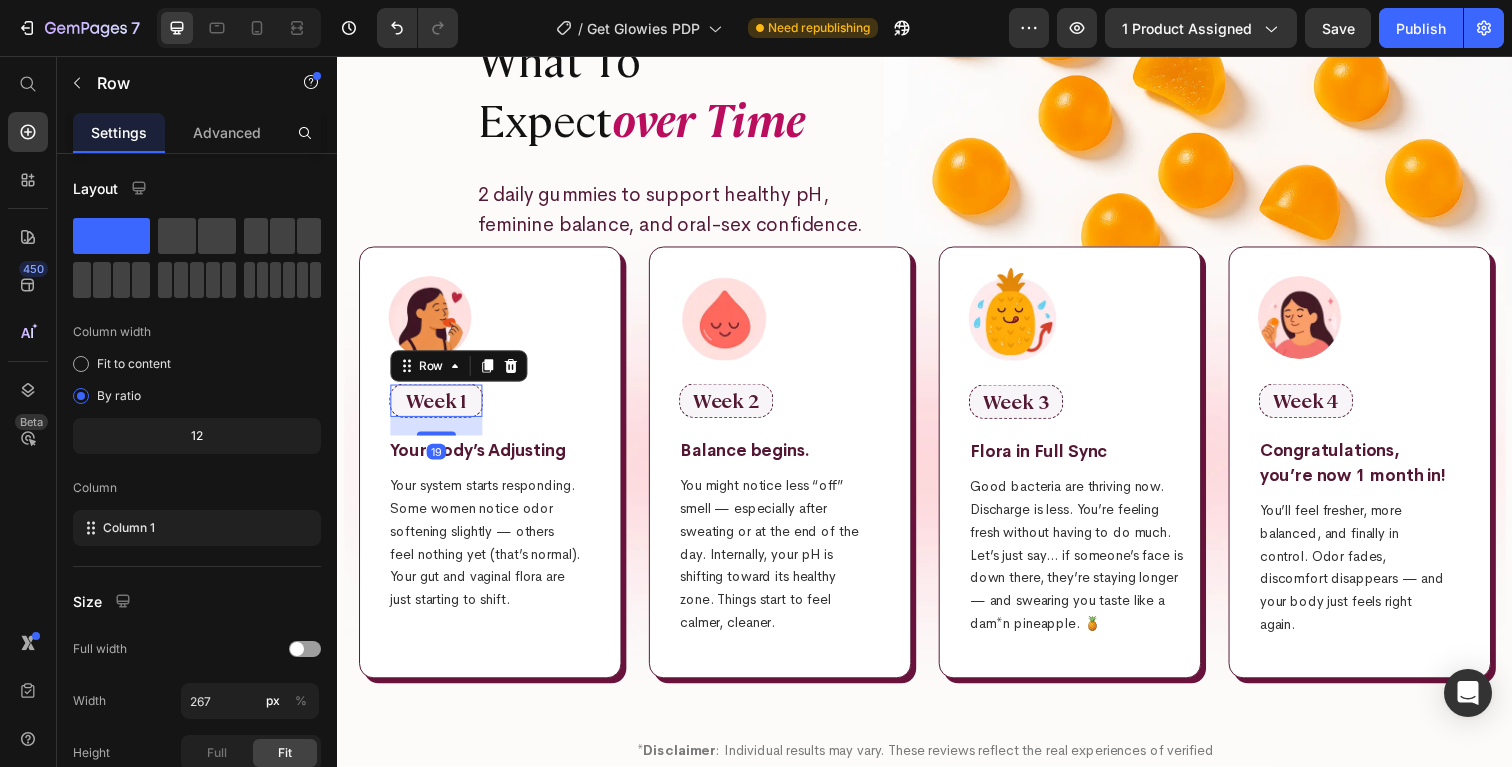 click on "Week 1 Text Block Row   19" at bounding box center (438, 408) 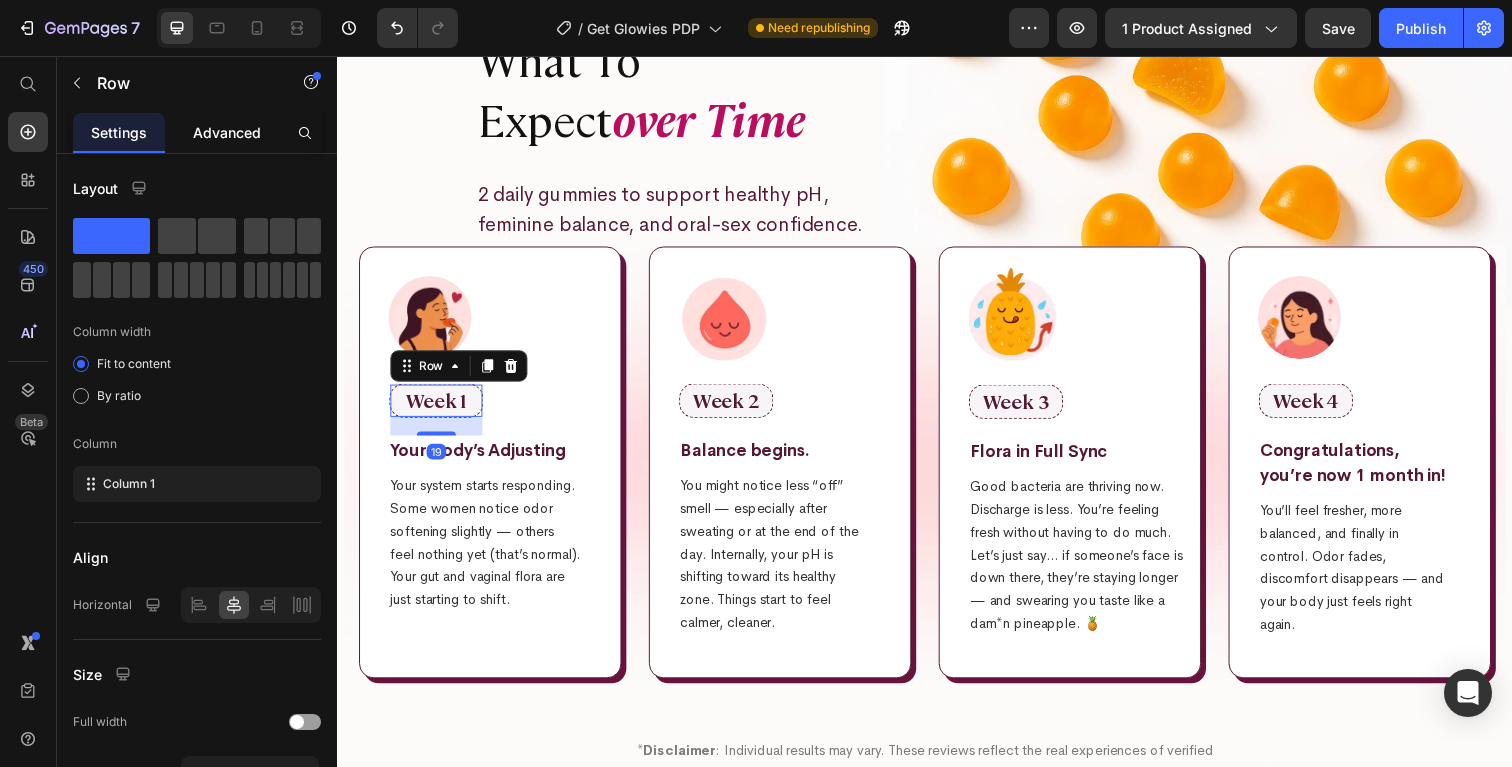 click on "Advanced" 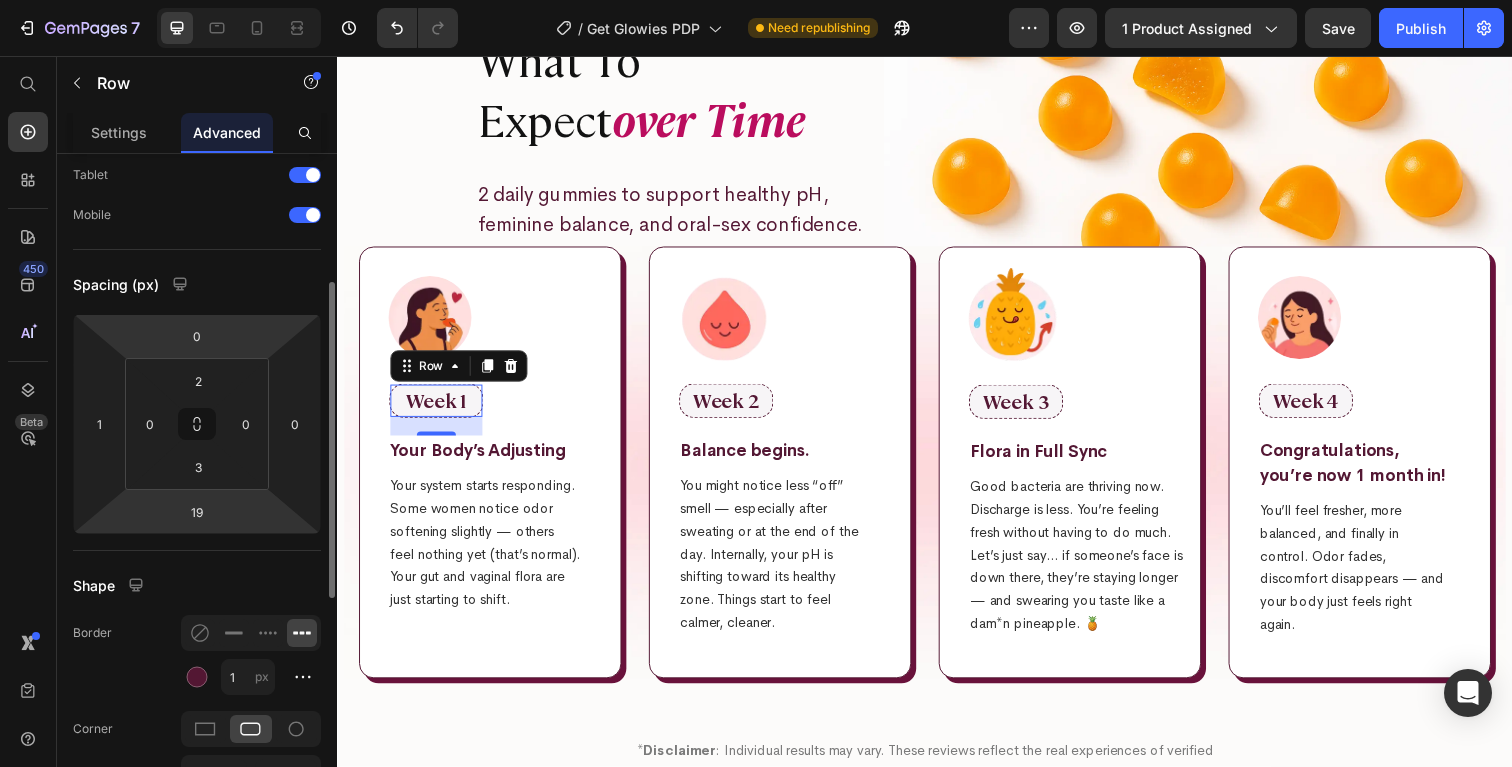 scroll, scrollTop: 190, scrollLeft: 0, axis: vertical 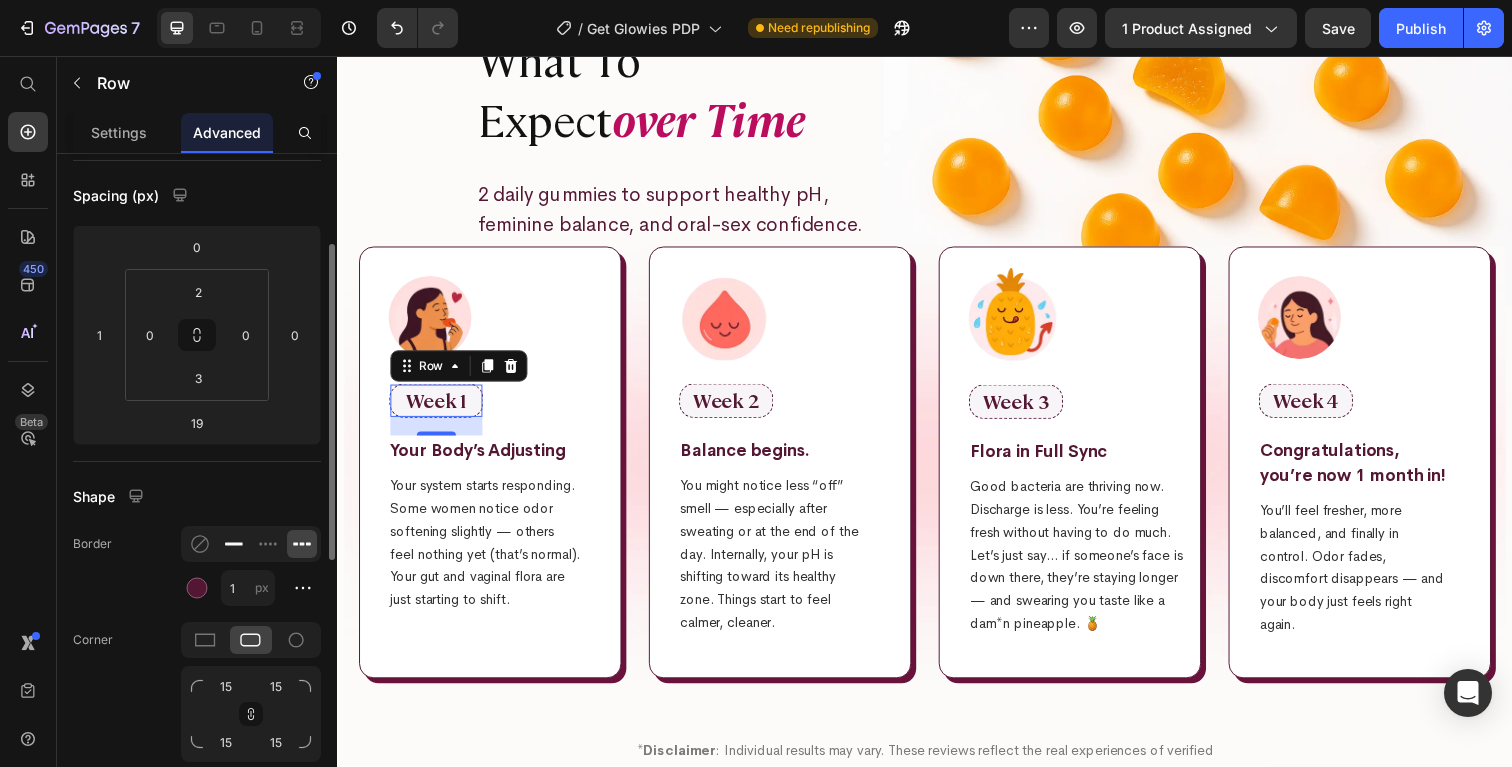 click 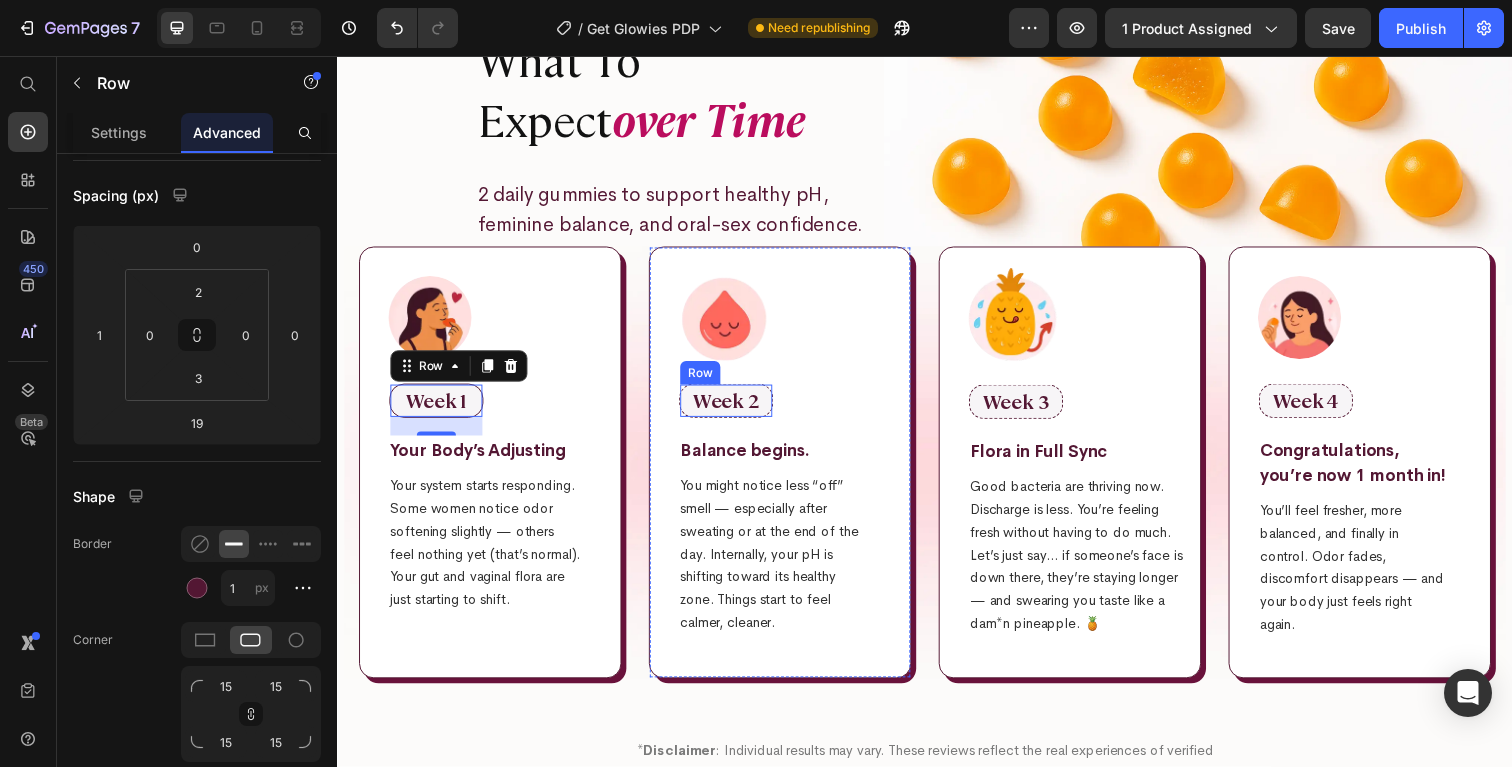 click on "Week 2 Text Block Row" at bounding box center (734, 408) 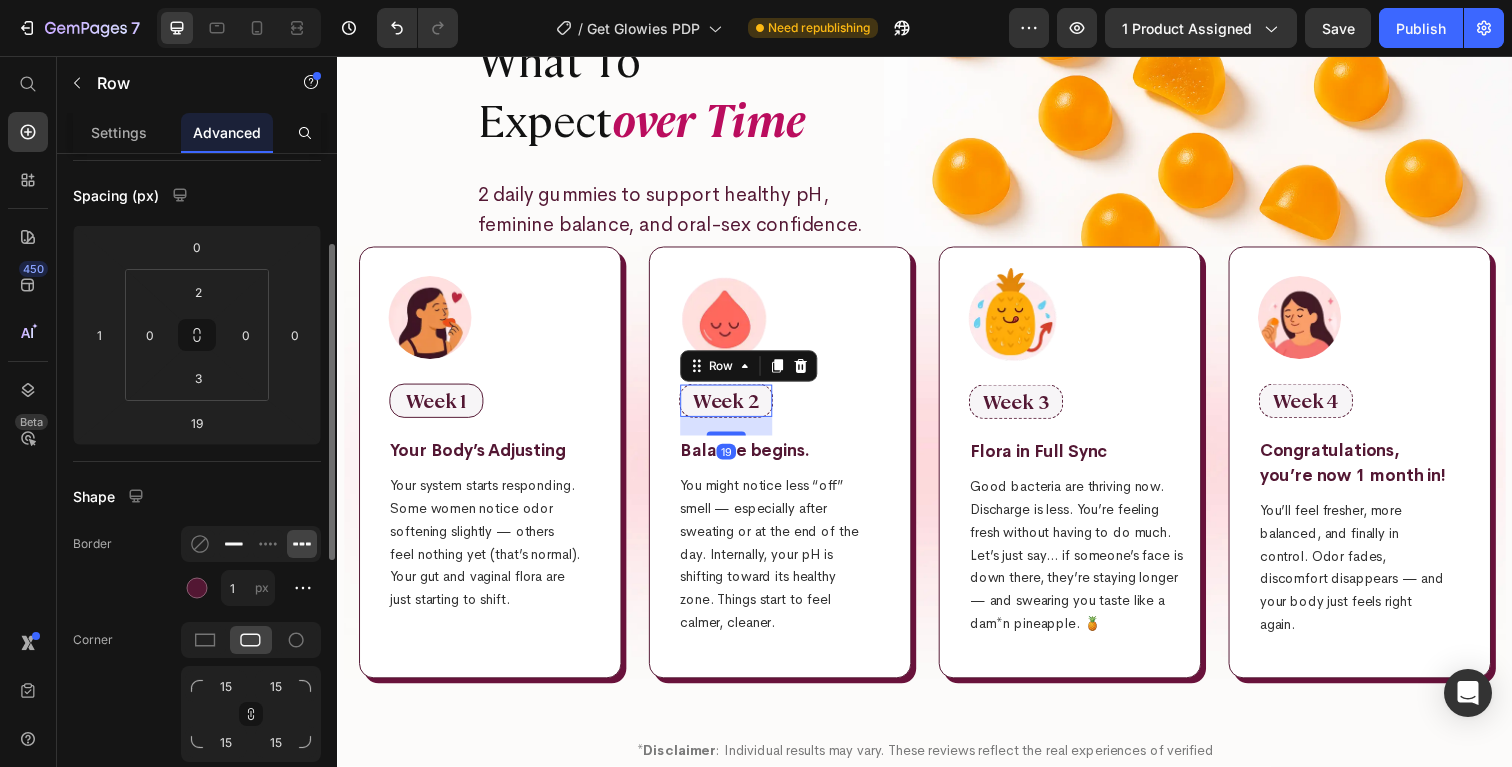 click 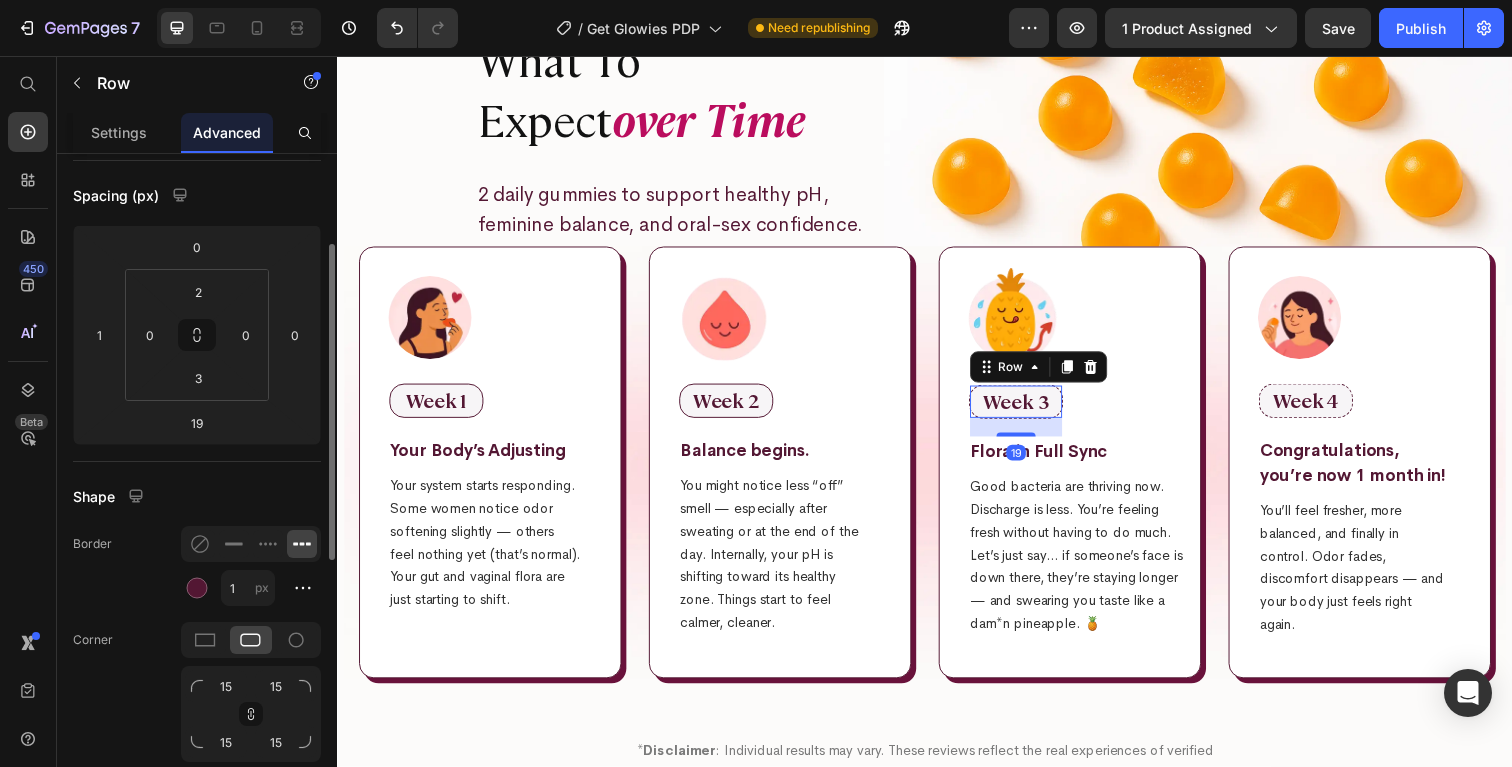 click on "Week 3 Text Block Row   19" at bounding box center [1030, 409] 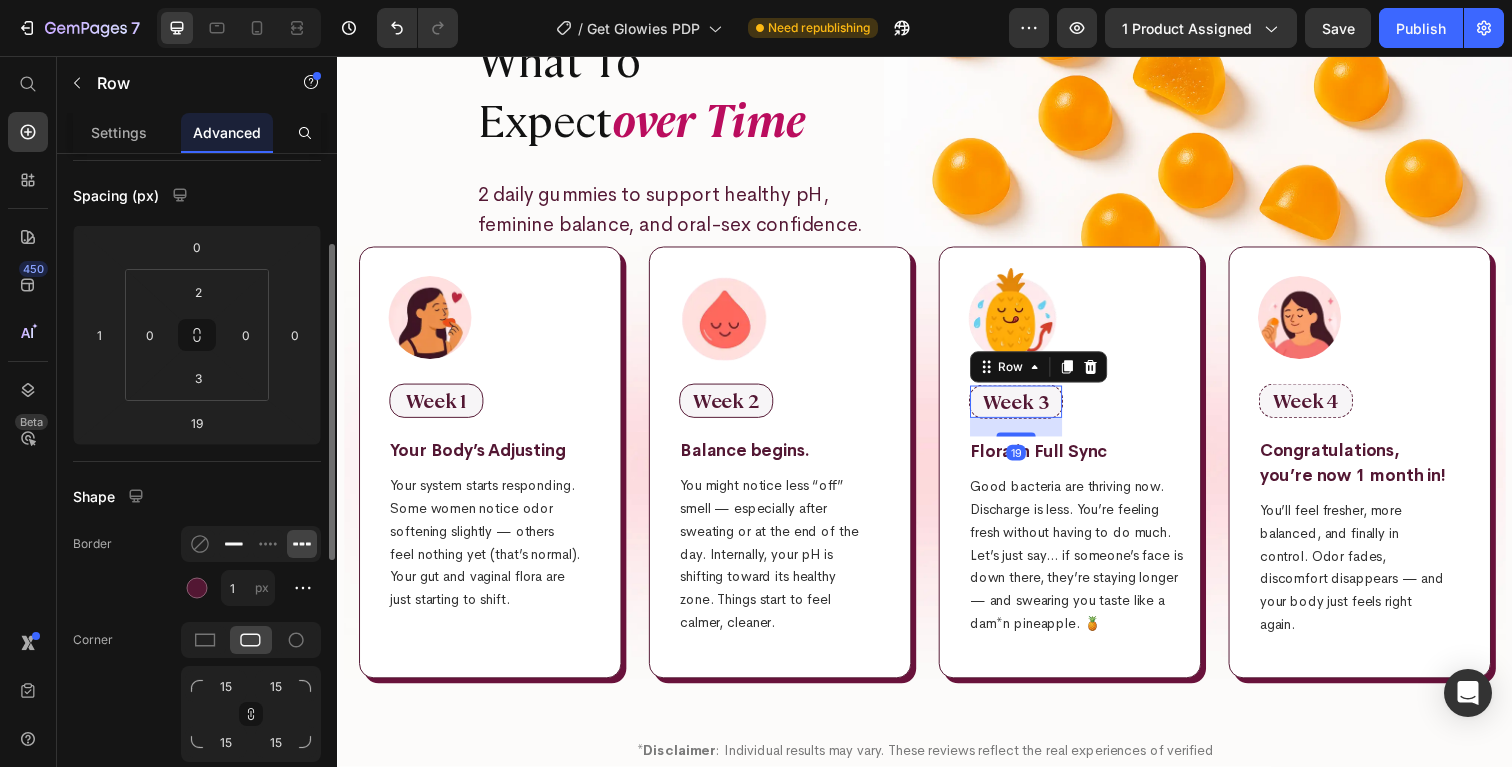 click 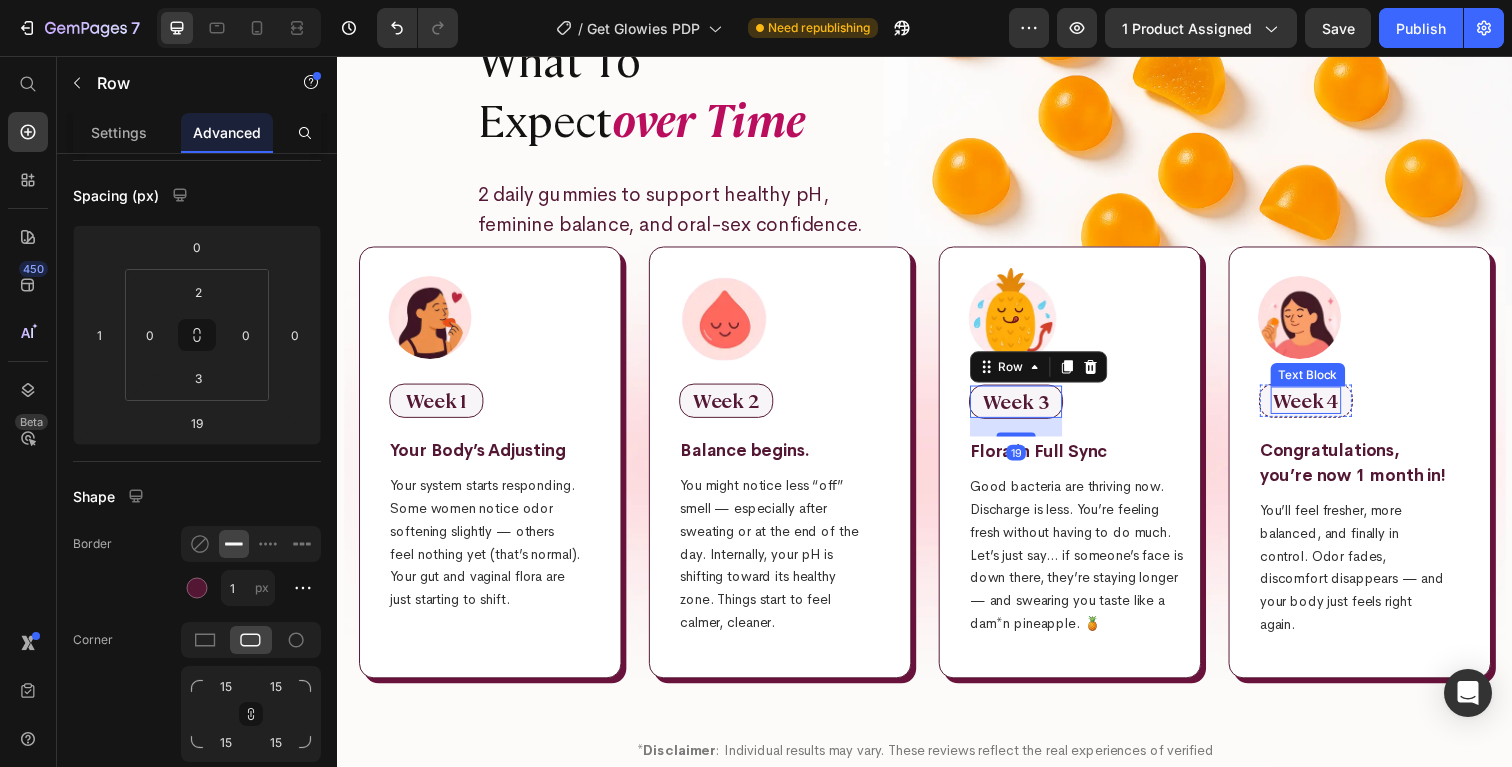 click on "Week 4 Text Block Row" at bounding box center [1326, 408] 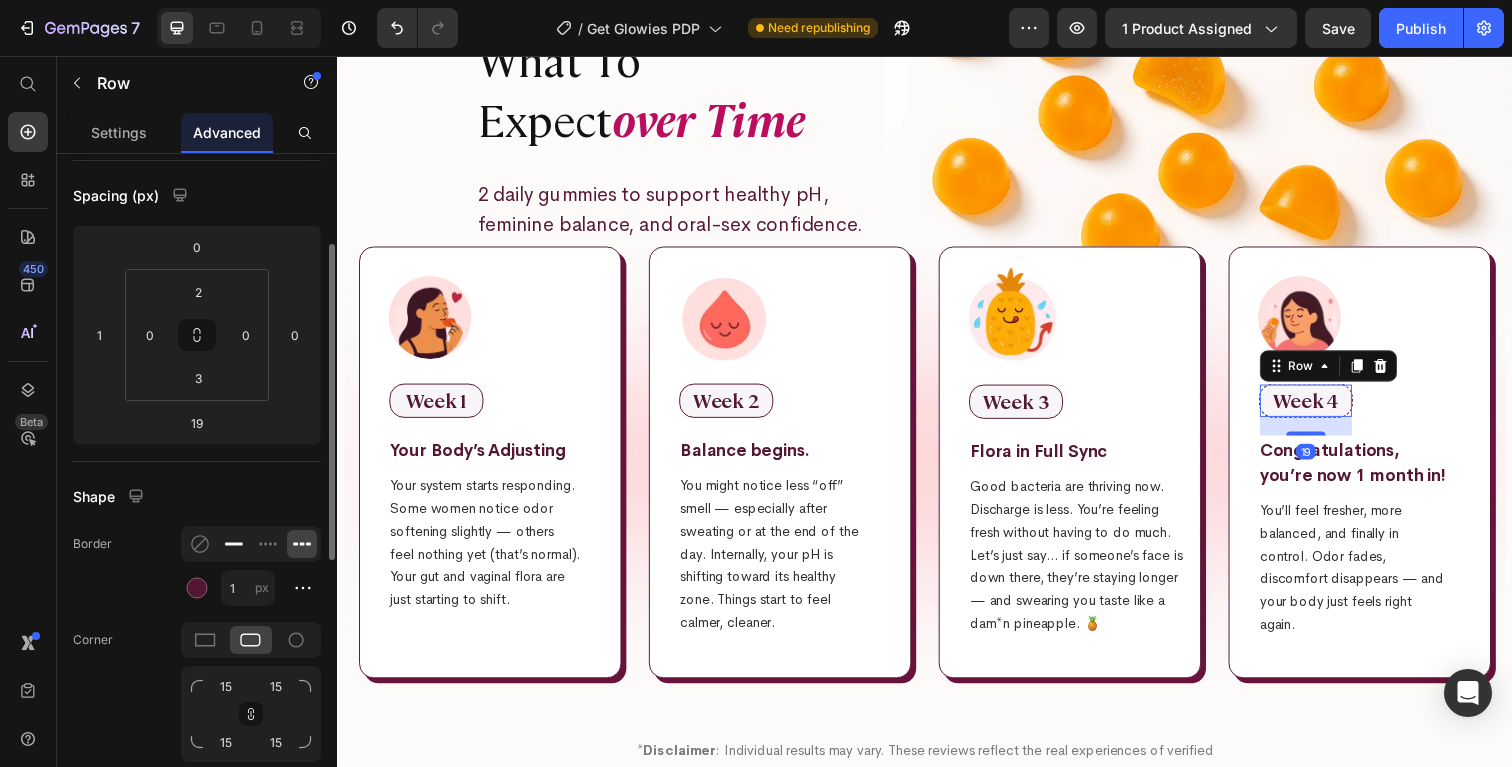 click 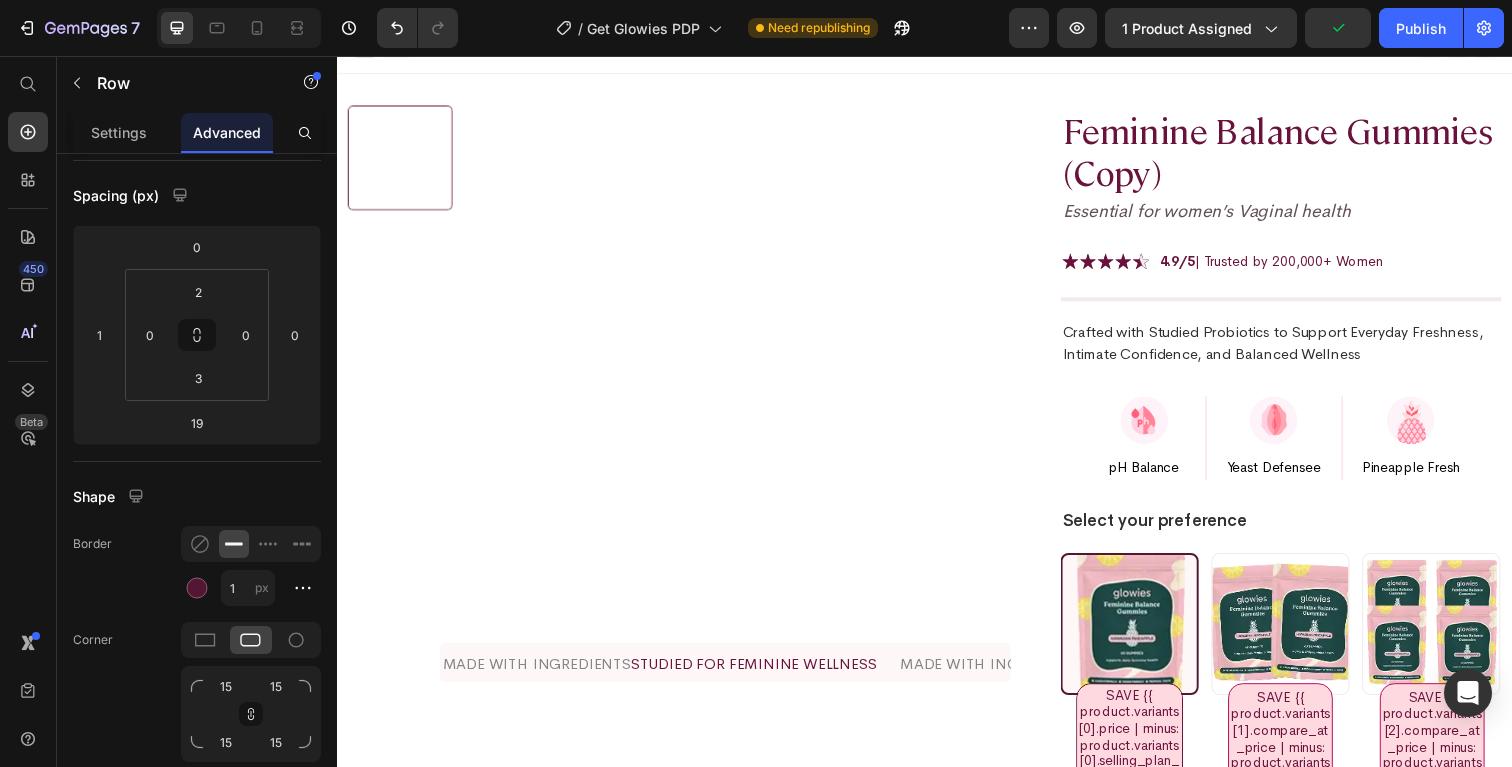 scroll, scrollTop: 0, scrollLeft: 0, axis: both 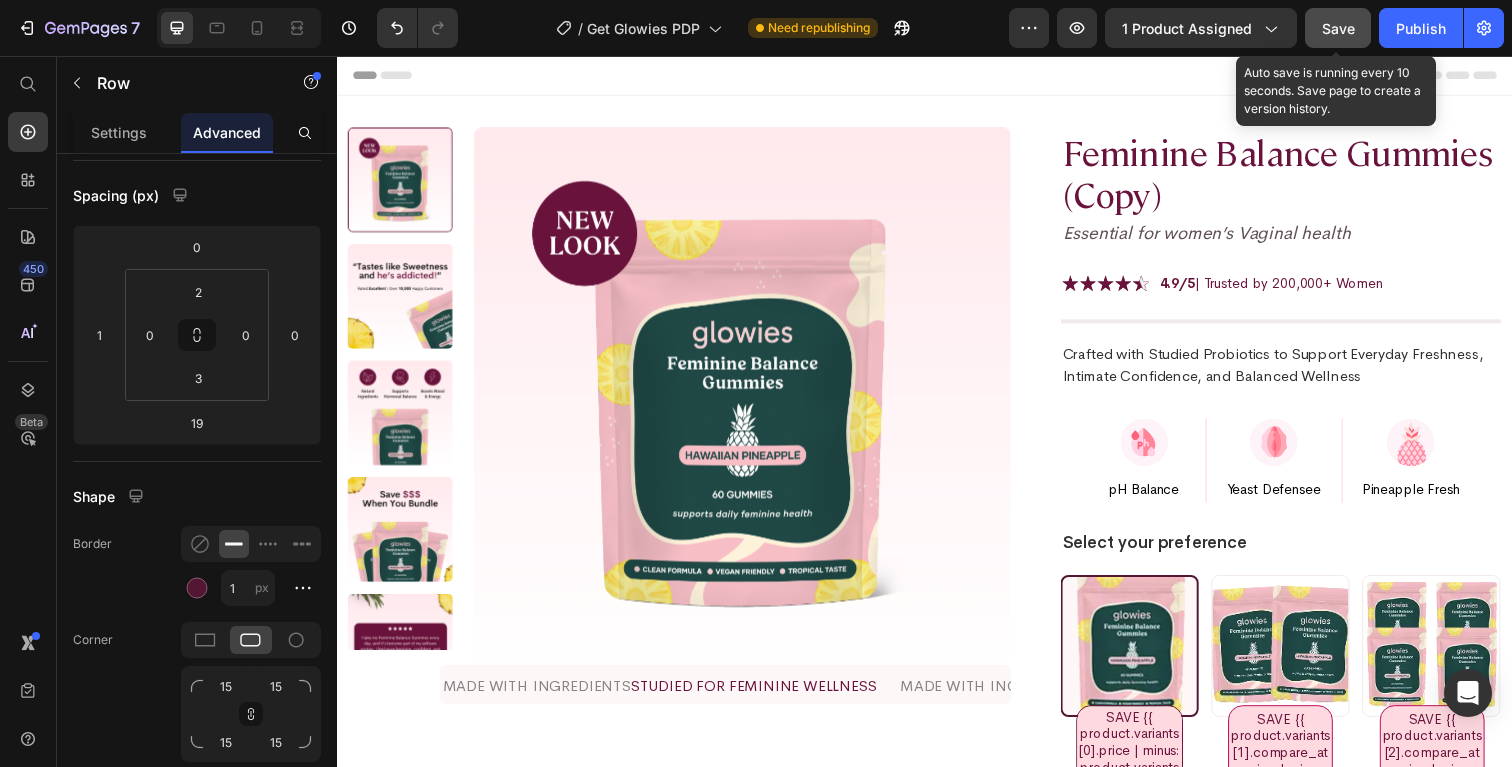 click on "Save" 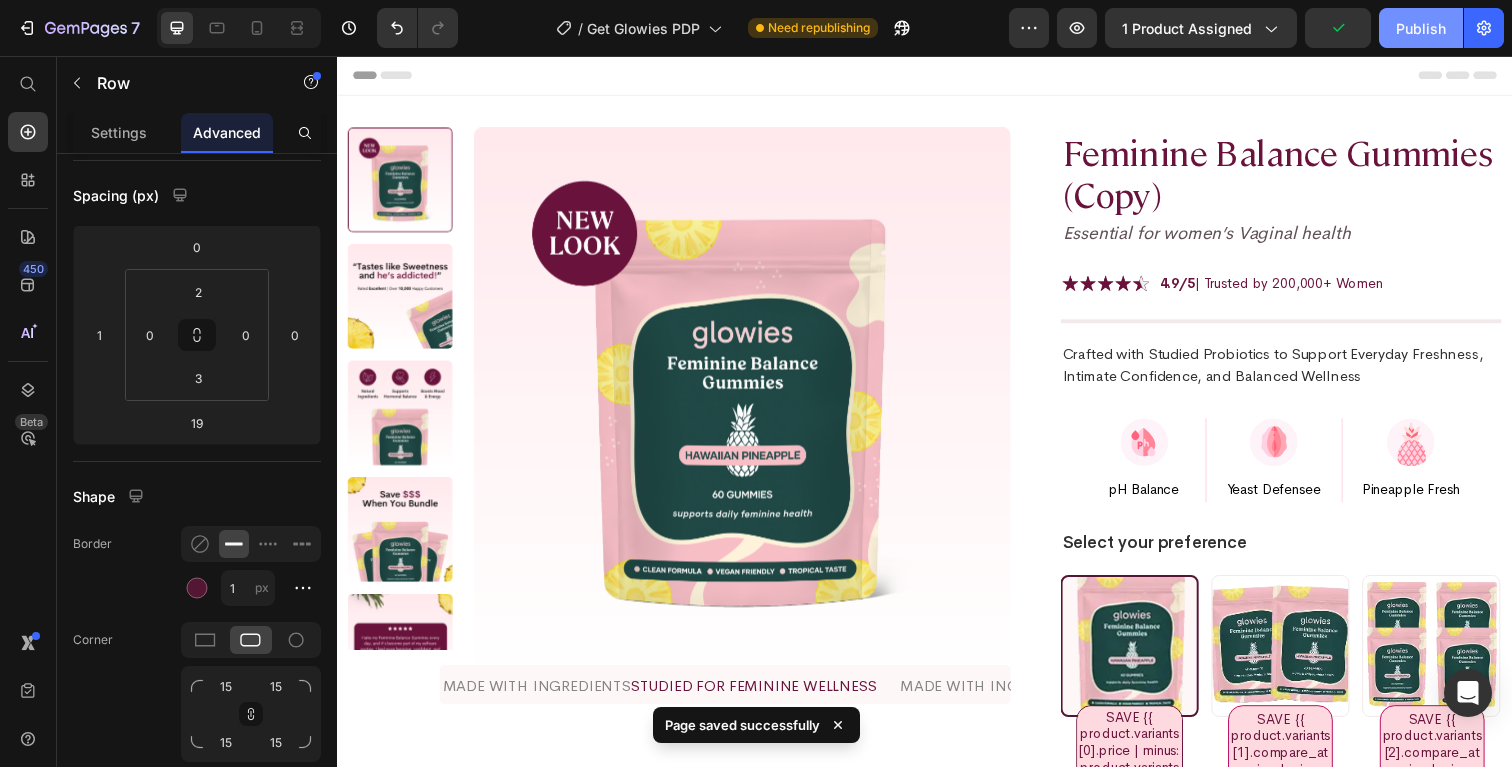click on "Publish" at bounding box center (1421, 28) 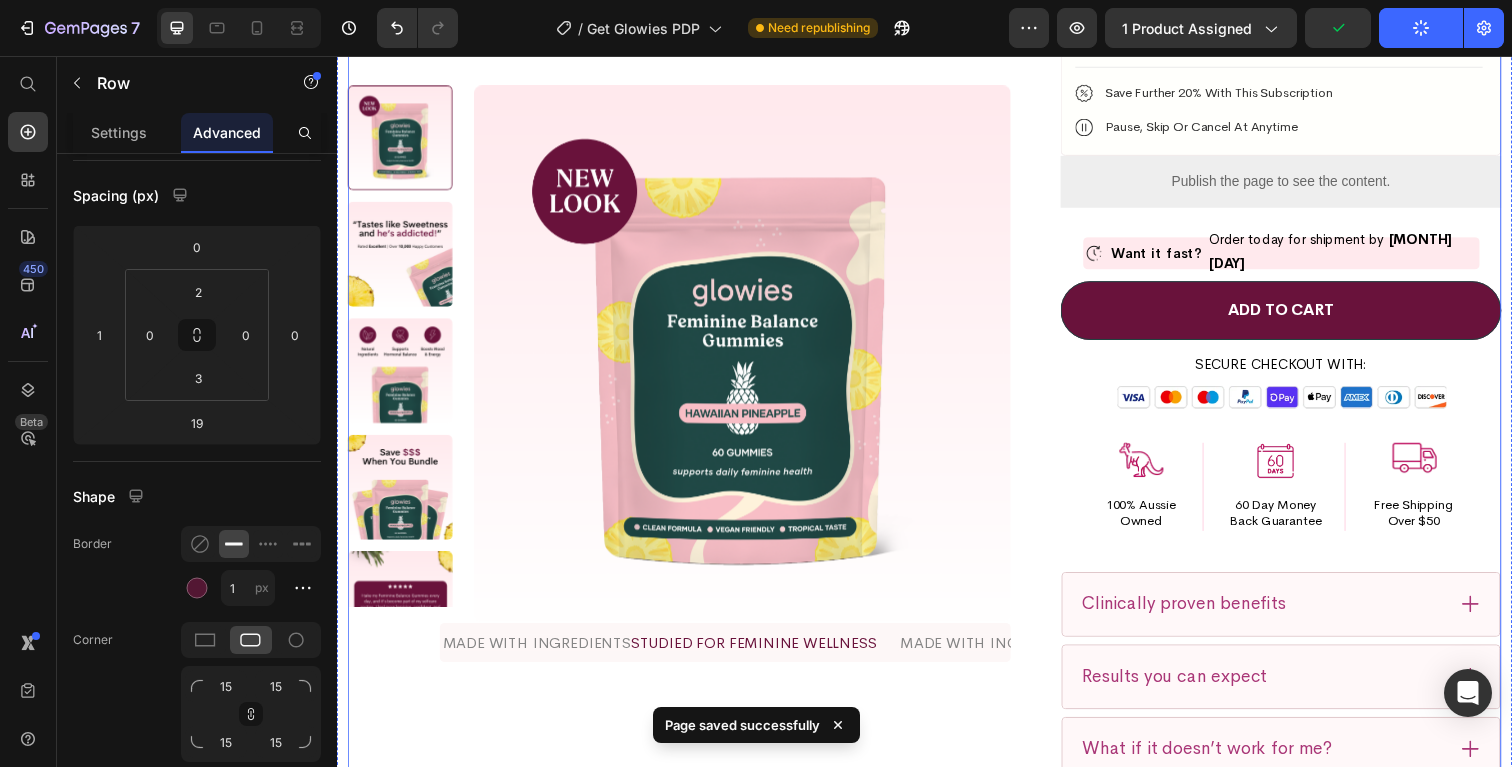 scroll, scrollTop: 2040, scrollLeft: 0, axis: vertical 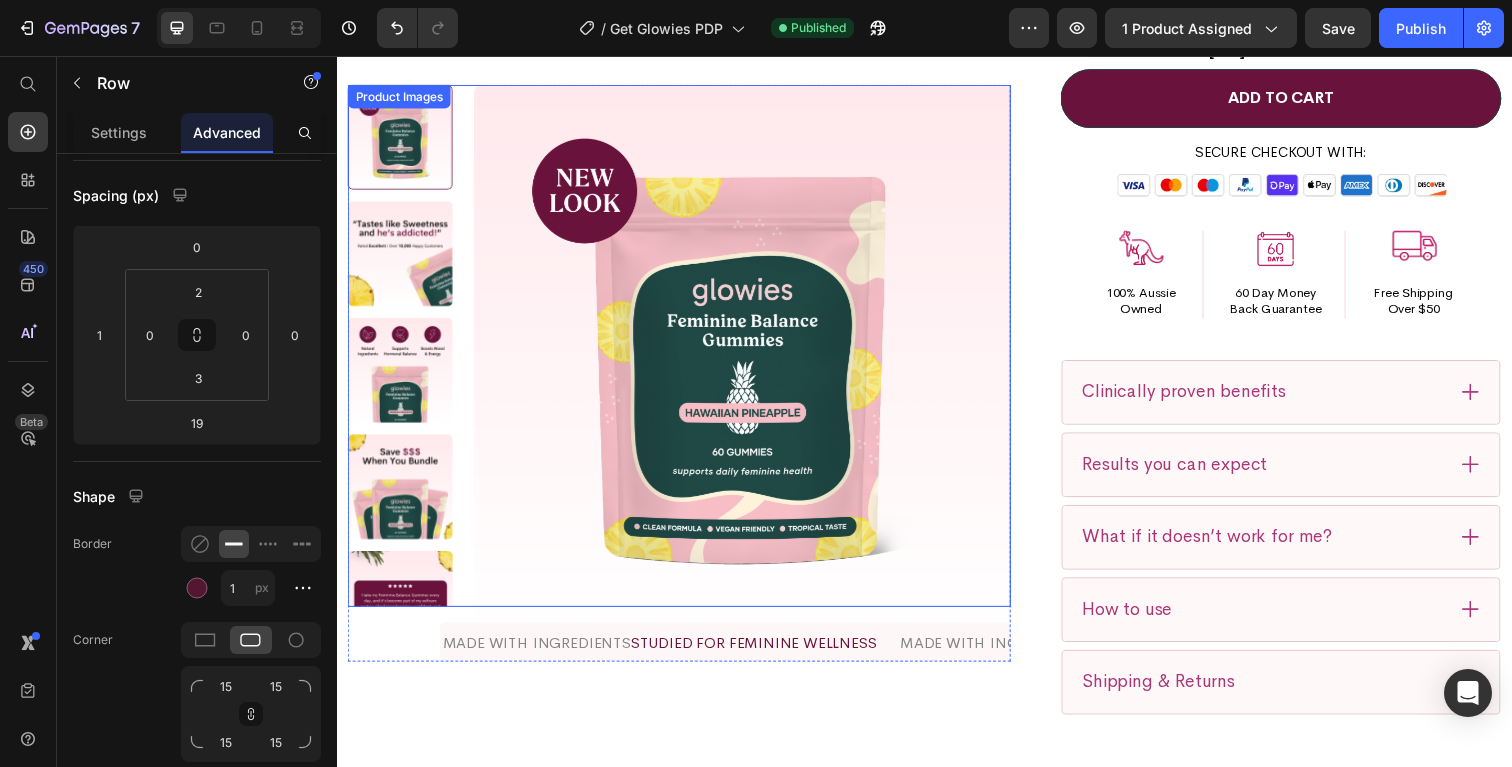 click at bounding box center (401, 615) 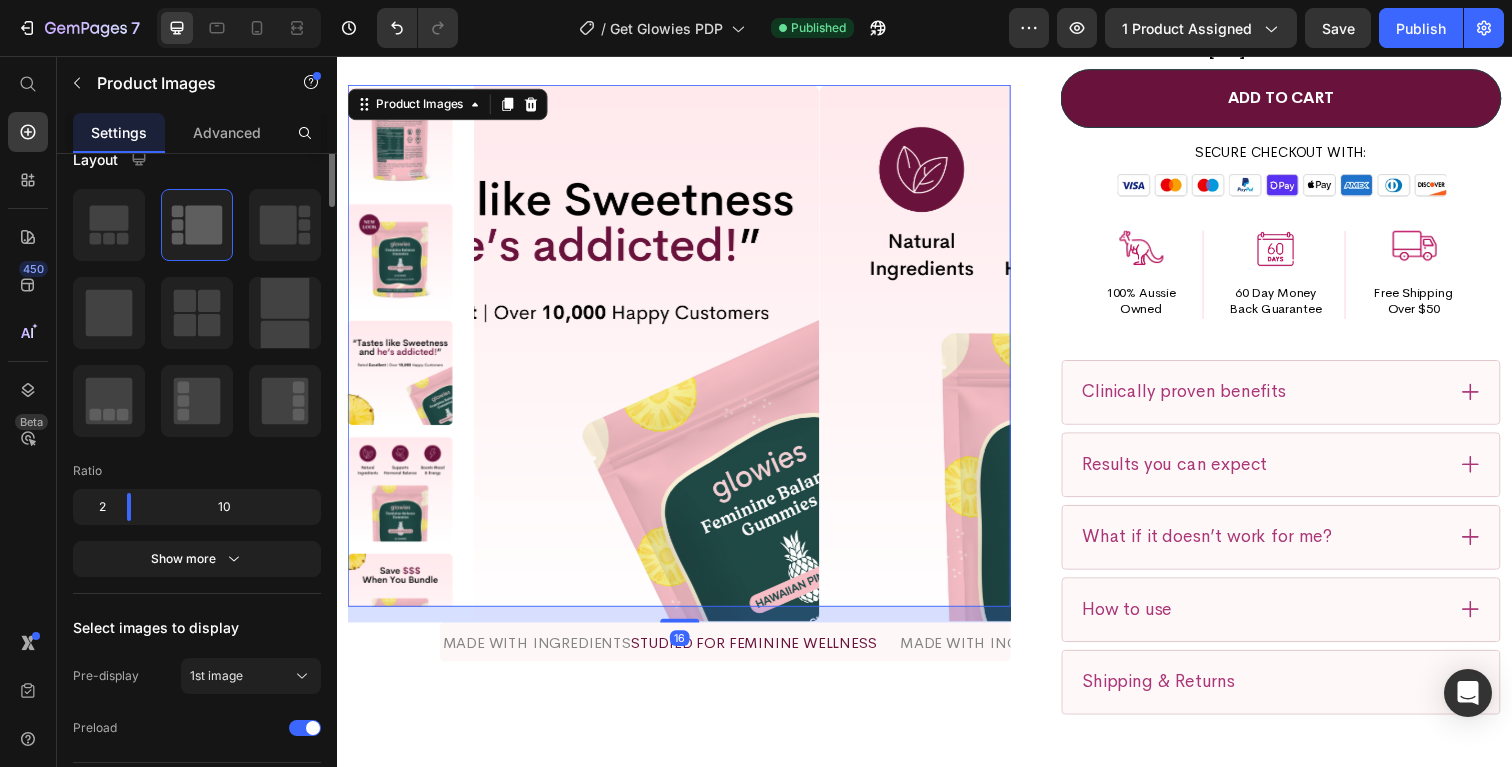 scroll, scrollTop: 0, scrollLeft: 0, axis: both 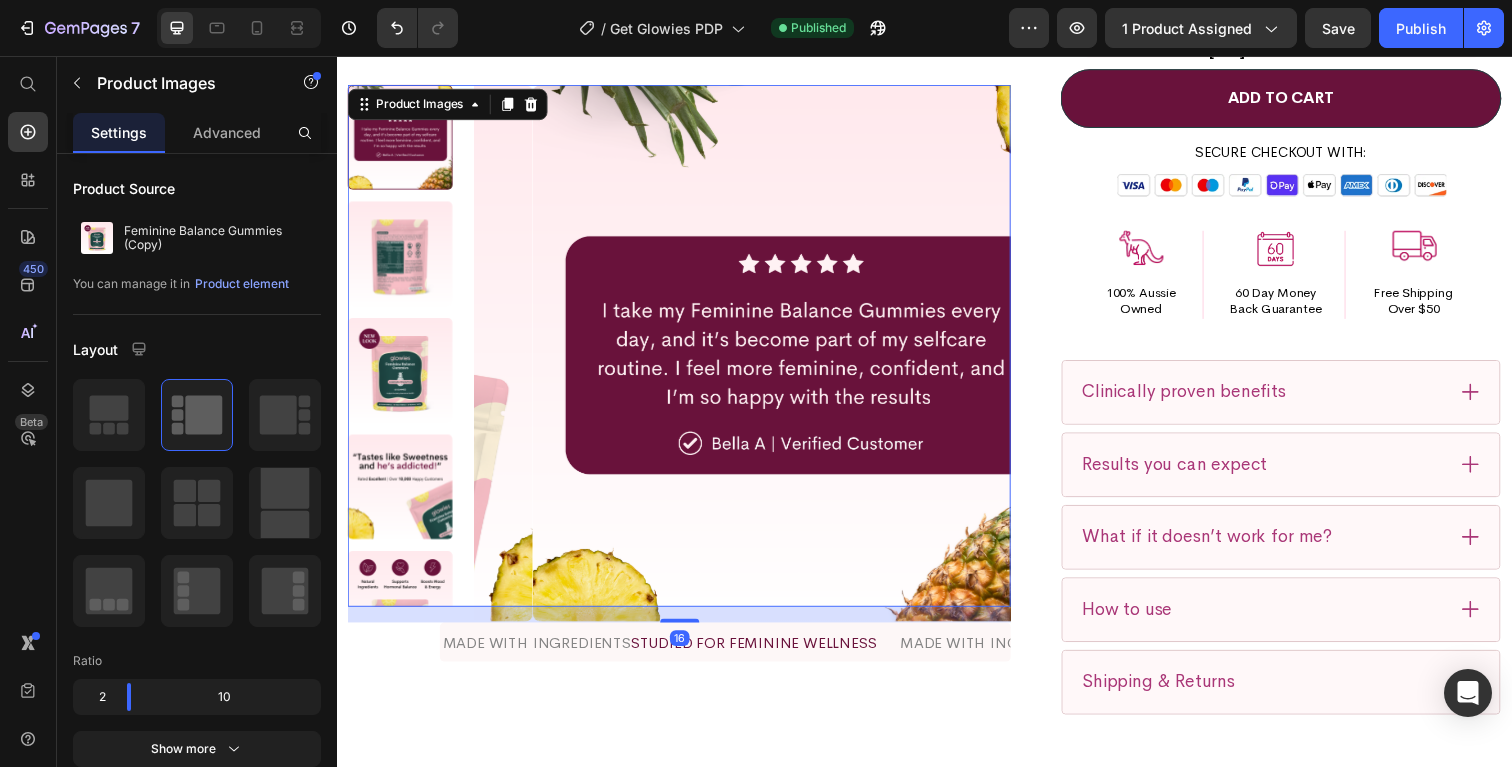 click at bounding box center (401, 258) 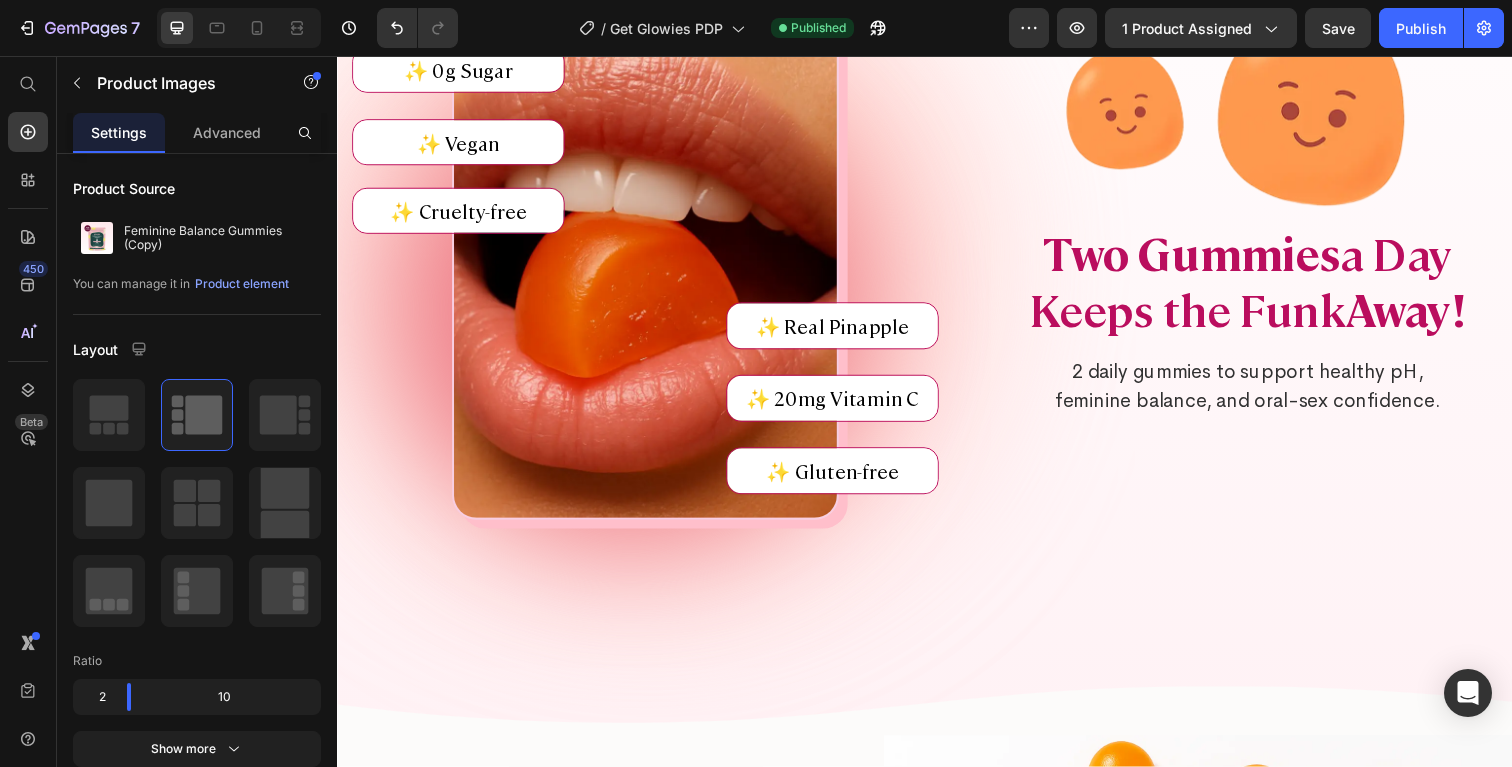 scroll, scrollTop: 4801, scrollLeft: 0, axis: vertical 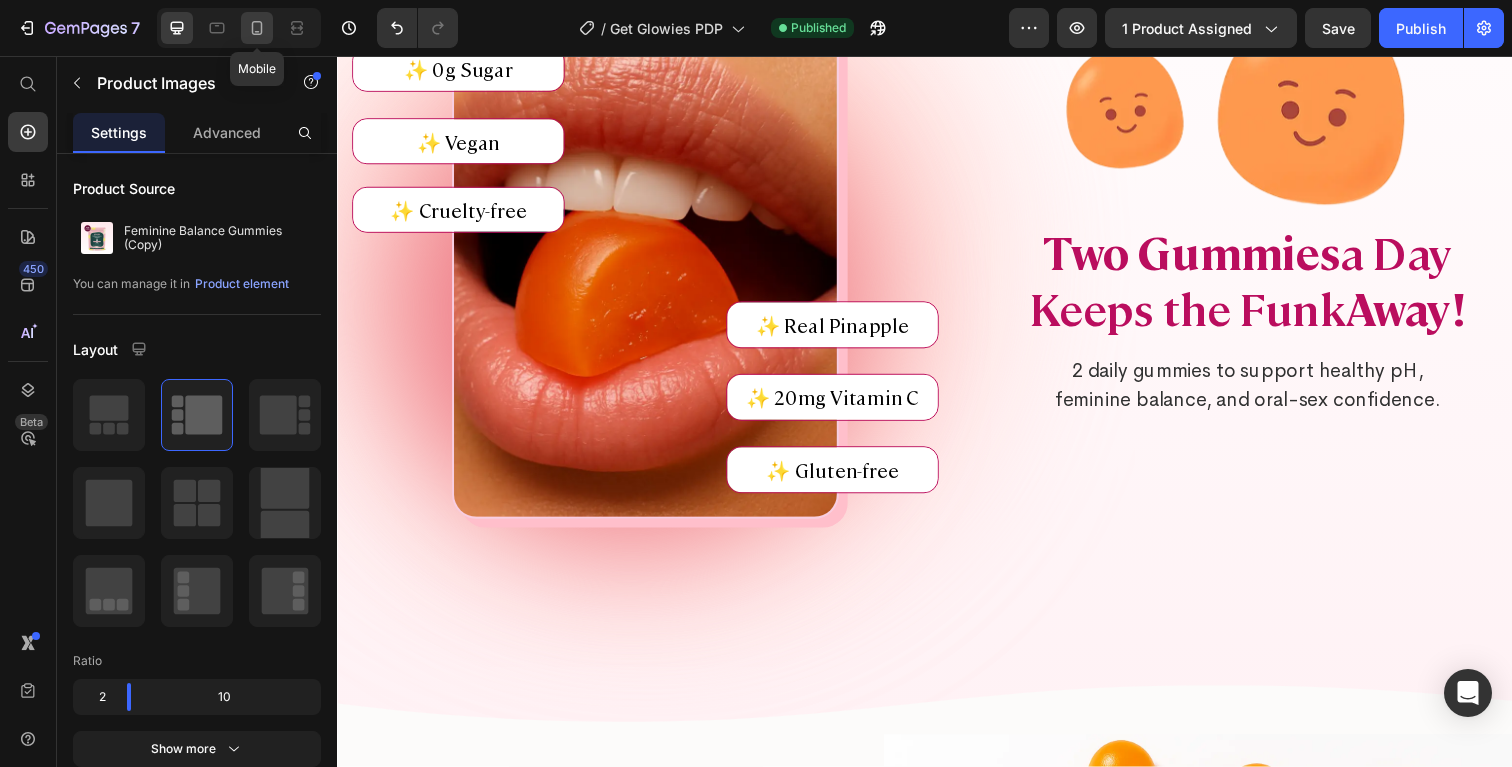 click 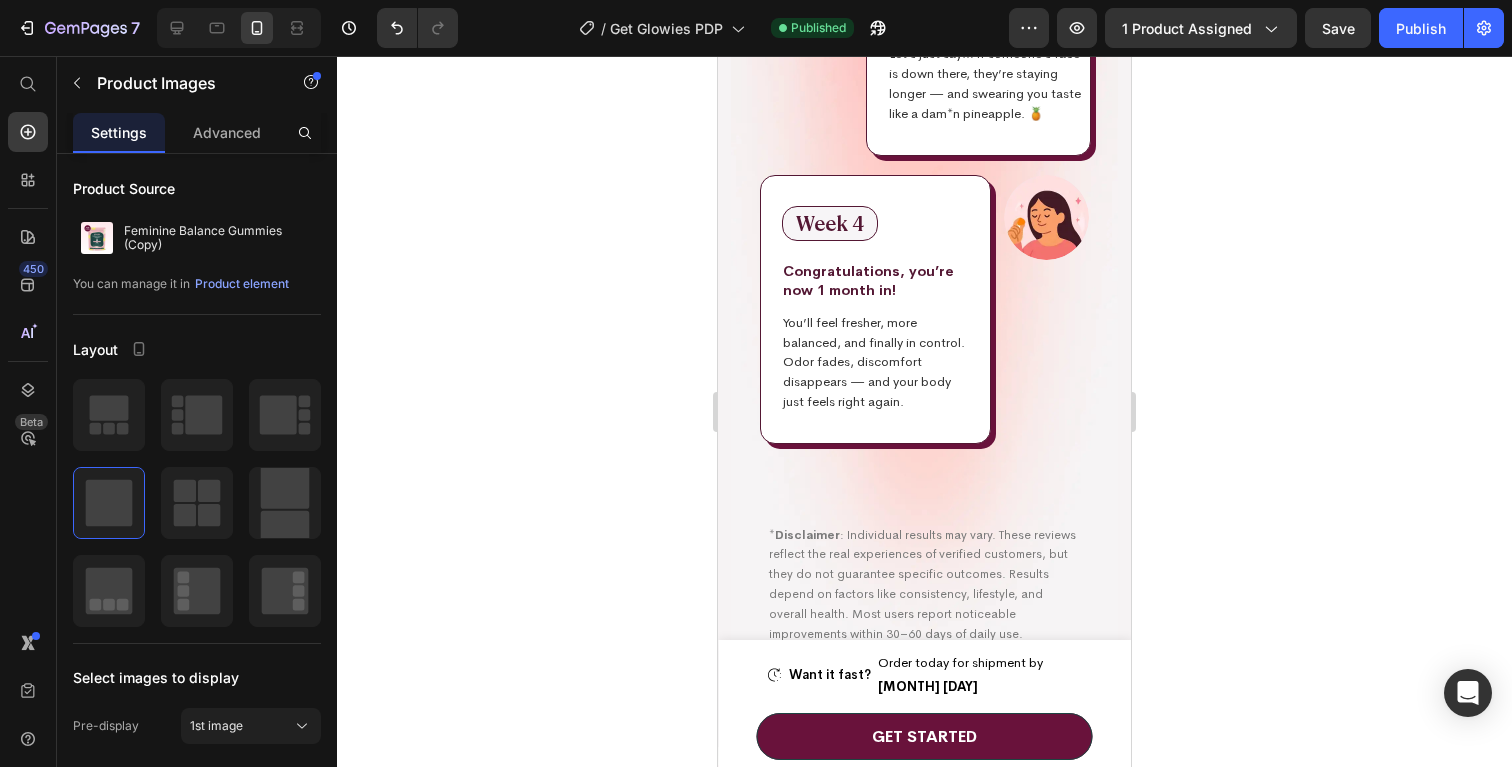 scroll, scrollTop: 6895, scrollLeft: 0, axis: vertical 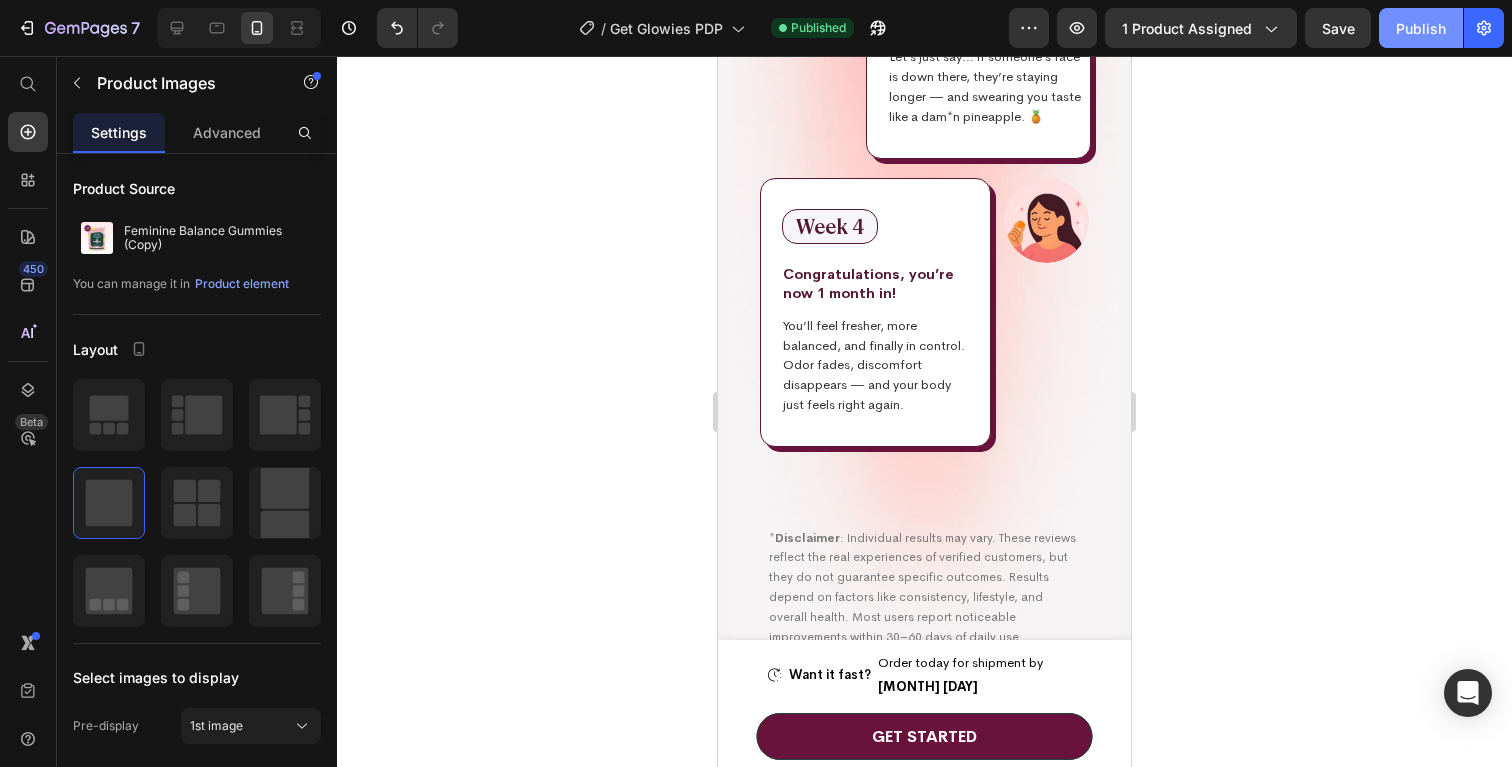 click on "Publish" at bounding box center [1421, 28] 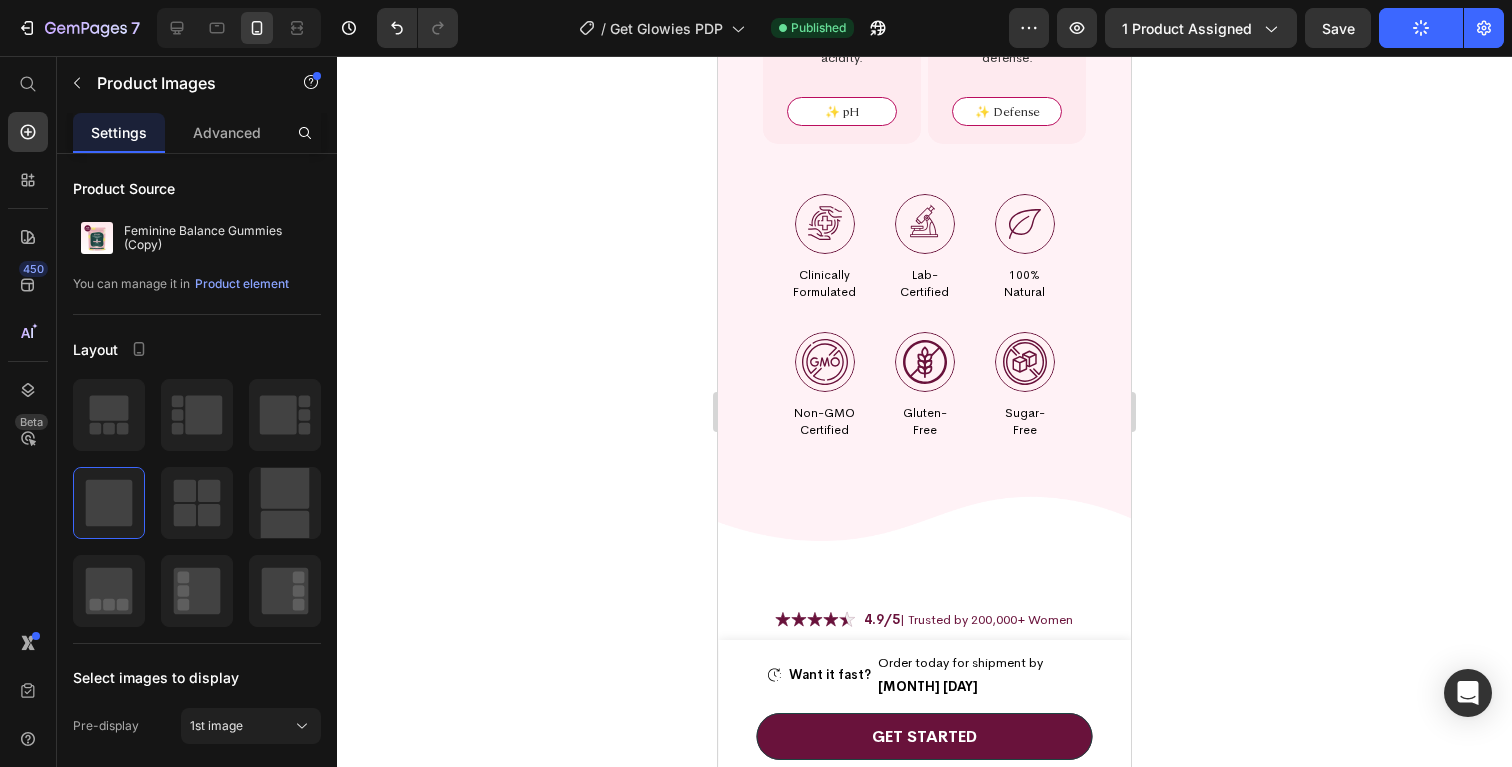 scroll, scrollTop: 8797, scrollLeft: 0, axis: vertical 